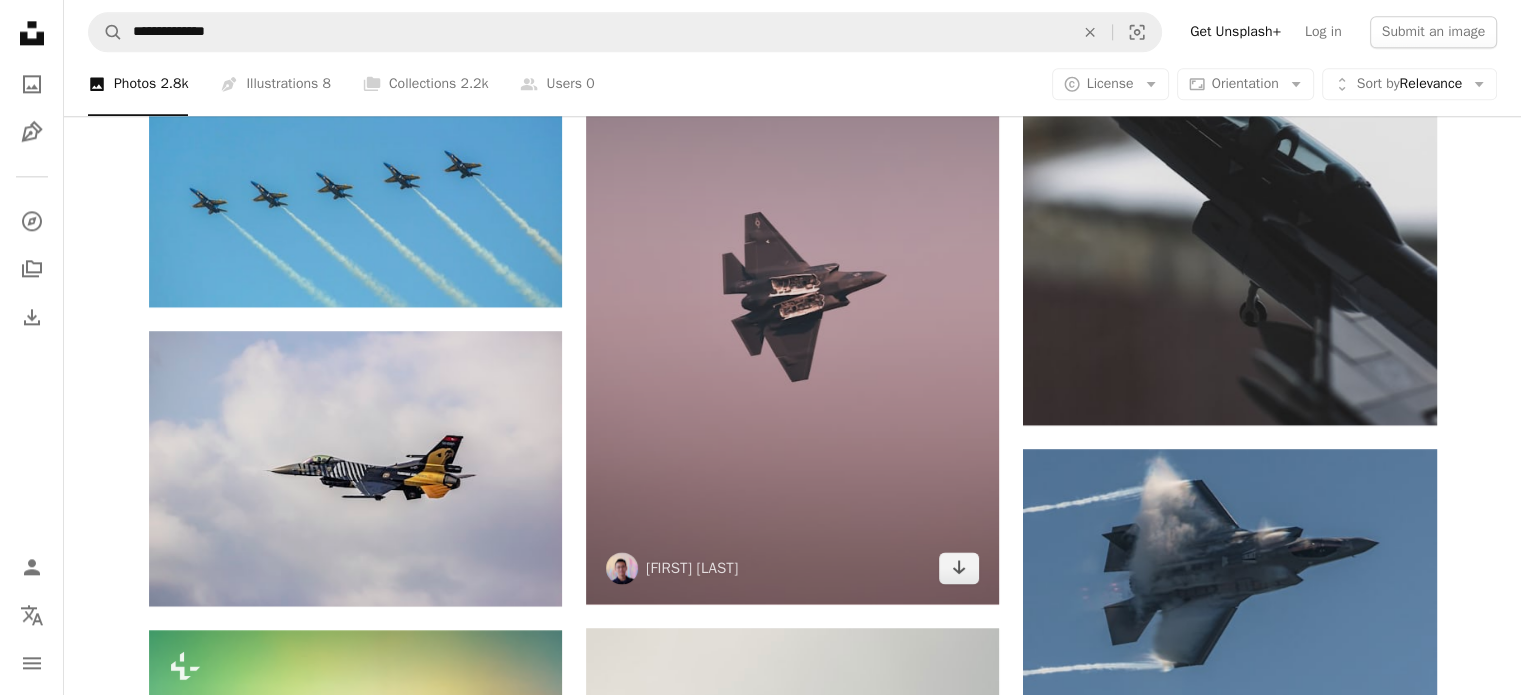 scroll, scrollTop: 2700, scrollLeft: 0, axis: vertical 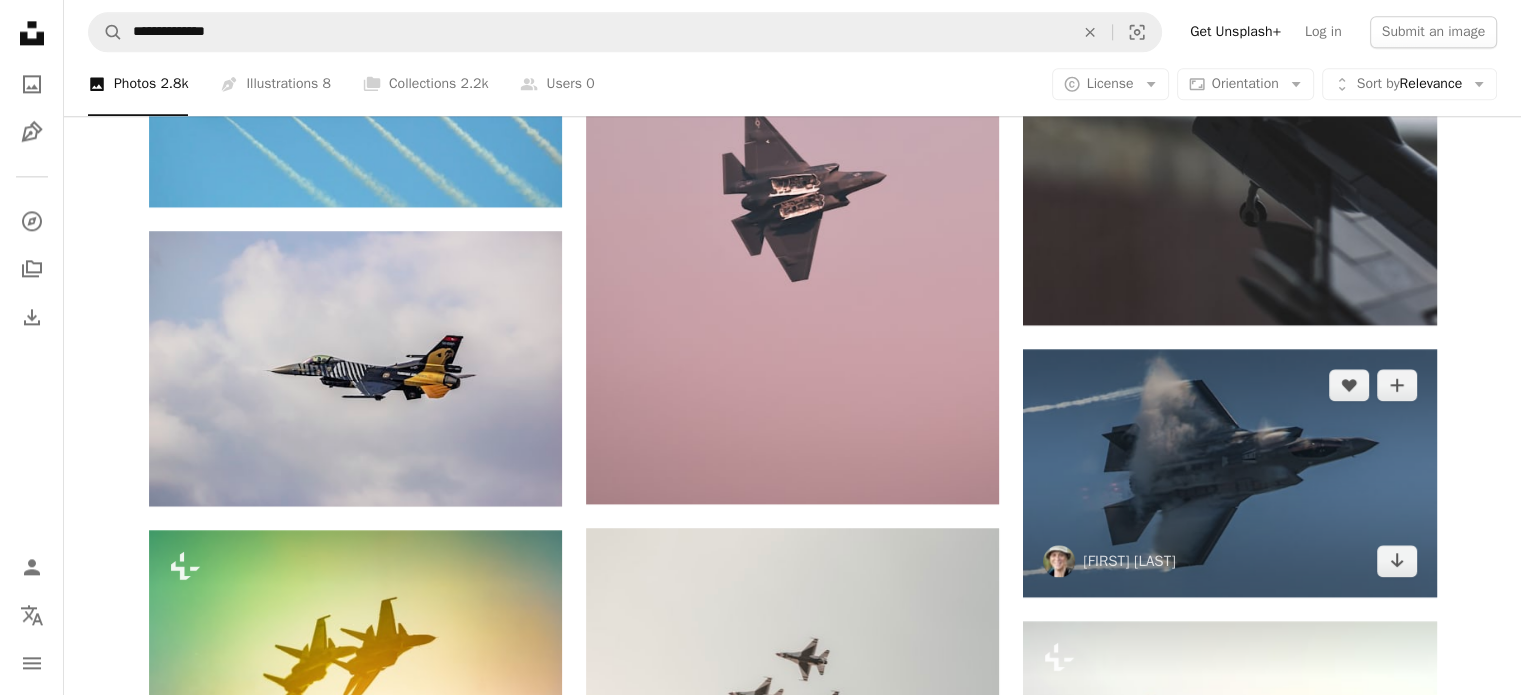 click at bounding box center [1229, 473] 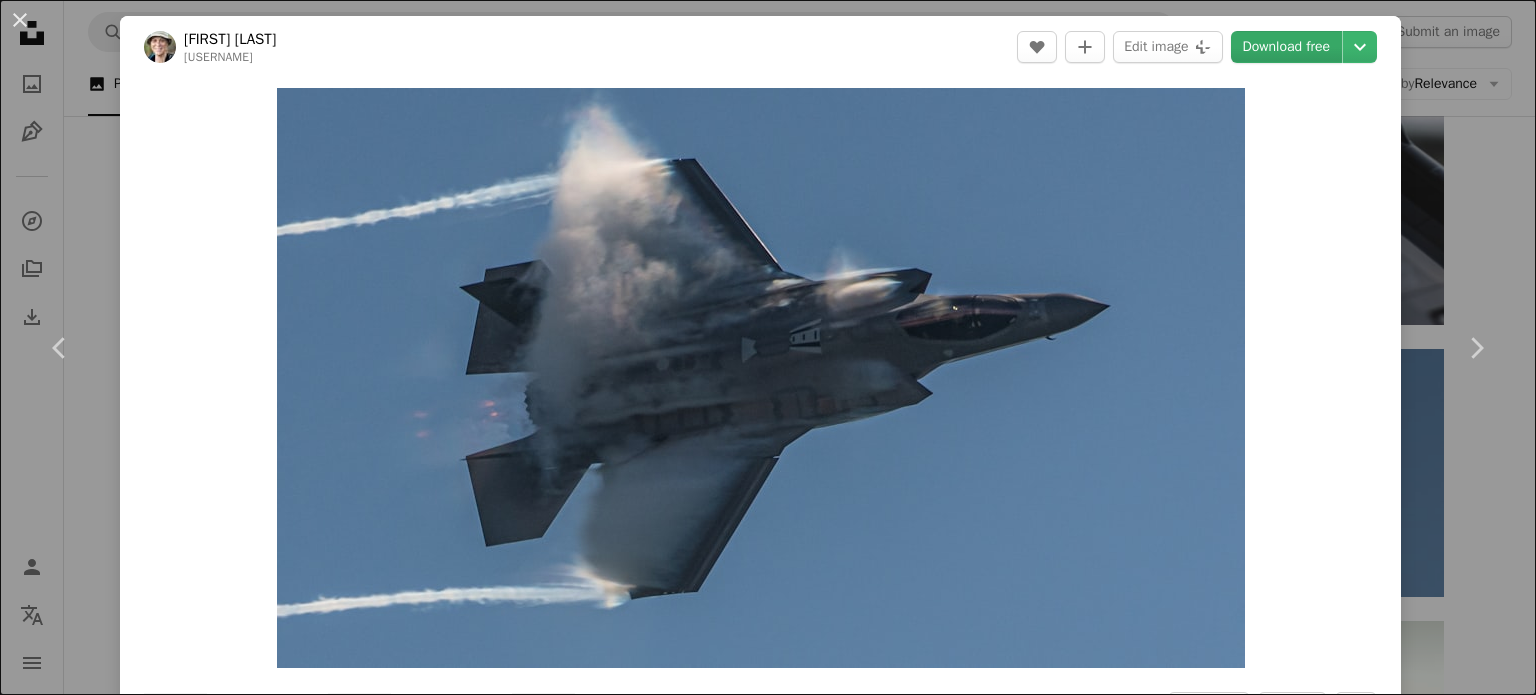 click on "Download free" at bounding box center (1287, 47) 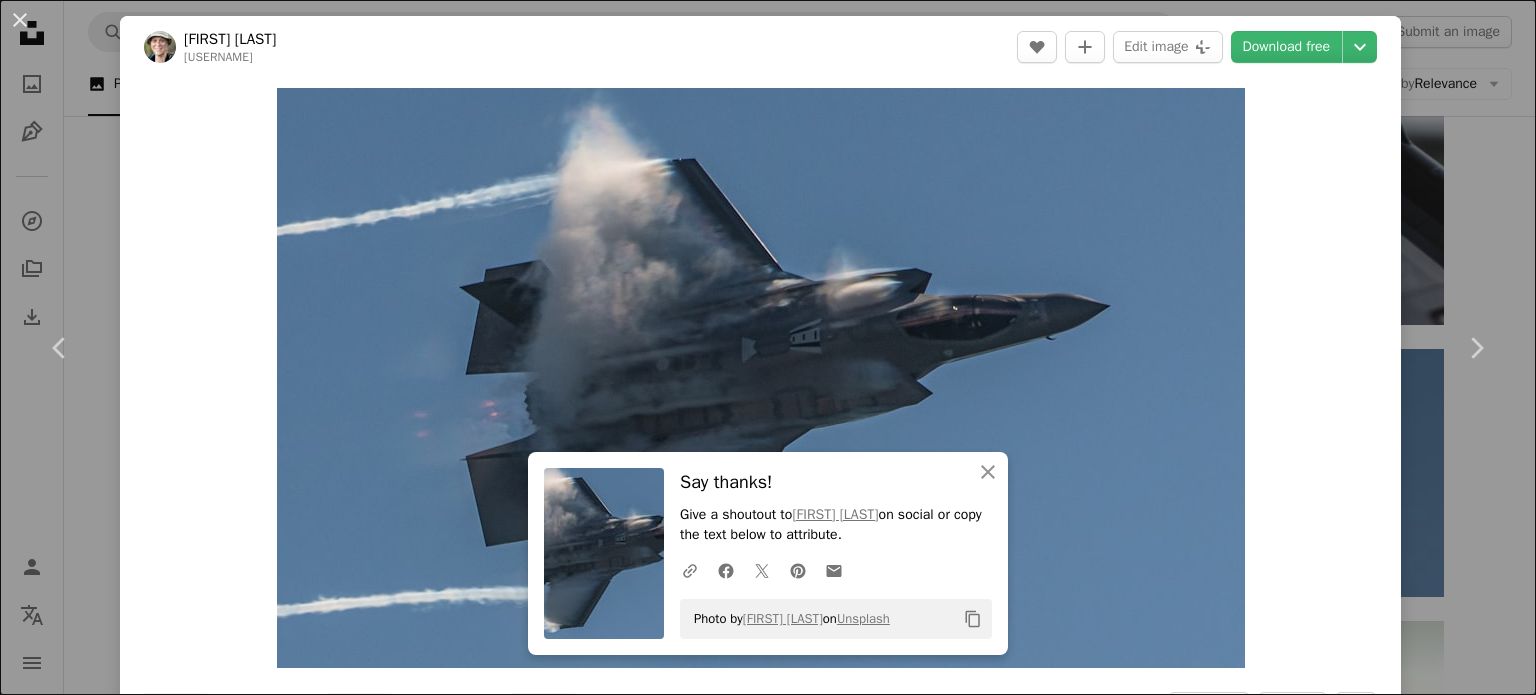 drag, startPoint x: 18, startPoint y: 6, endPoint x: 280, endPoint y: 168, distance: 308.03897 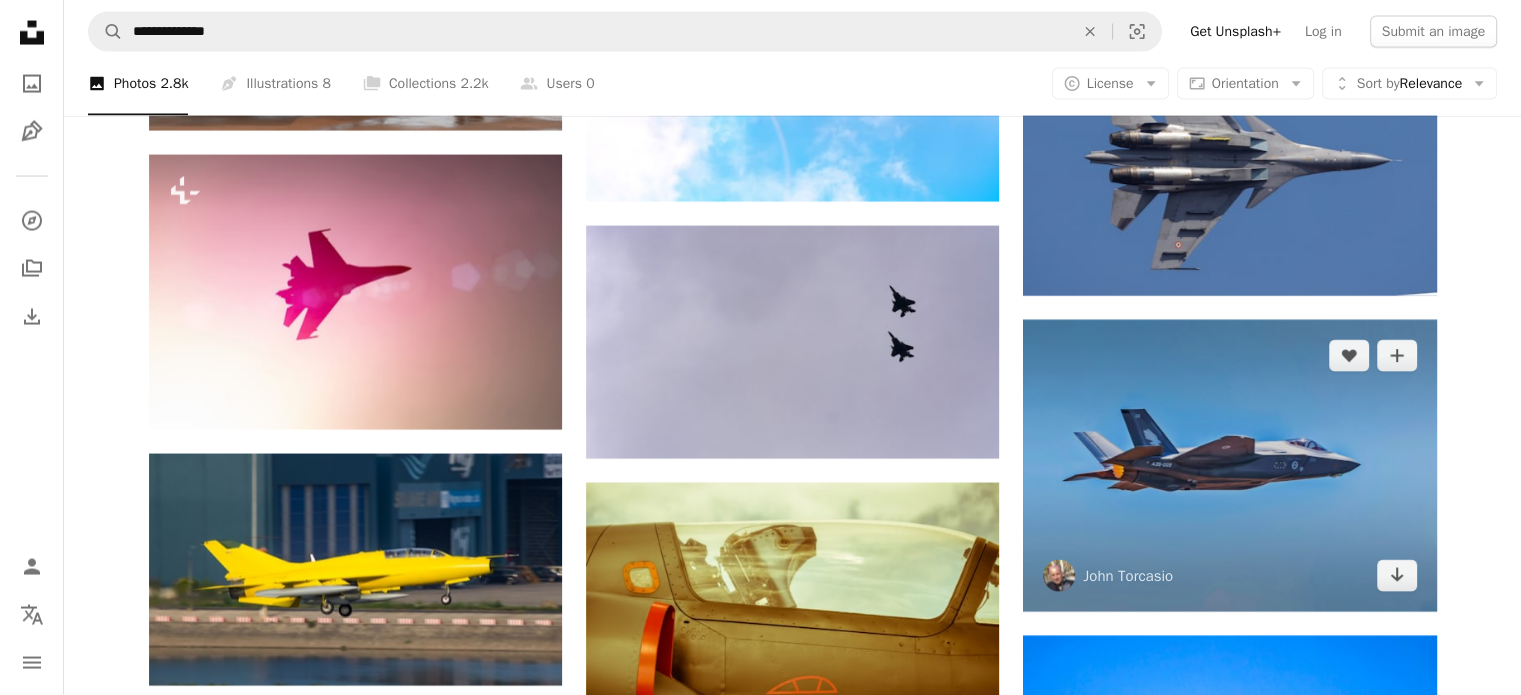 scroll, scrollTop: 4200, scrollLeft: 0, axis: vertical 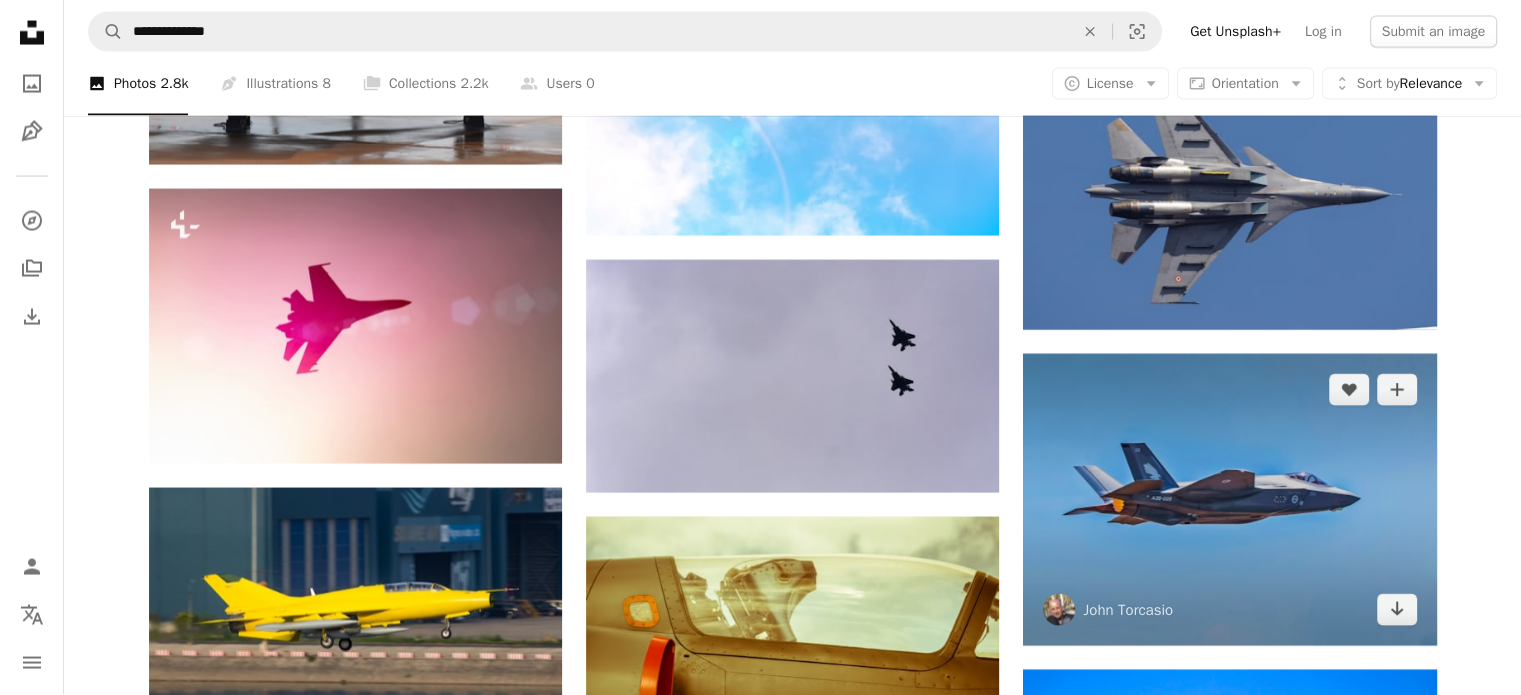 click at bounding box center [1229, 500] 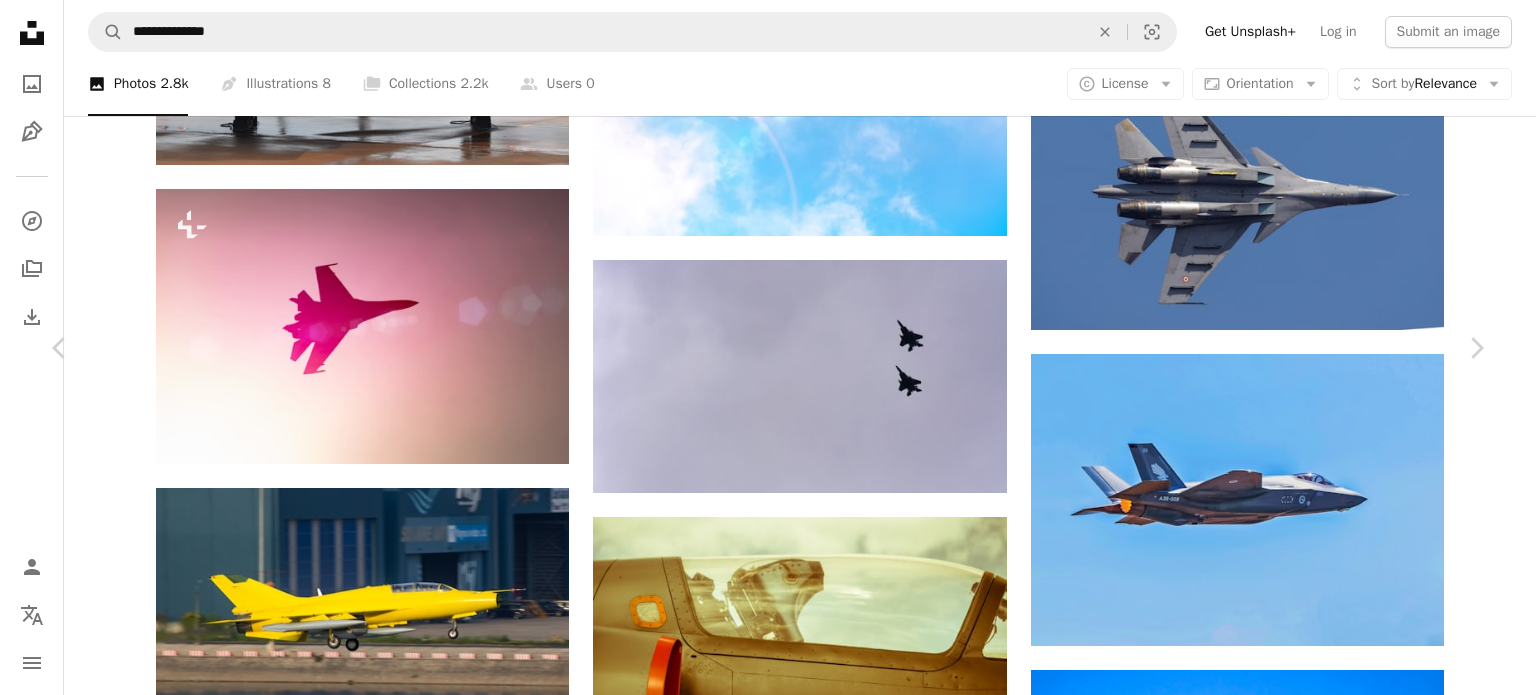 click on "Download free" at bounding box center (1287, 3776) 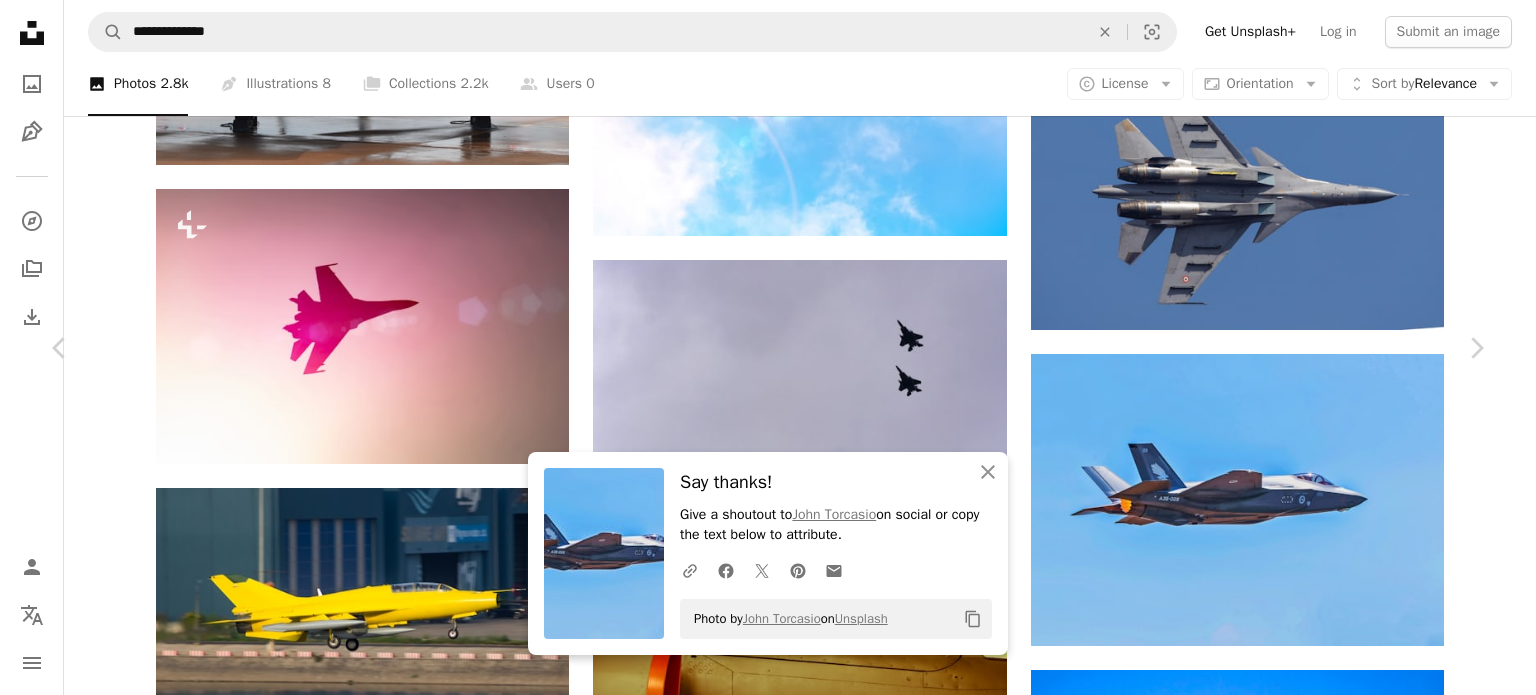 click on "An X shape" at bounding box center (20, 20) 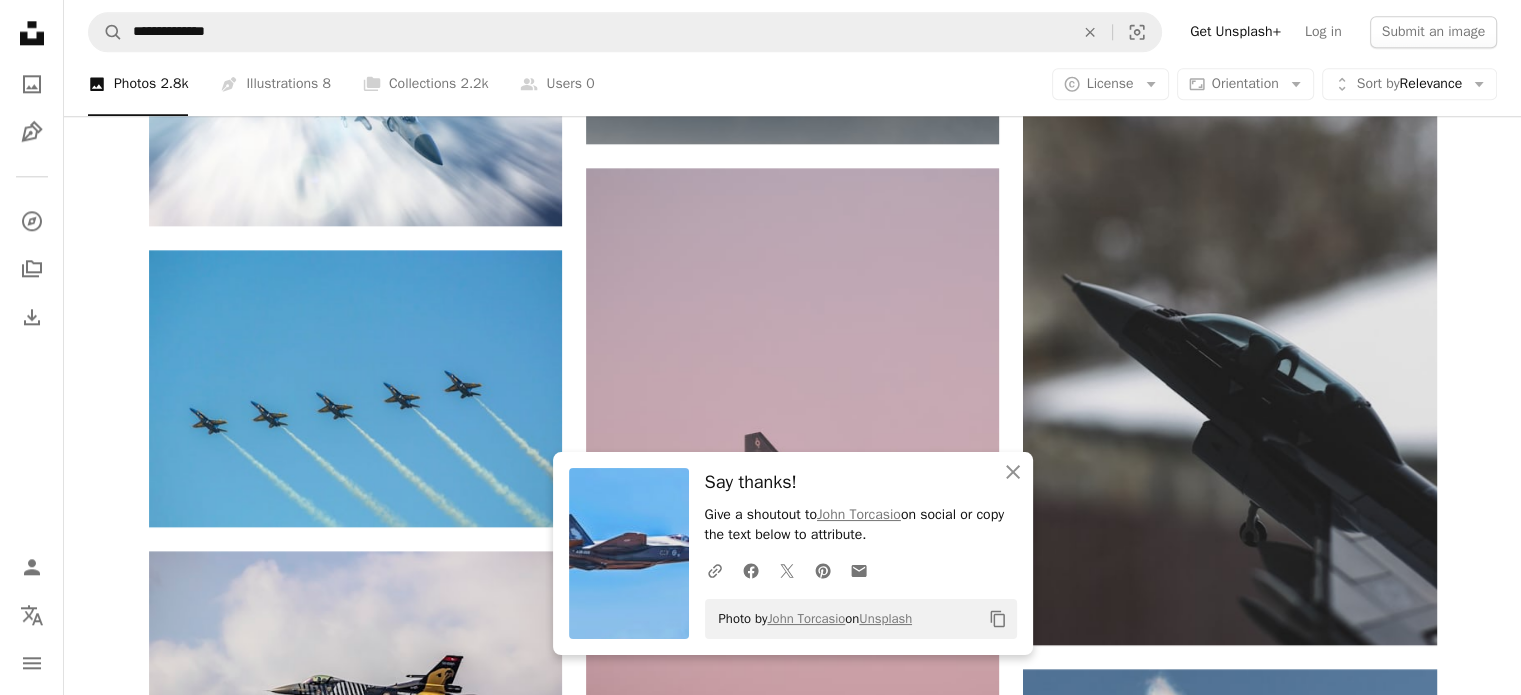 scroll, scrollTop: 1975, scrollLeft: 0, axis: vertical 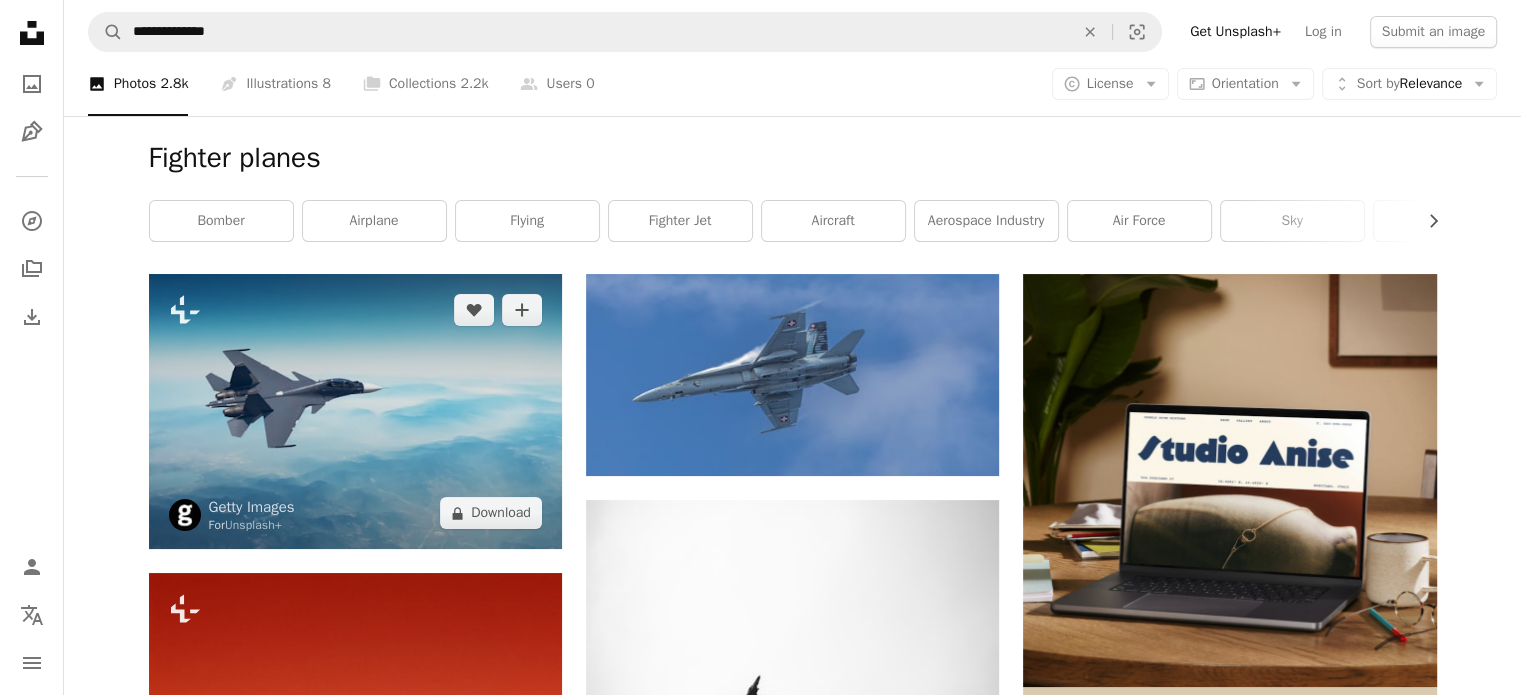 click at bounding box center (355, 411) 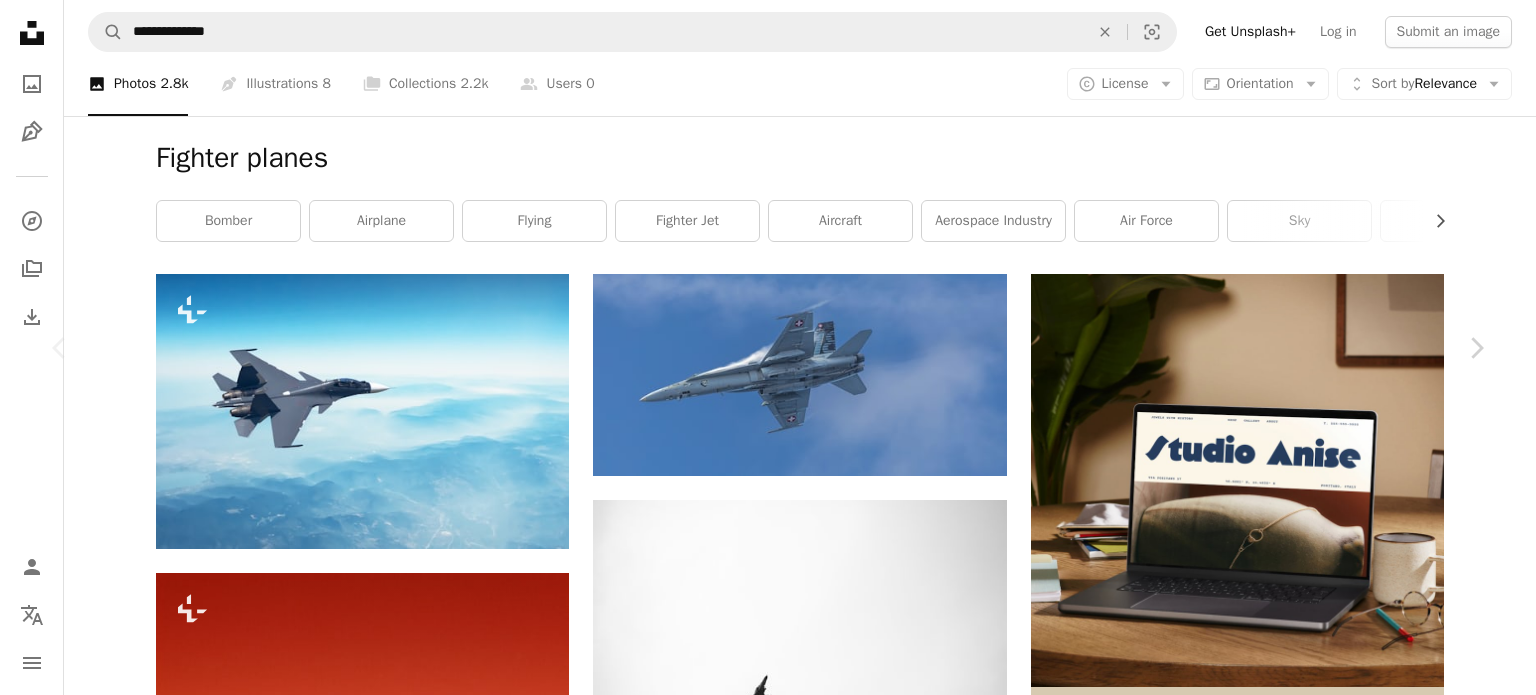 click on "An X shape" at bounding box center [20, 20] 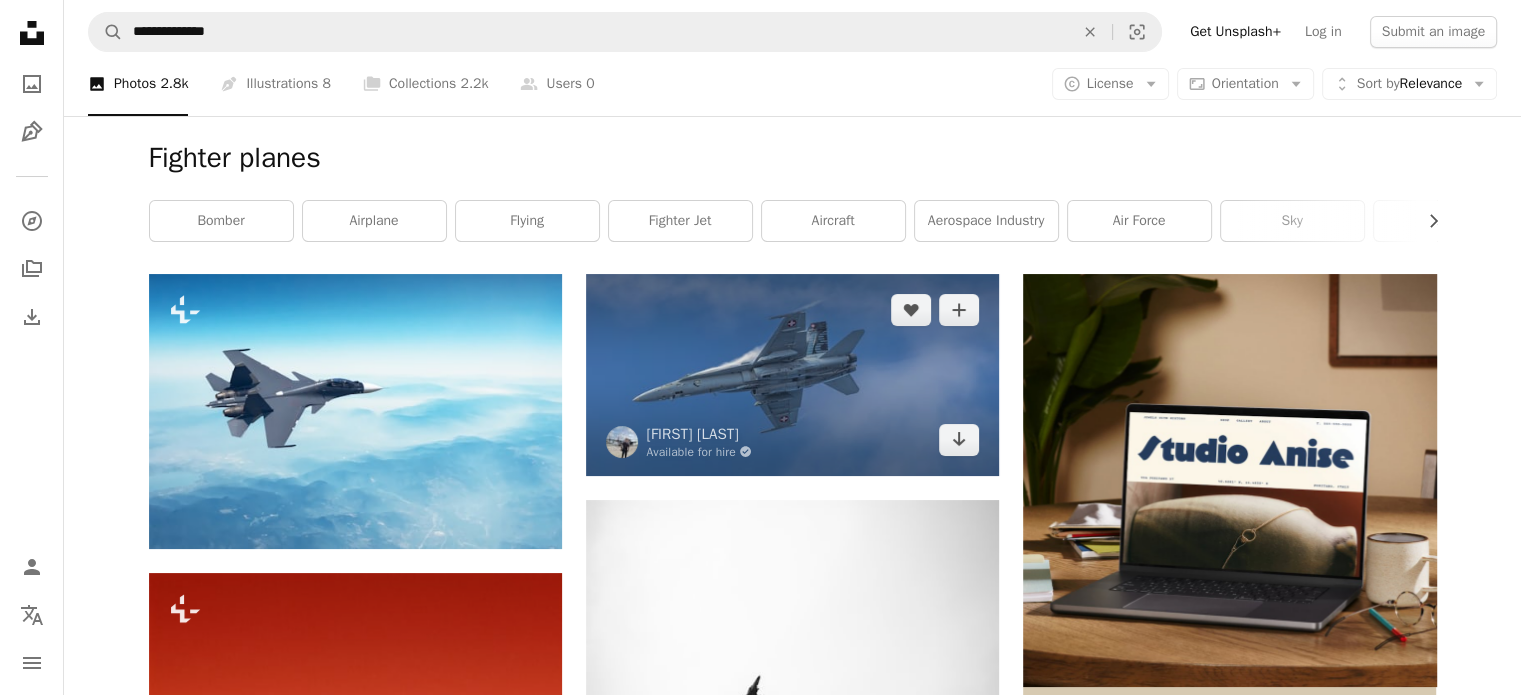 click at bounding box center (792, 375) 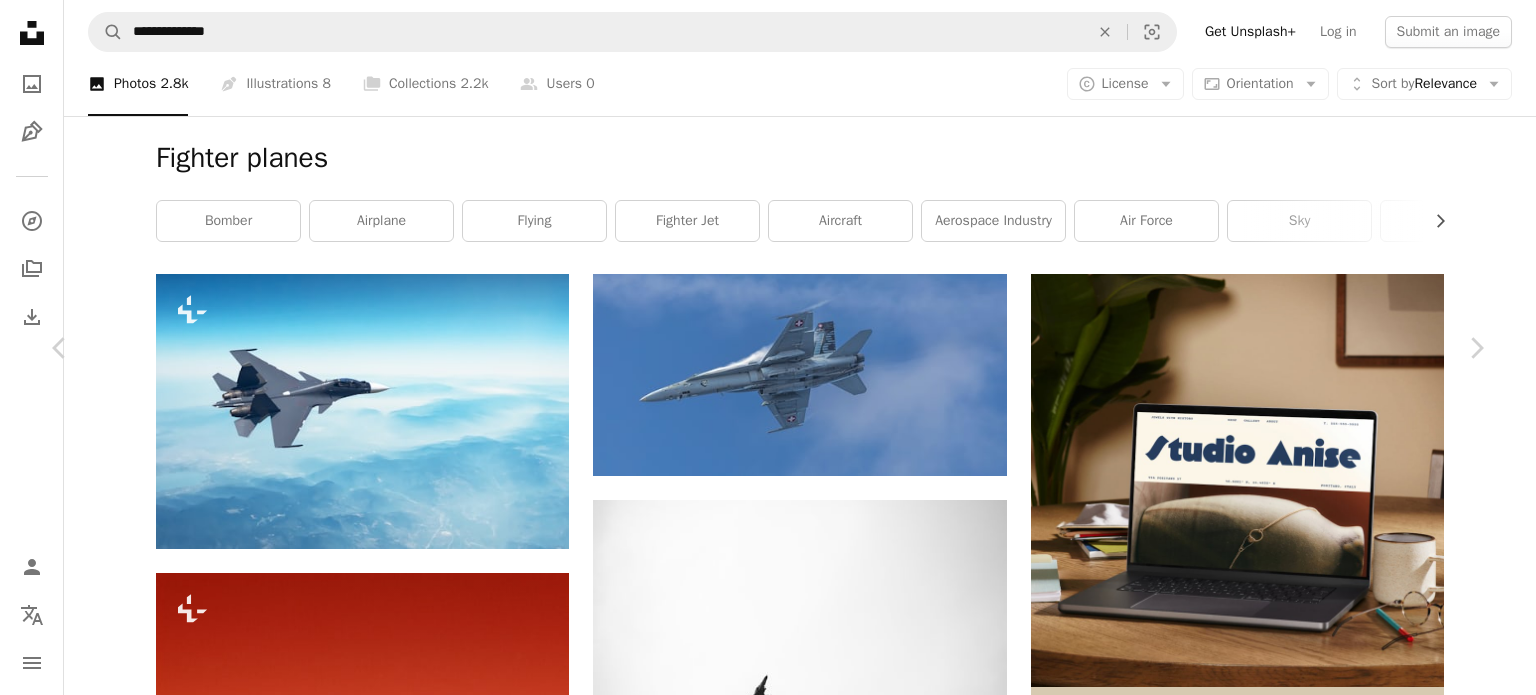 click on "An X shape" at bounding box center [20, 20] 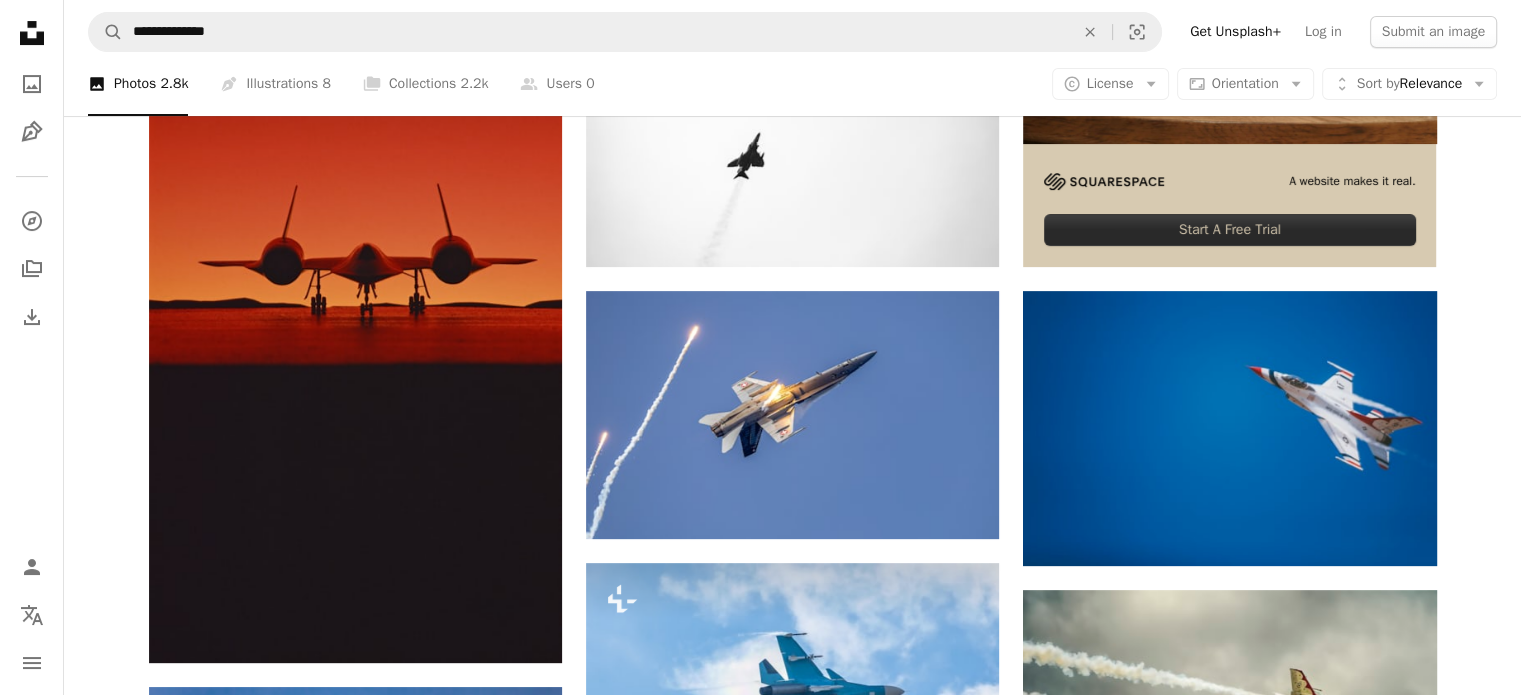scroll, scrollTop: 600, scrollLeft: 0, axis: vertical 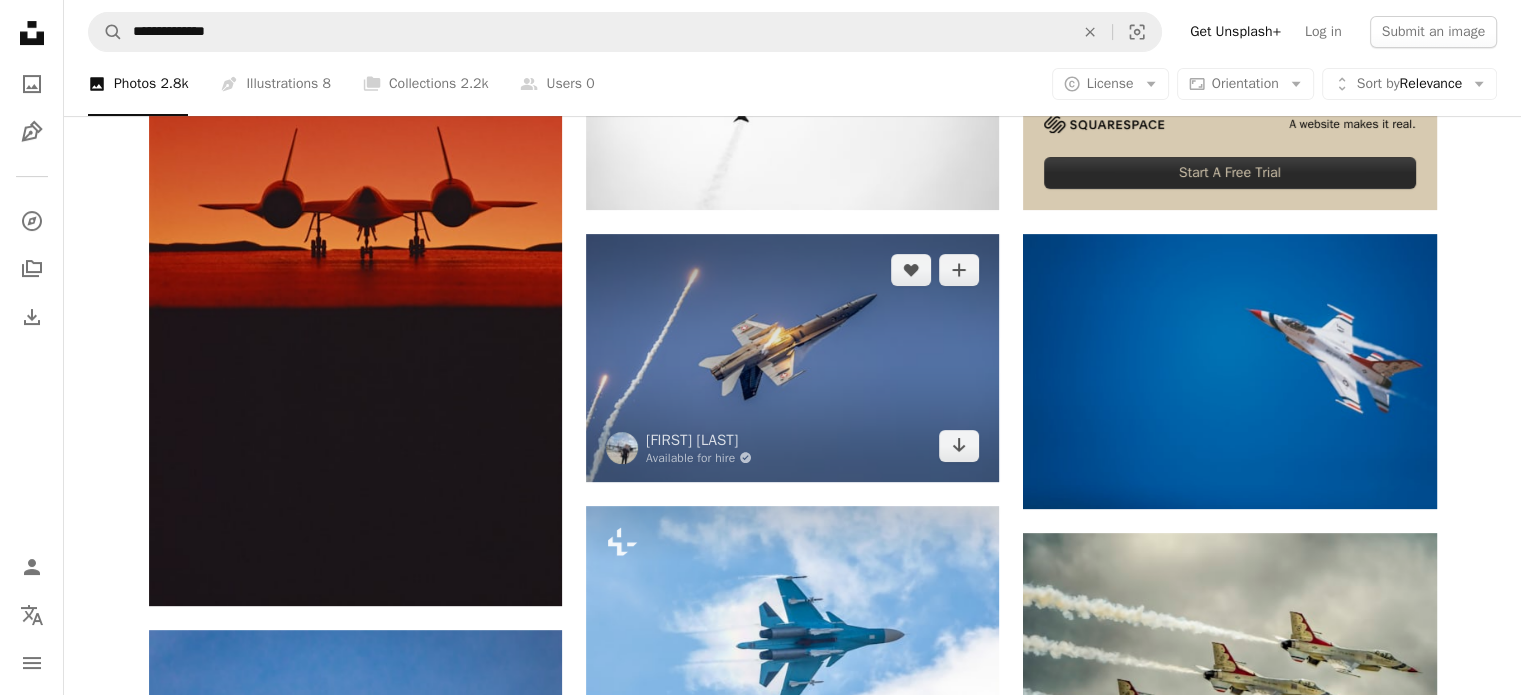 click at bounding box center (792, 358) 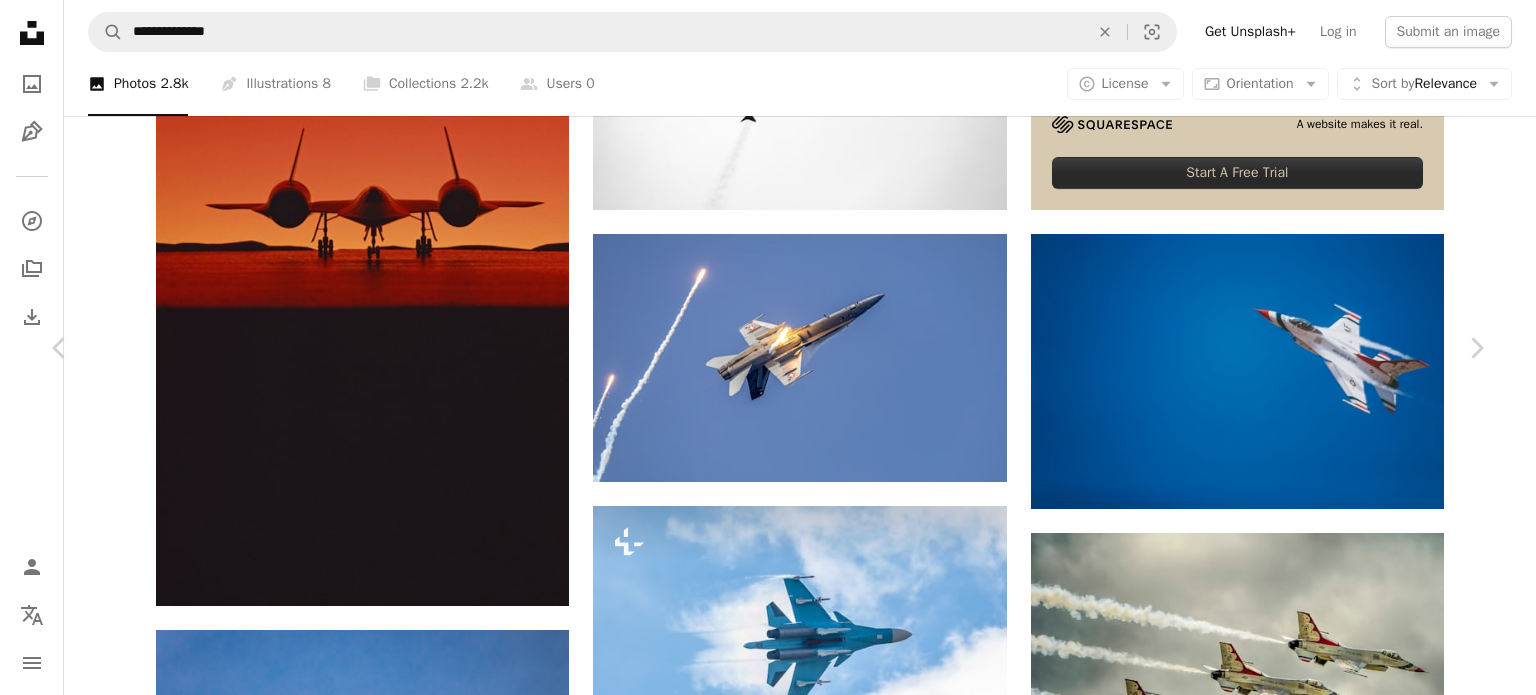 click on "Download free" at bounding box center (1287, 7376) 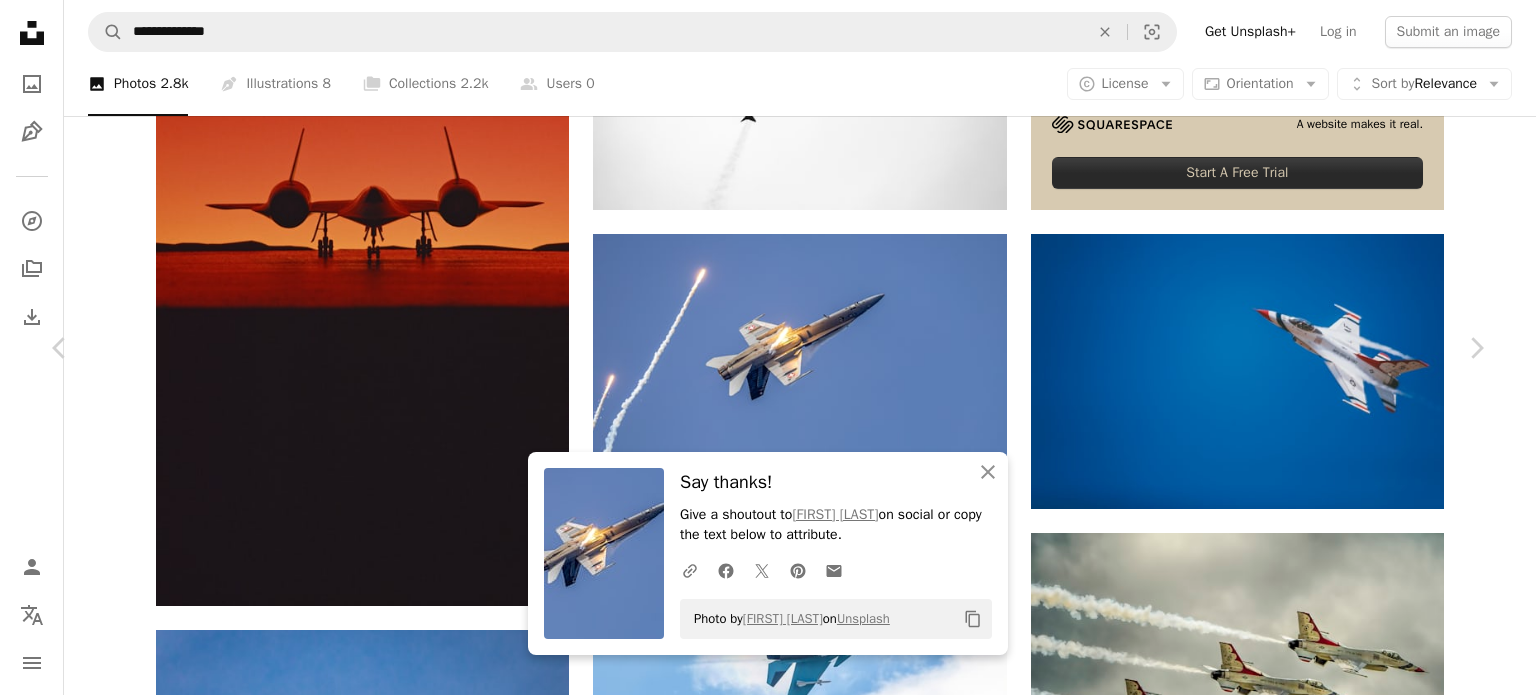 click on "An X shape" at bounding box center (20, 20) 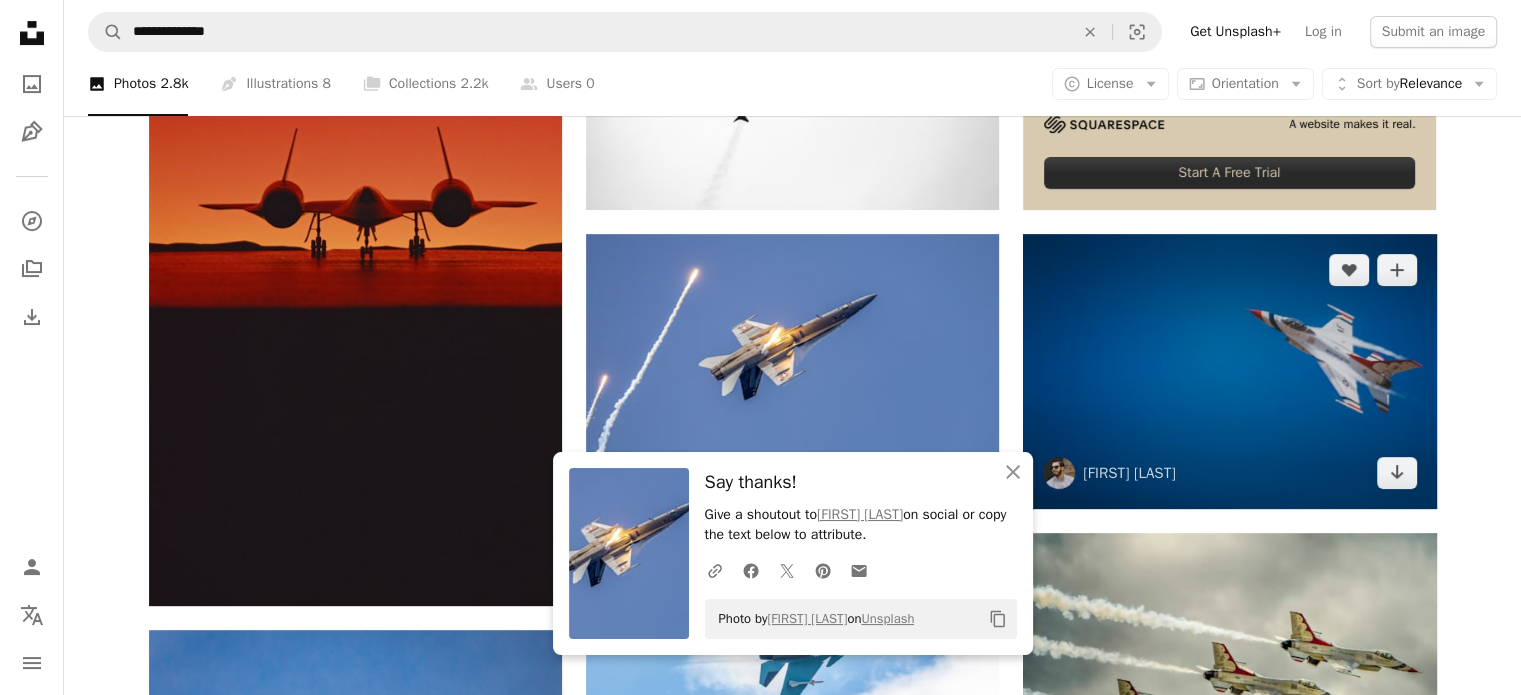 click at bounding box center (1229, 371) 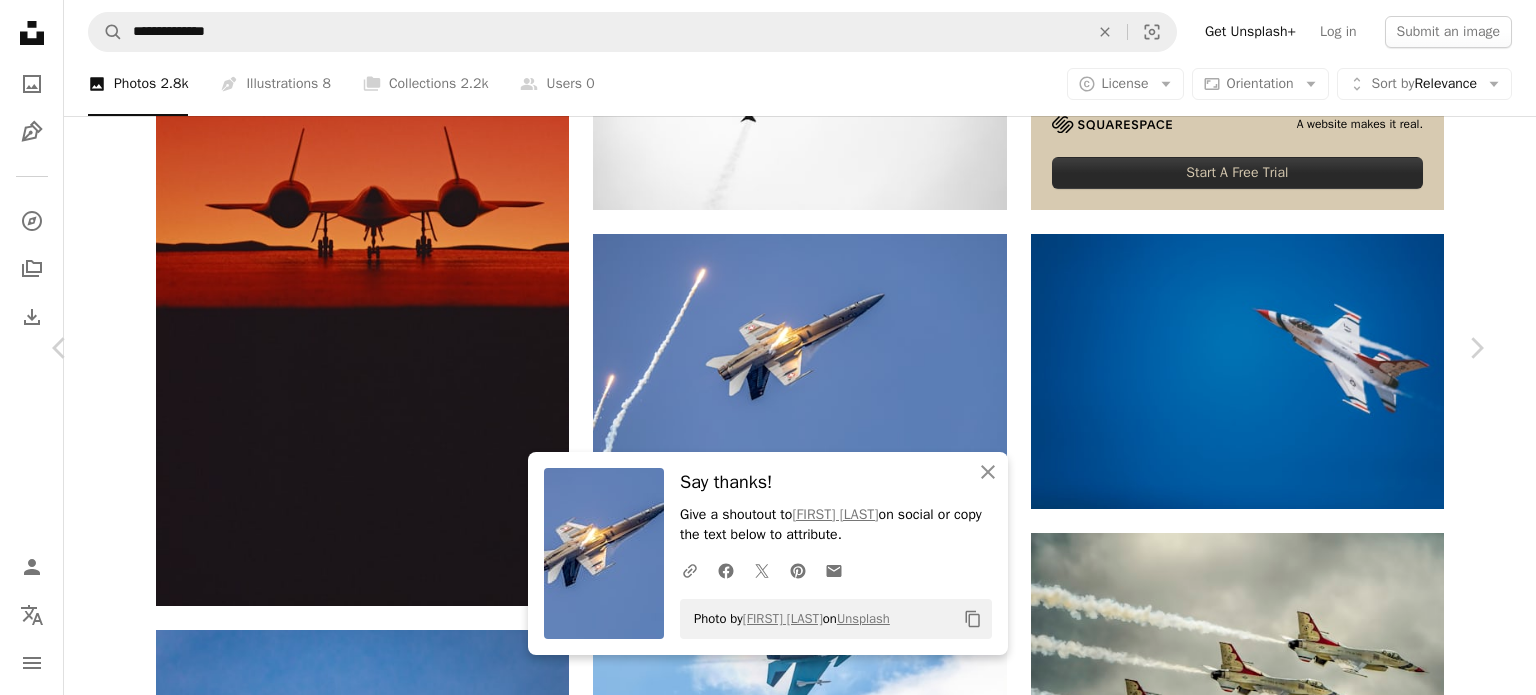 click on "Download free" at bounding box center (1287, 7376) 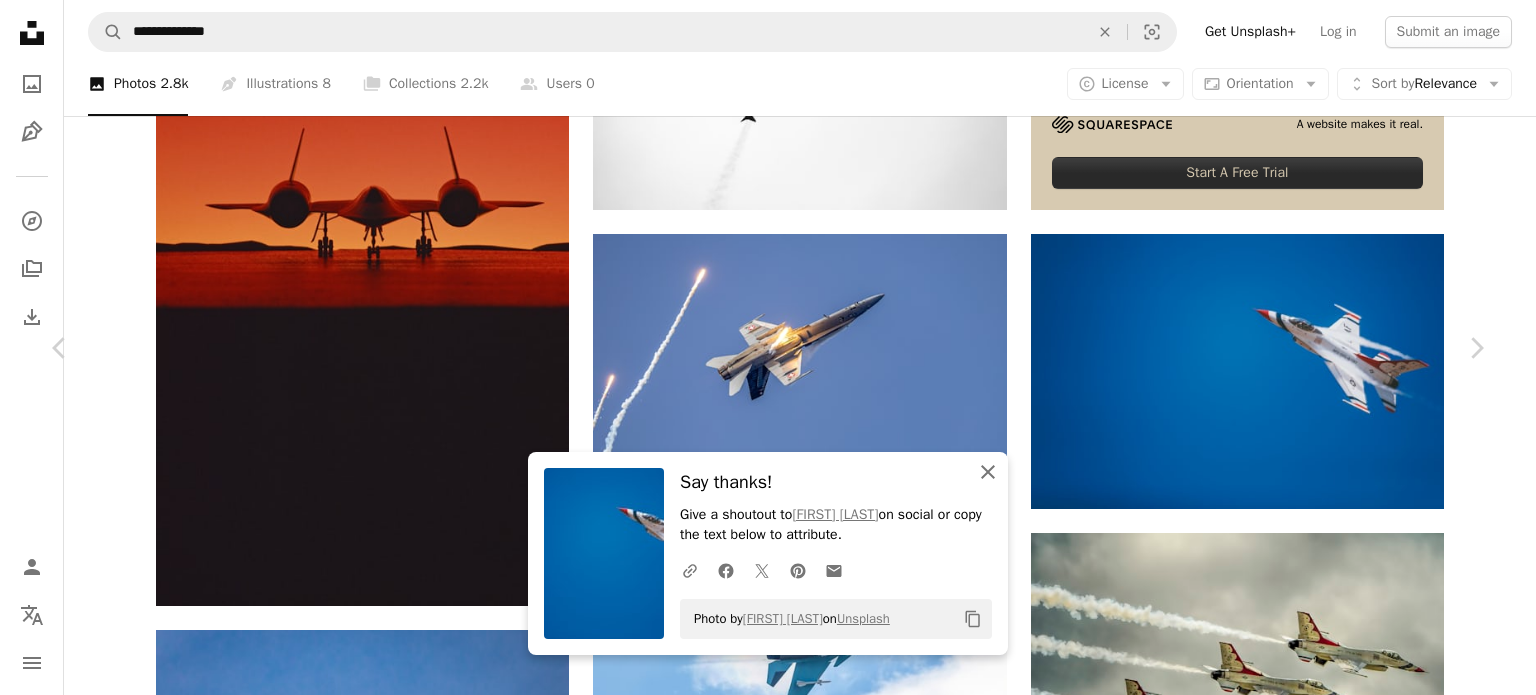click 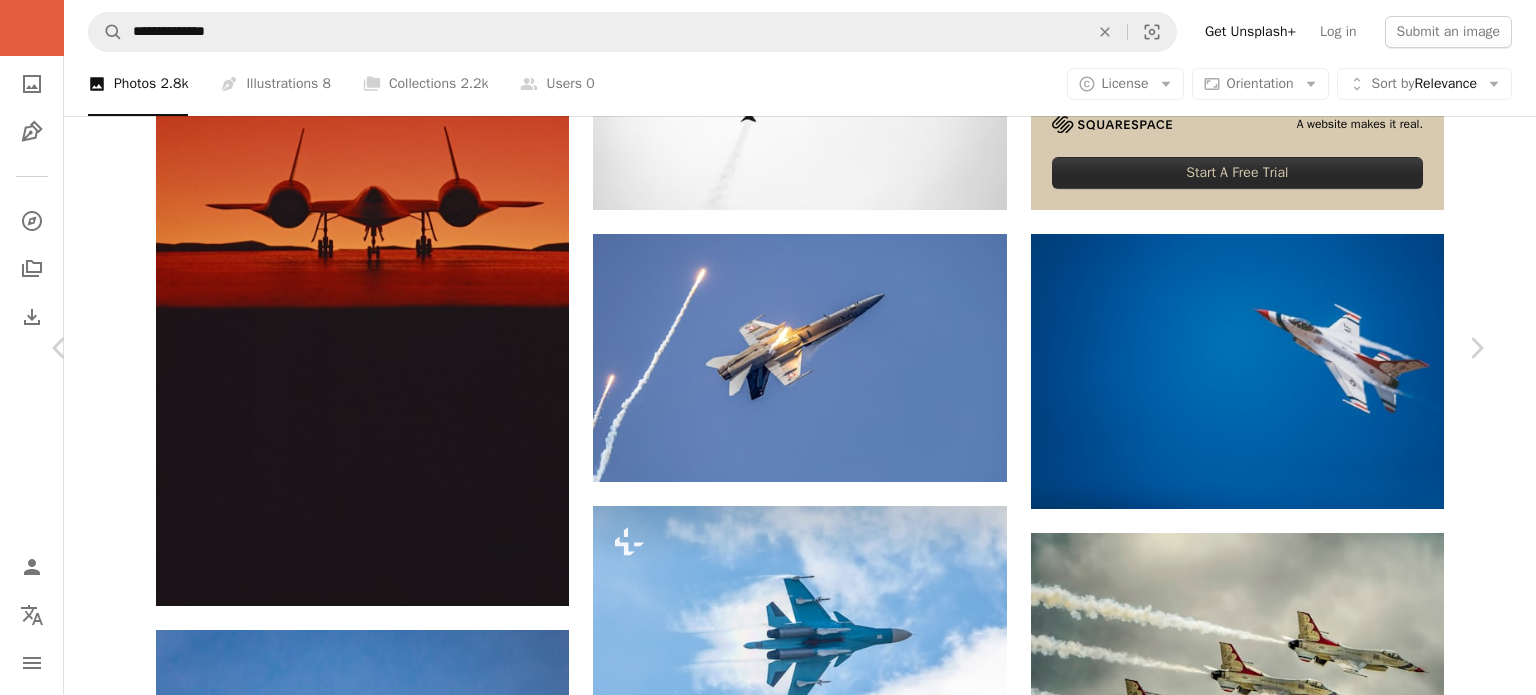 click 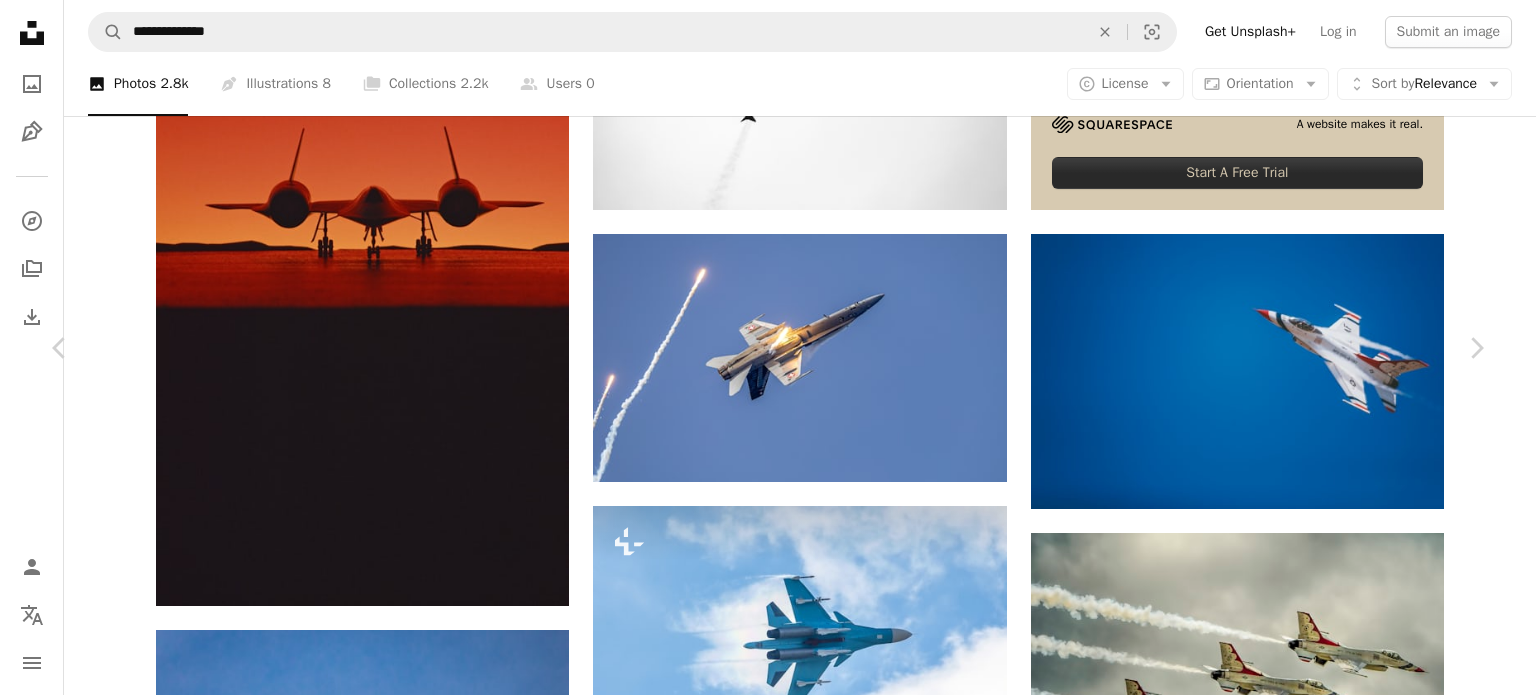 click on "Download free" at bounding box center [1287, 7376] 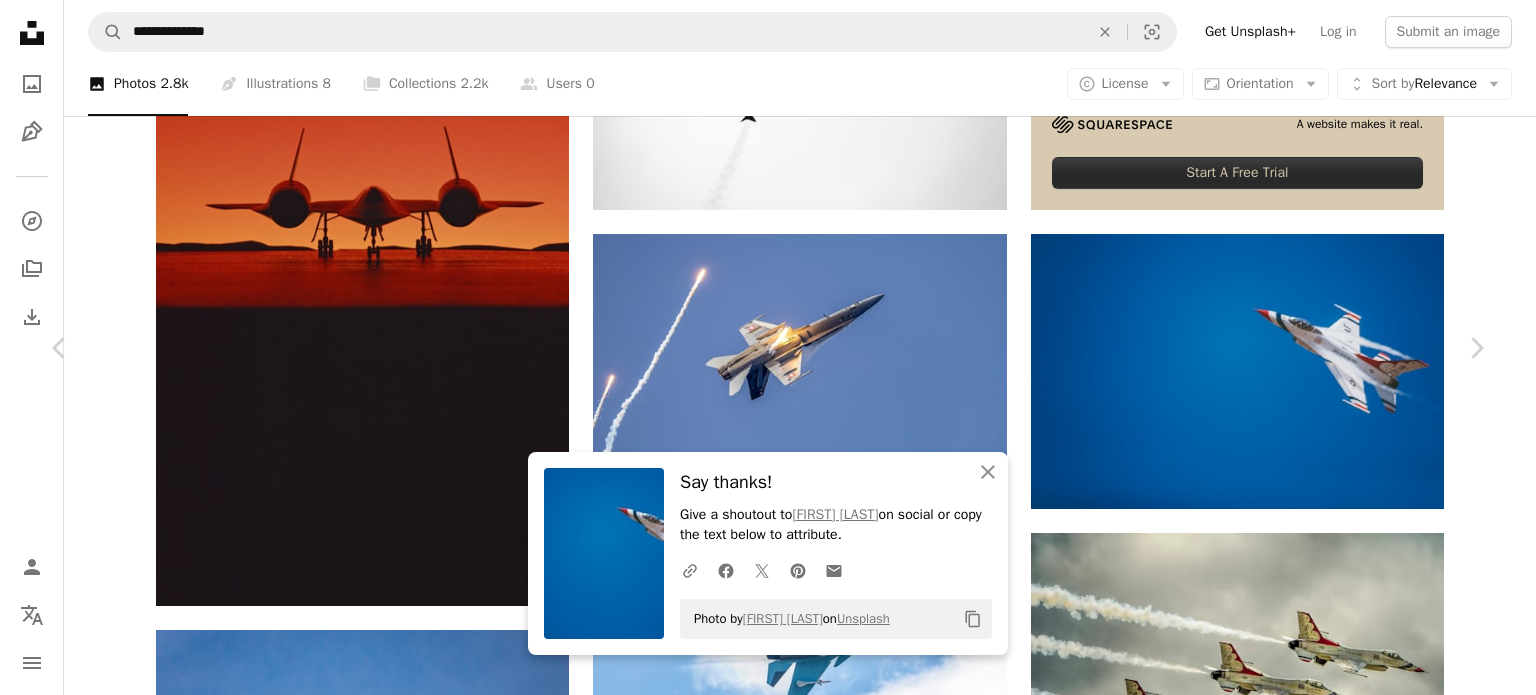 click on "An X shape" at bounding box center (20, 20) 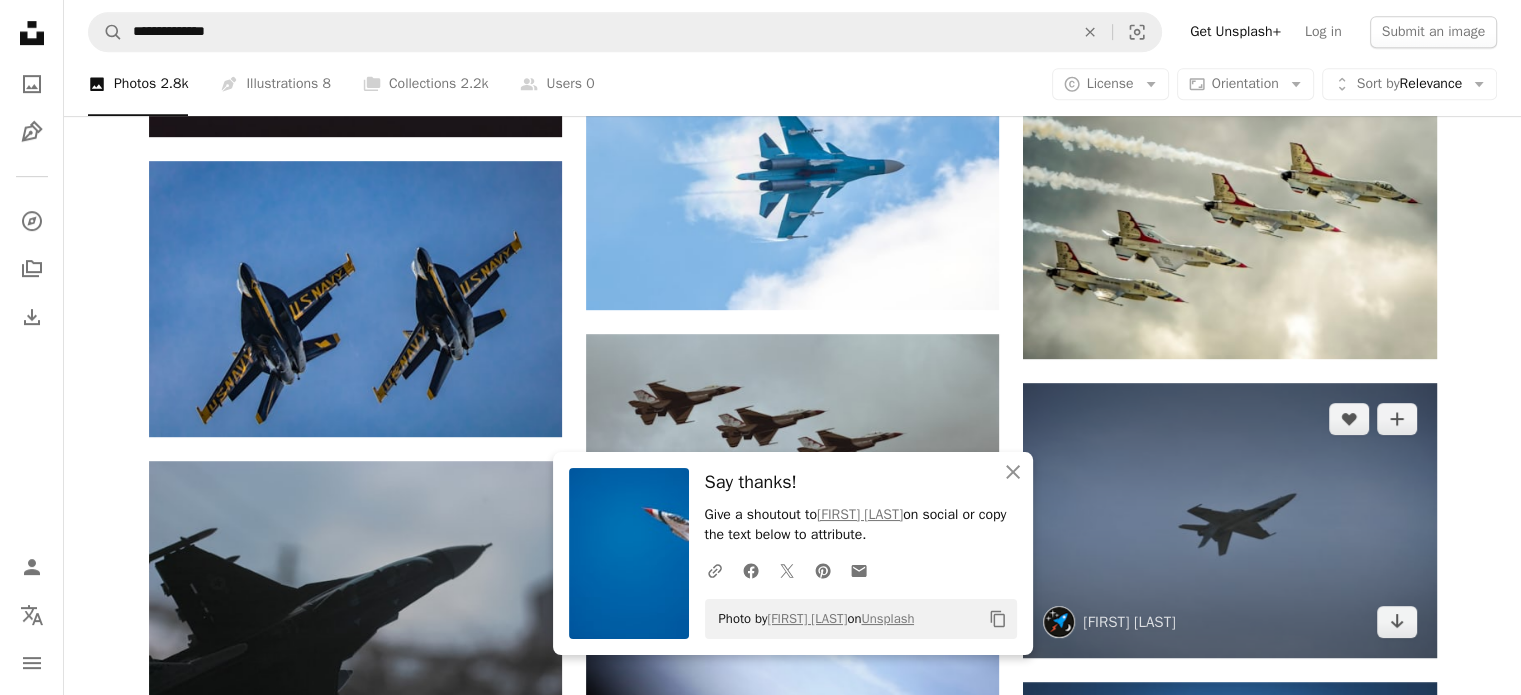 scroll, scrollTop: 1100, scrollLeft: 0, axis: vertical 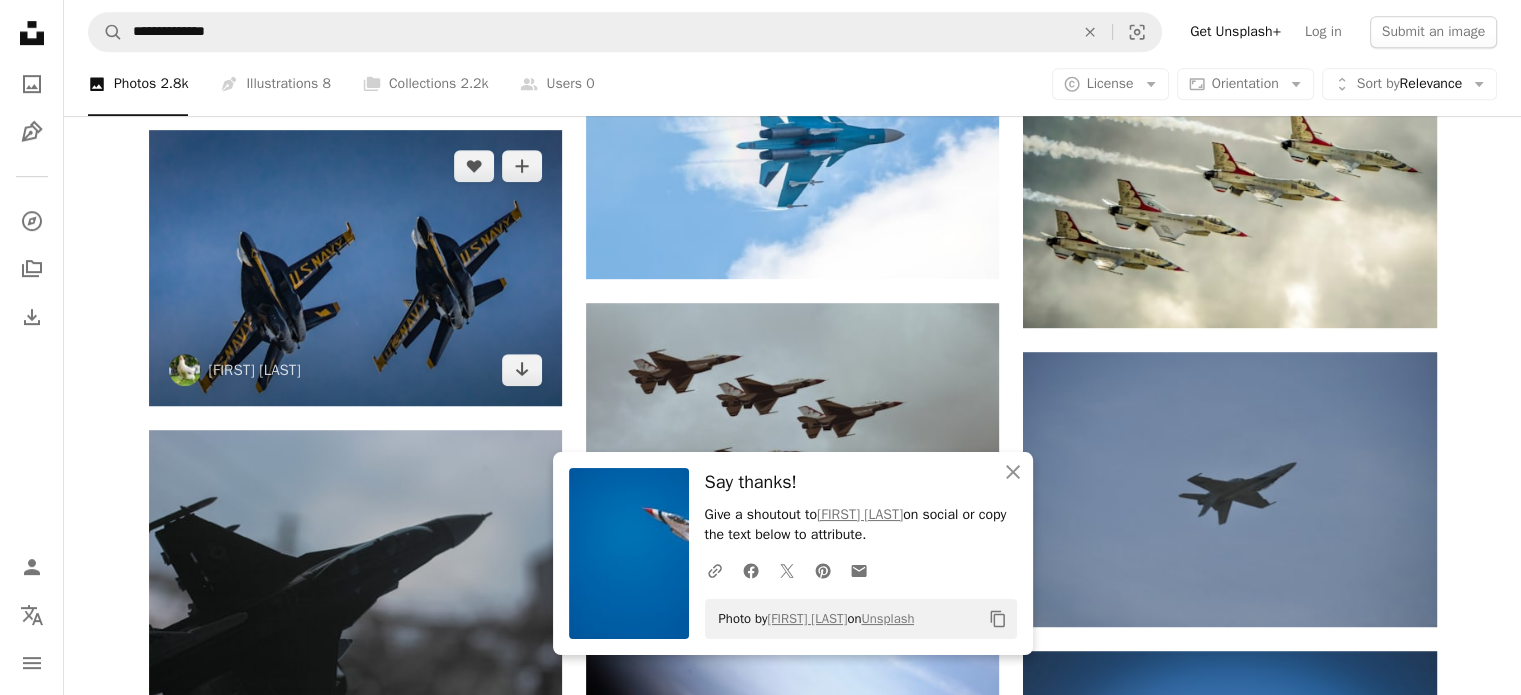 click at bounding box center [355, 267] 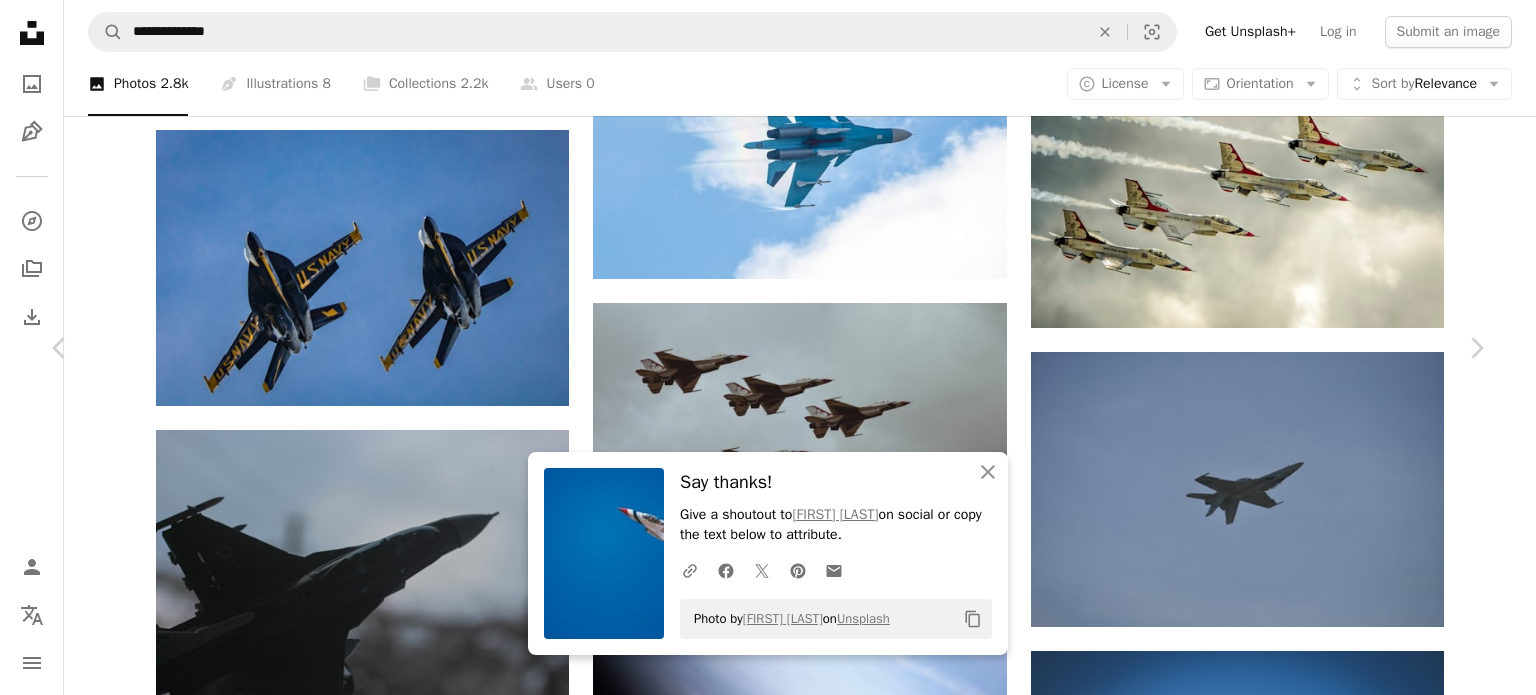 click on "Download free" at bounding box center (1287, 6876) 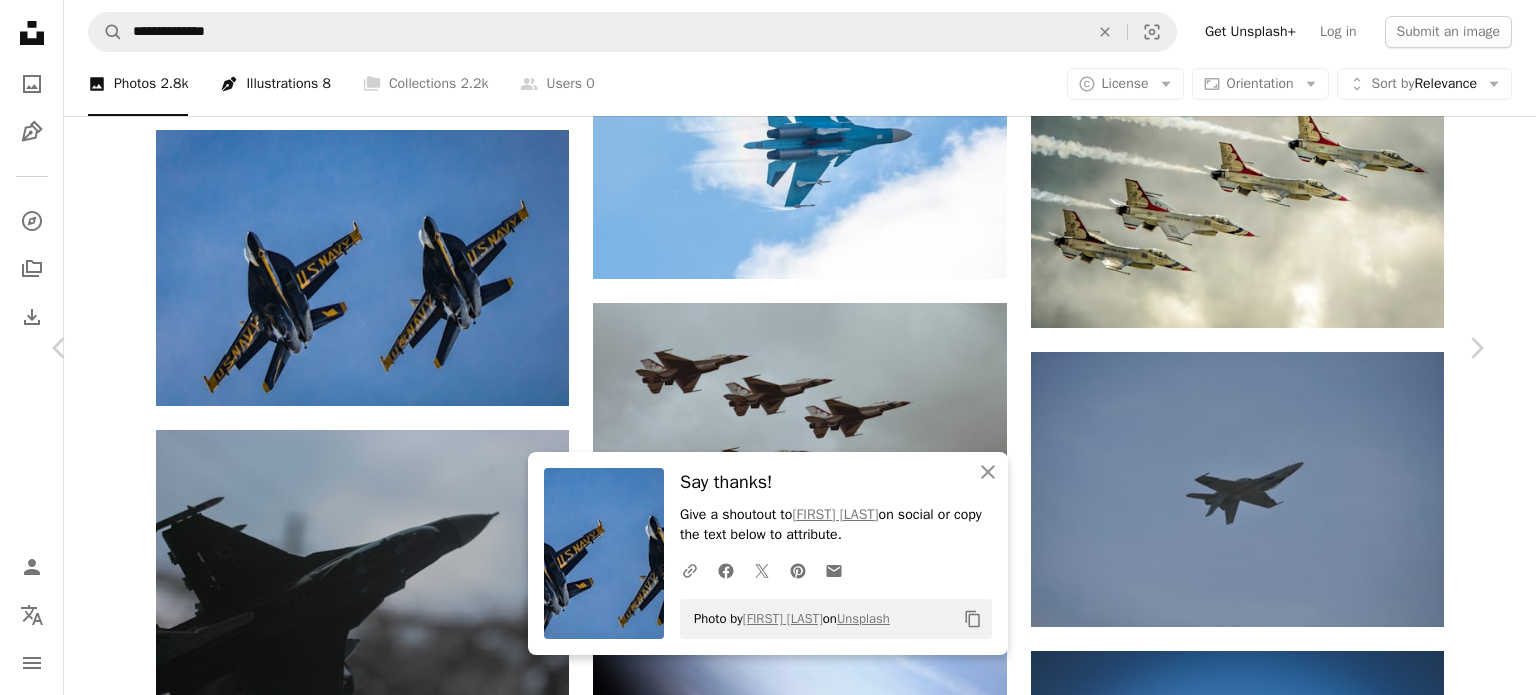 drag, startPoint x: 20, startPoint y: 22, endPoint x: 220, endPoint y: 75, distance: 206.90337 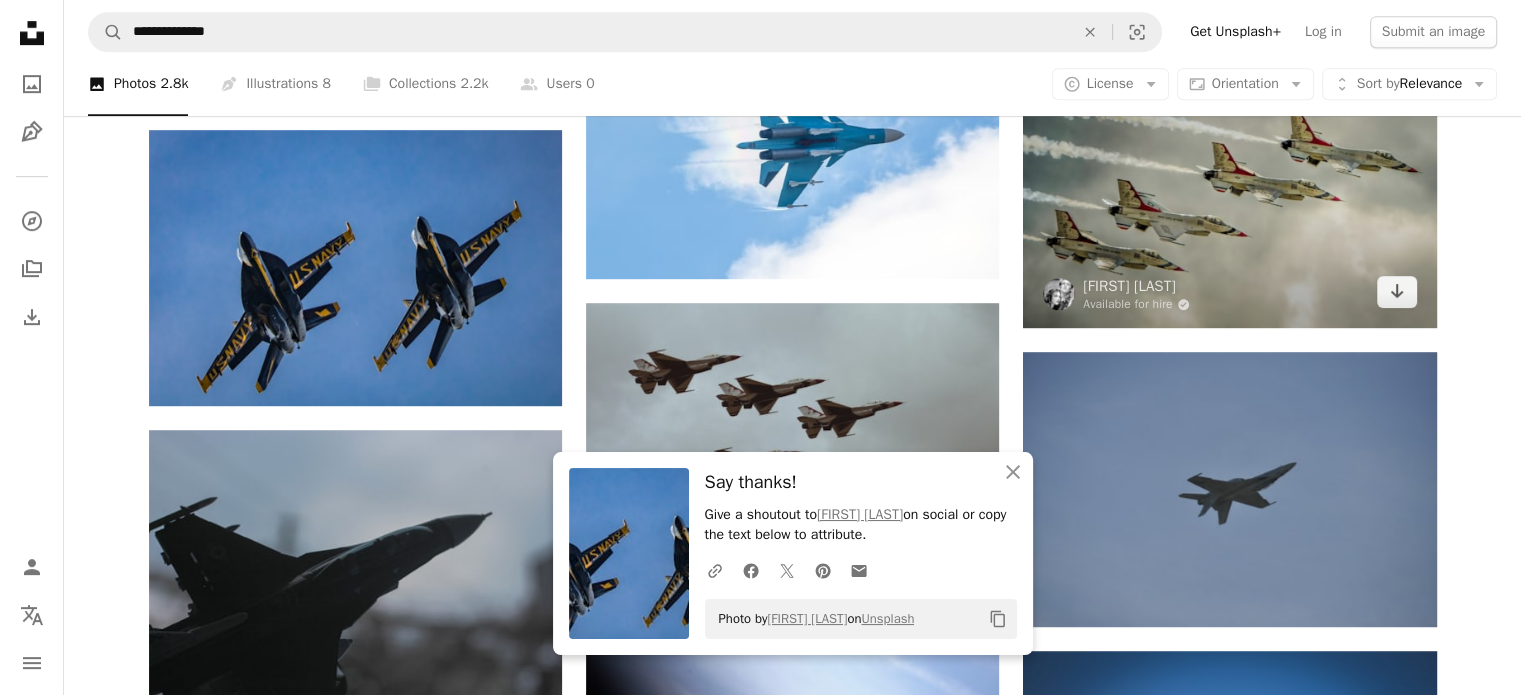 click at bounding box center (1229, 180) 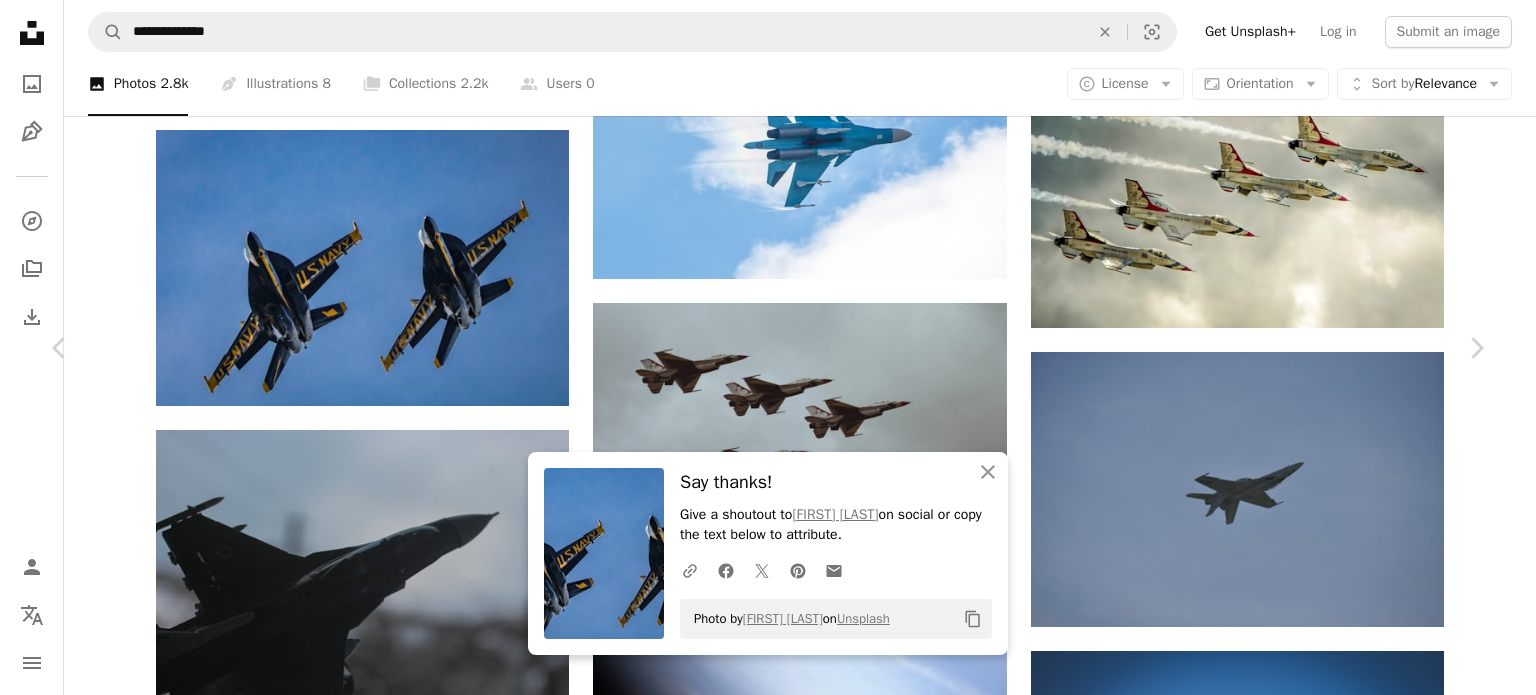 click on "Download free" at bounding box center (1287, 6876) 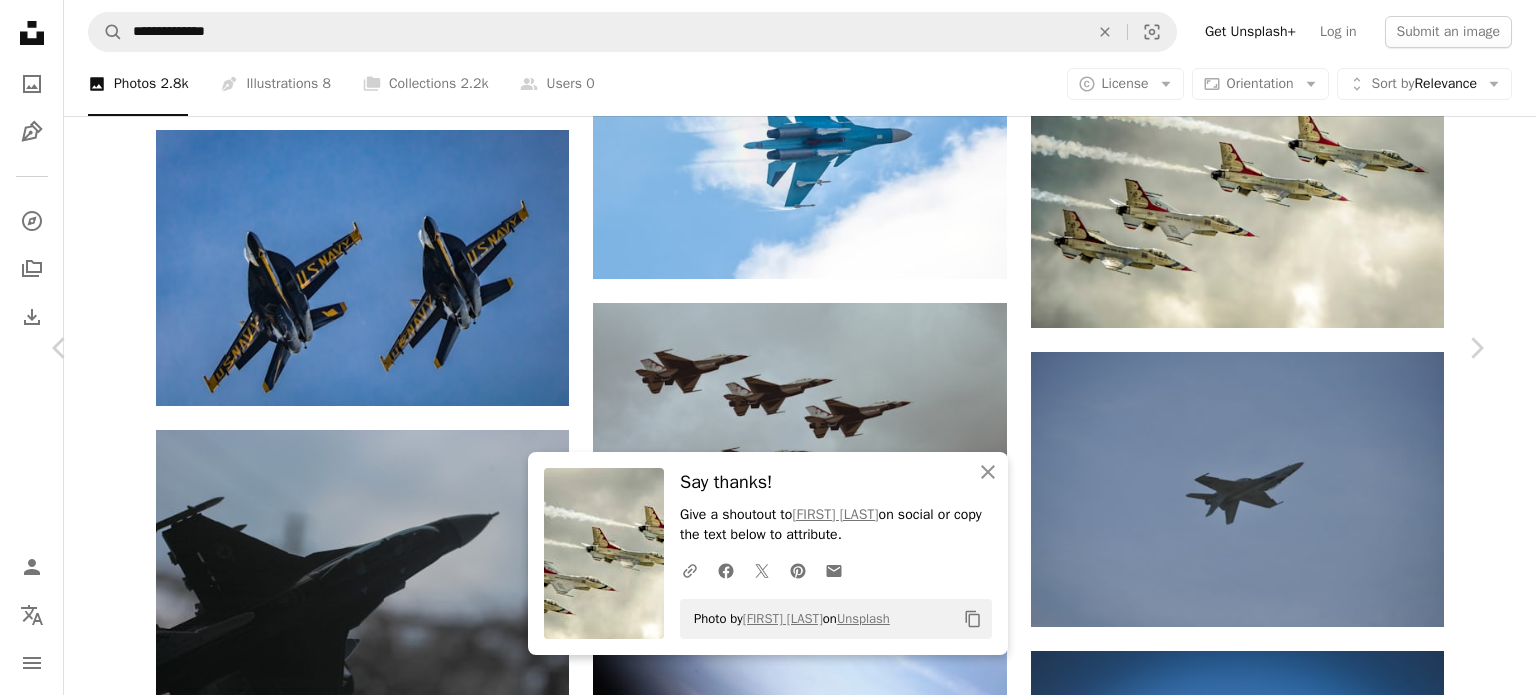 click on "An X shape" at bounding box center [20, 20] 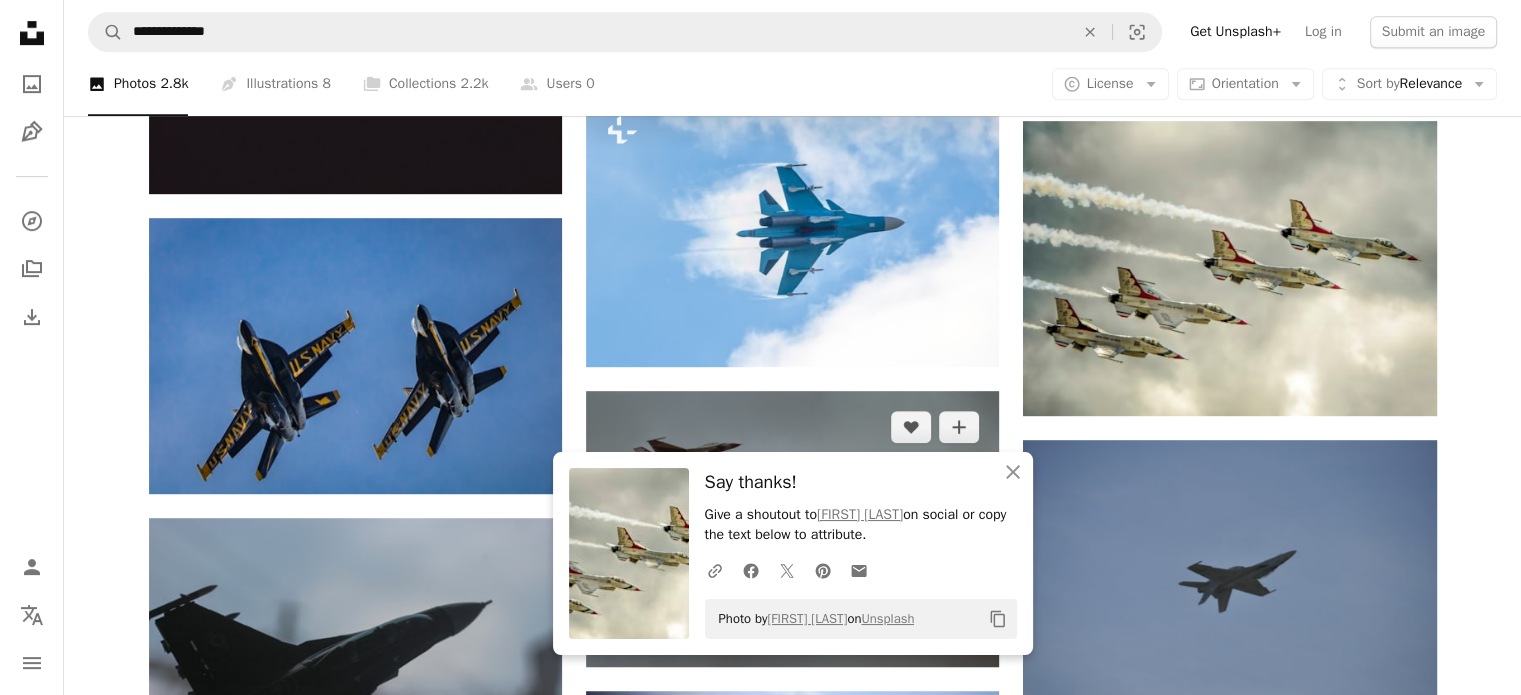 scroll, scrollTop: 1000, scrollLeft: 0, axis: vertical 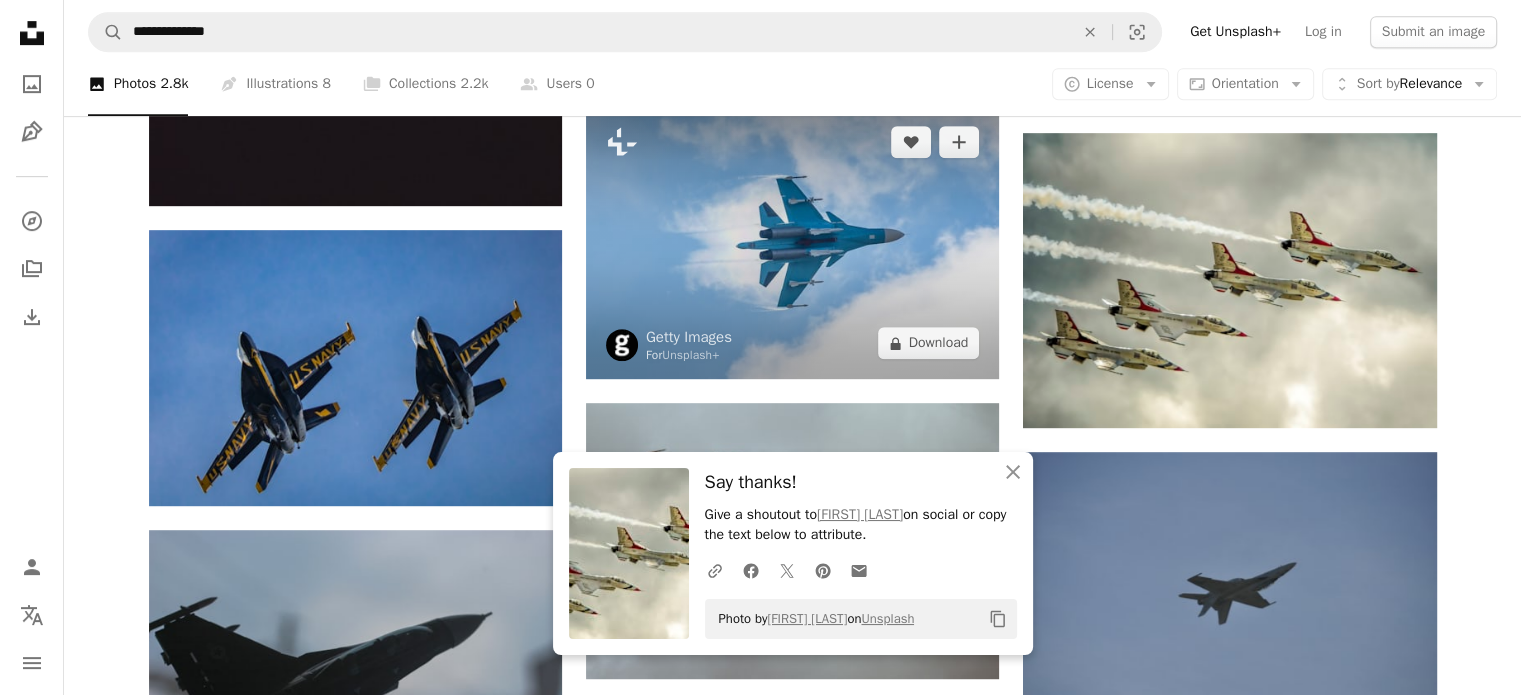 click at bounding box center (792, 243) 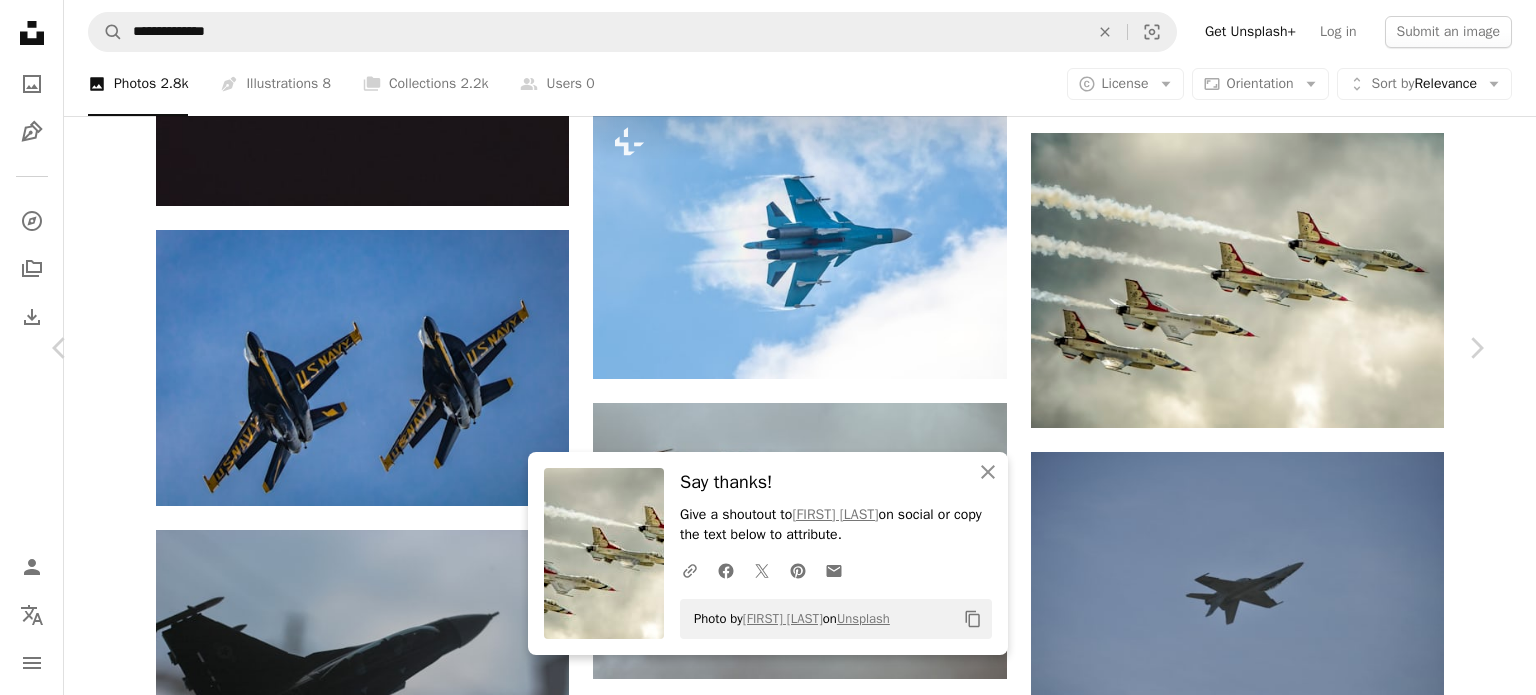 click on "A lock   Download" at bounding box center (1325, 6976) 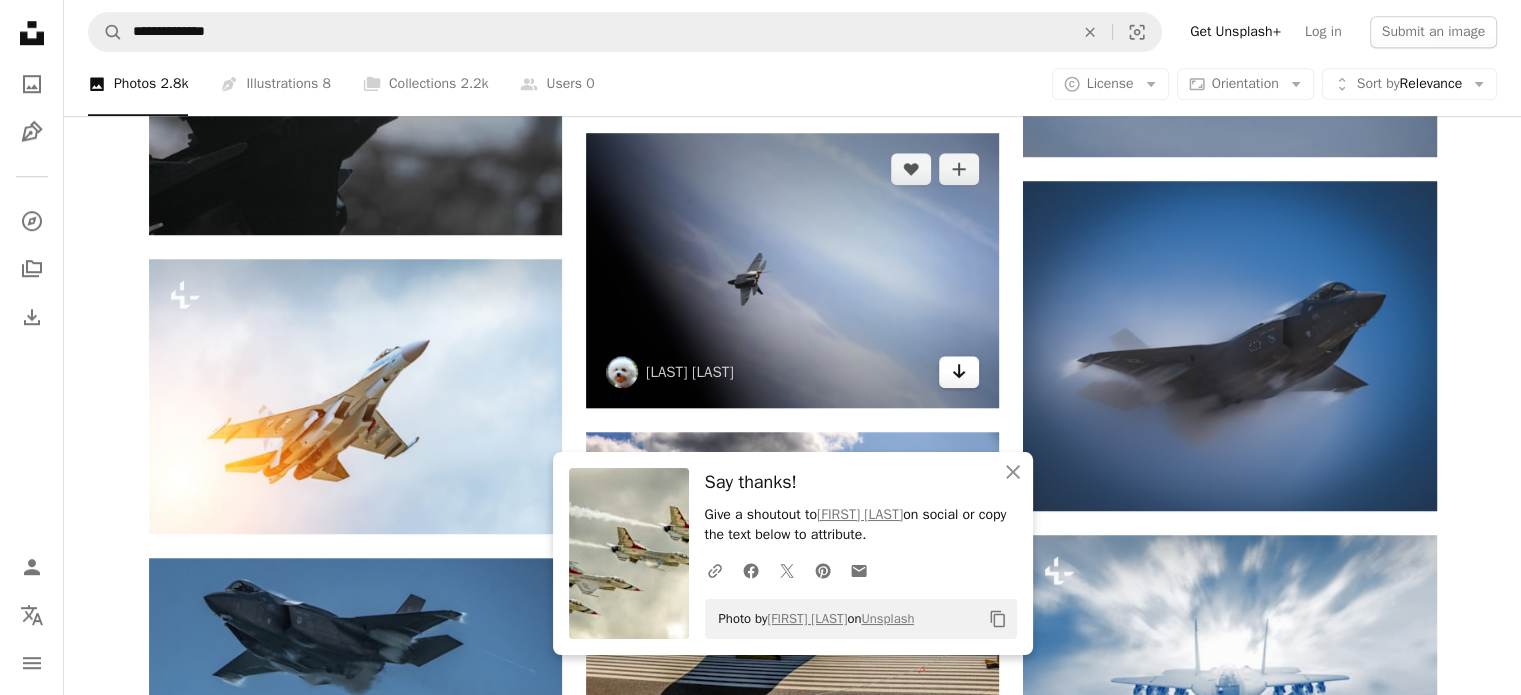 scroll, scrollTop: 1700, scrollLeft: 0, axis: vertical 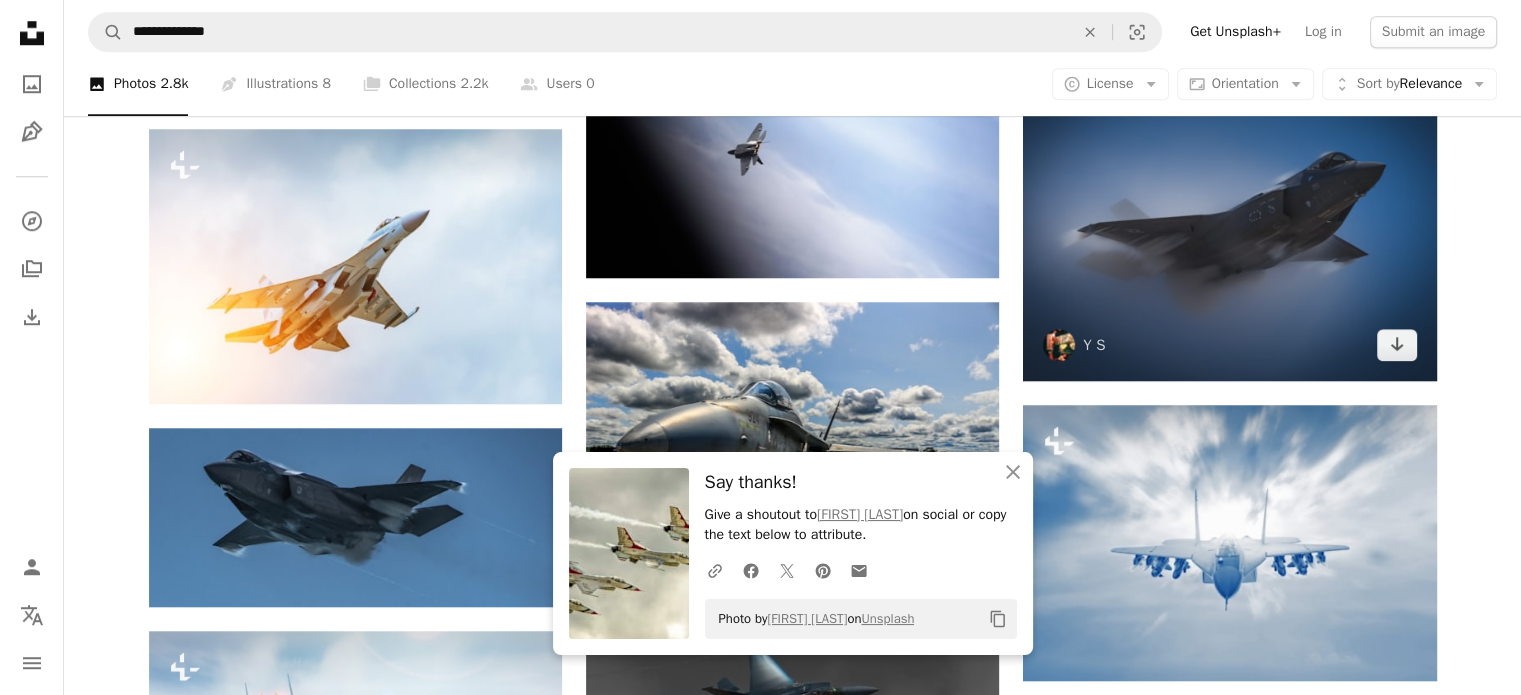 click at bounding box center (1229, 216) 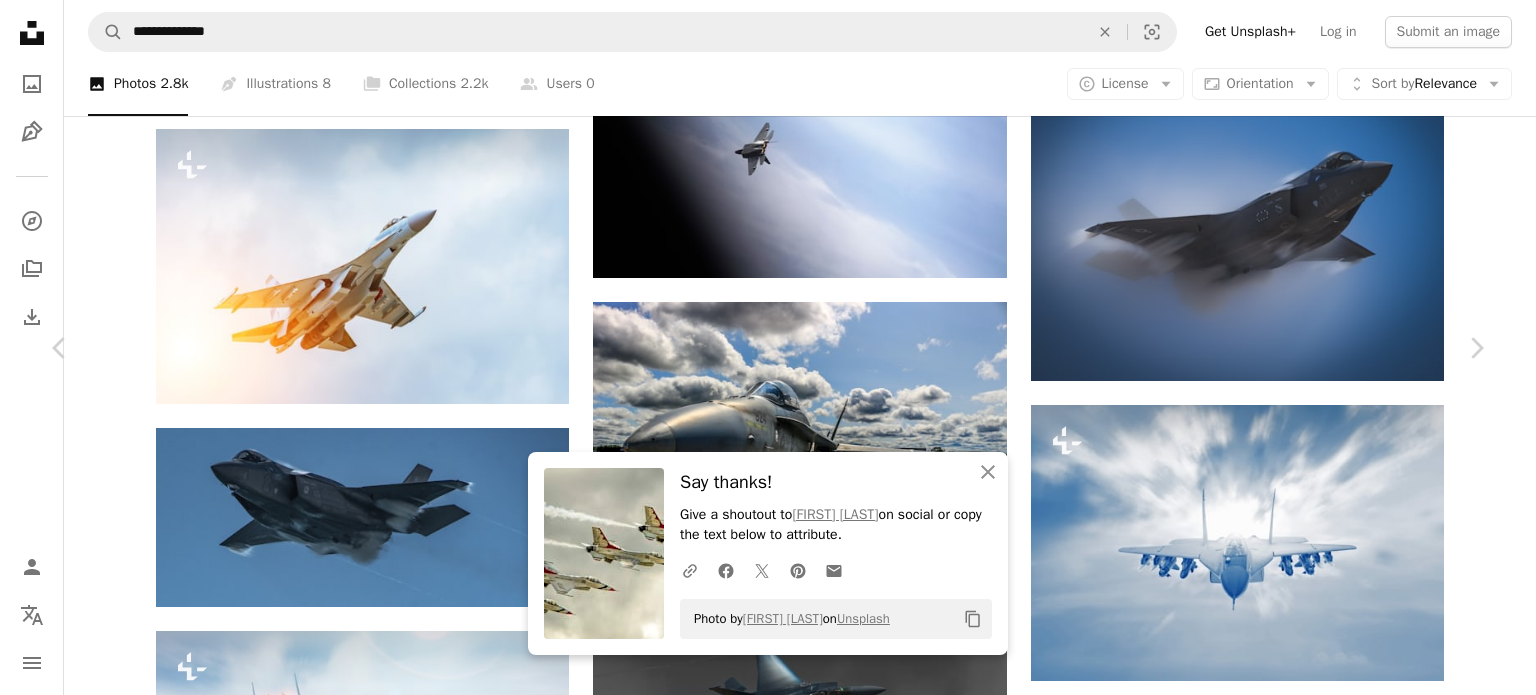 click on "Download free" at bounding box center [1287, 6276] 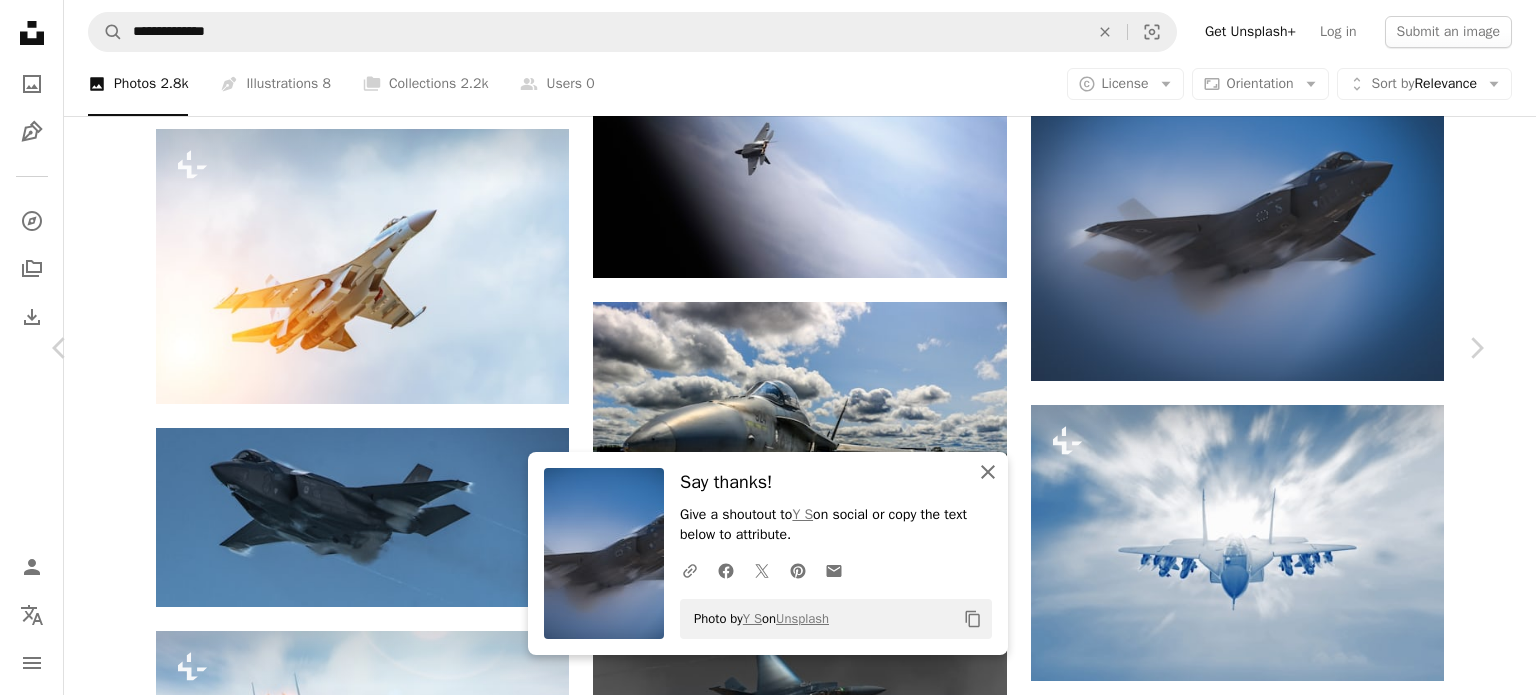 click 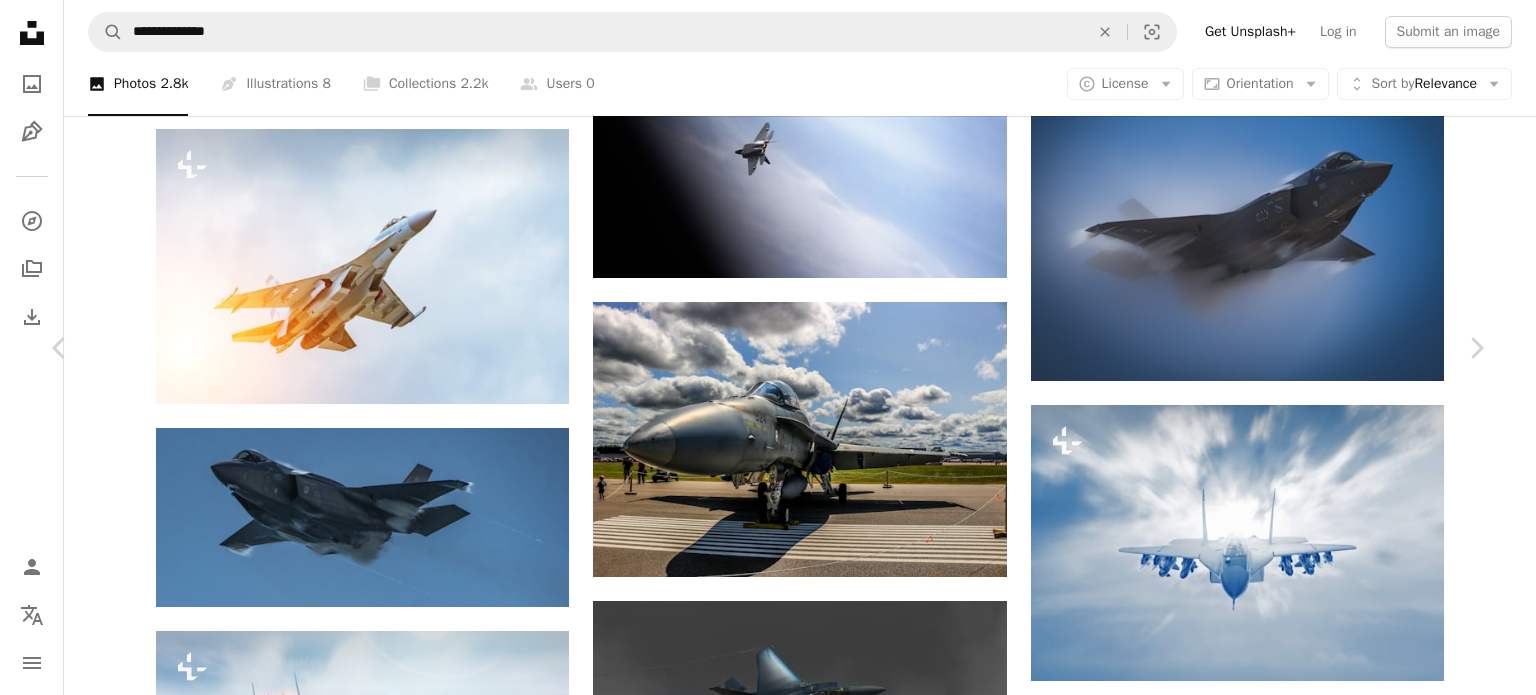 click on "An X shape" at bounding box center (20, 20) 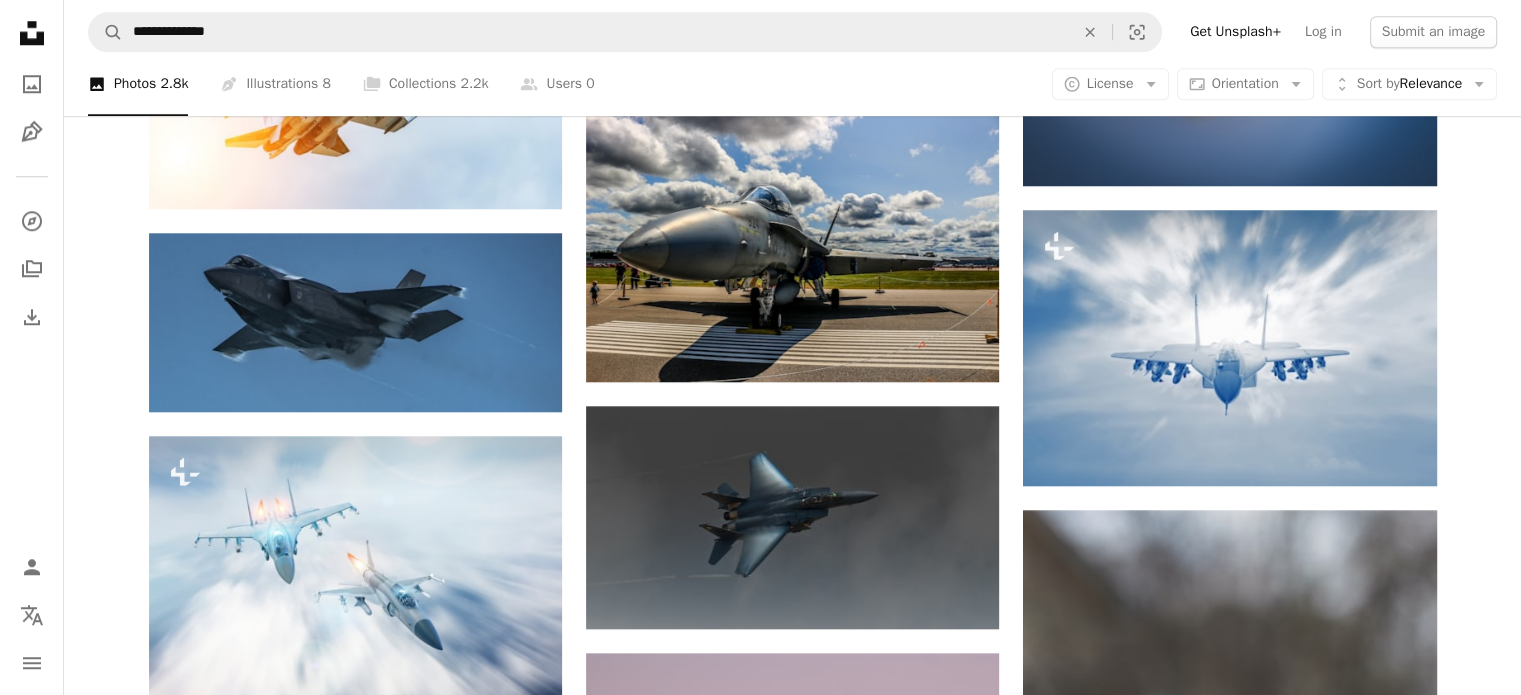 scroll, scrollTop: 1900, scrollLeft: 0, axis: vertical 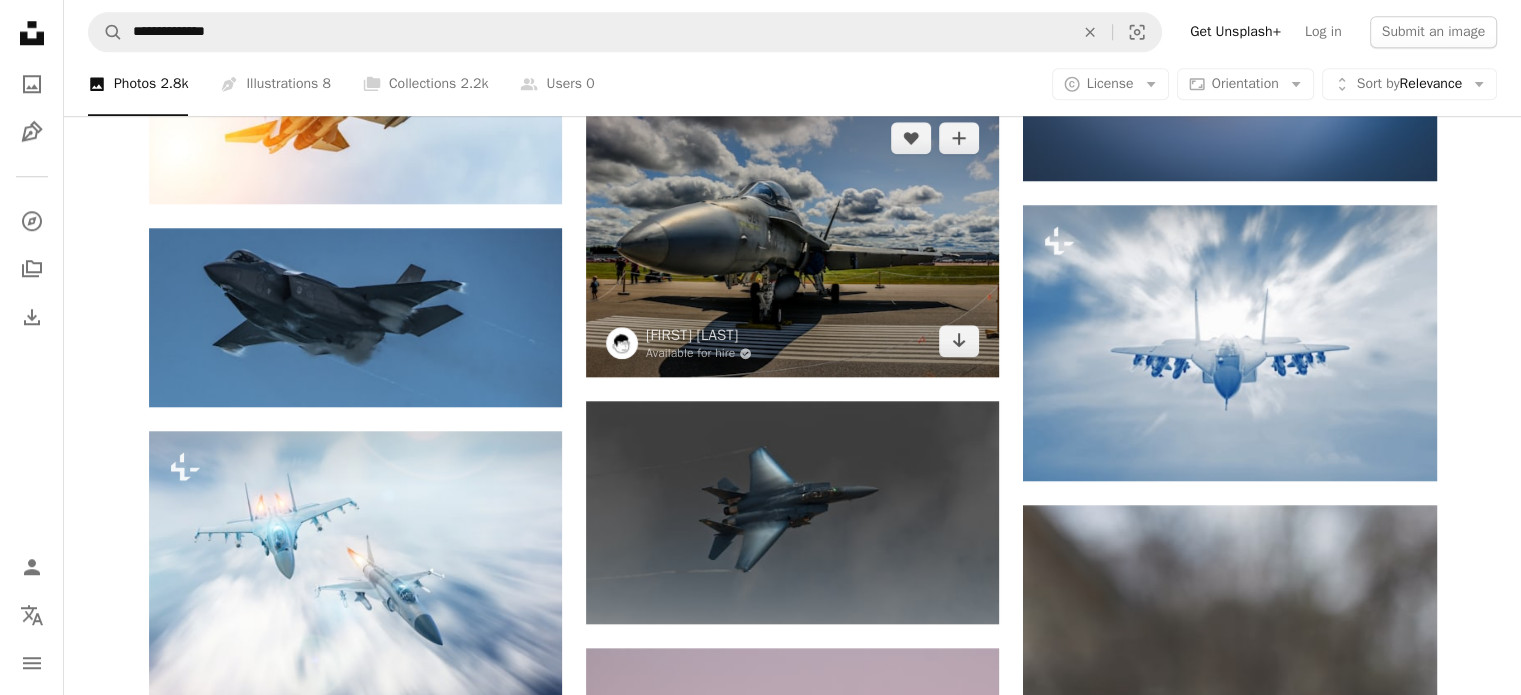 click at bounding box center (792, 239) 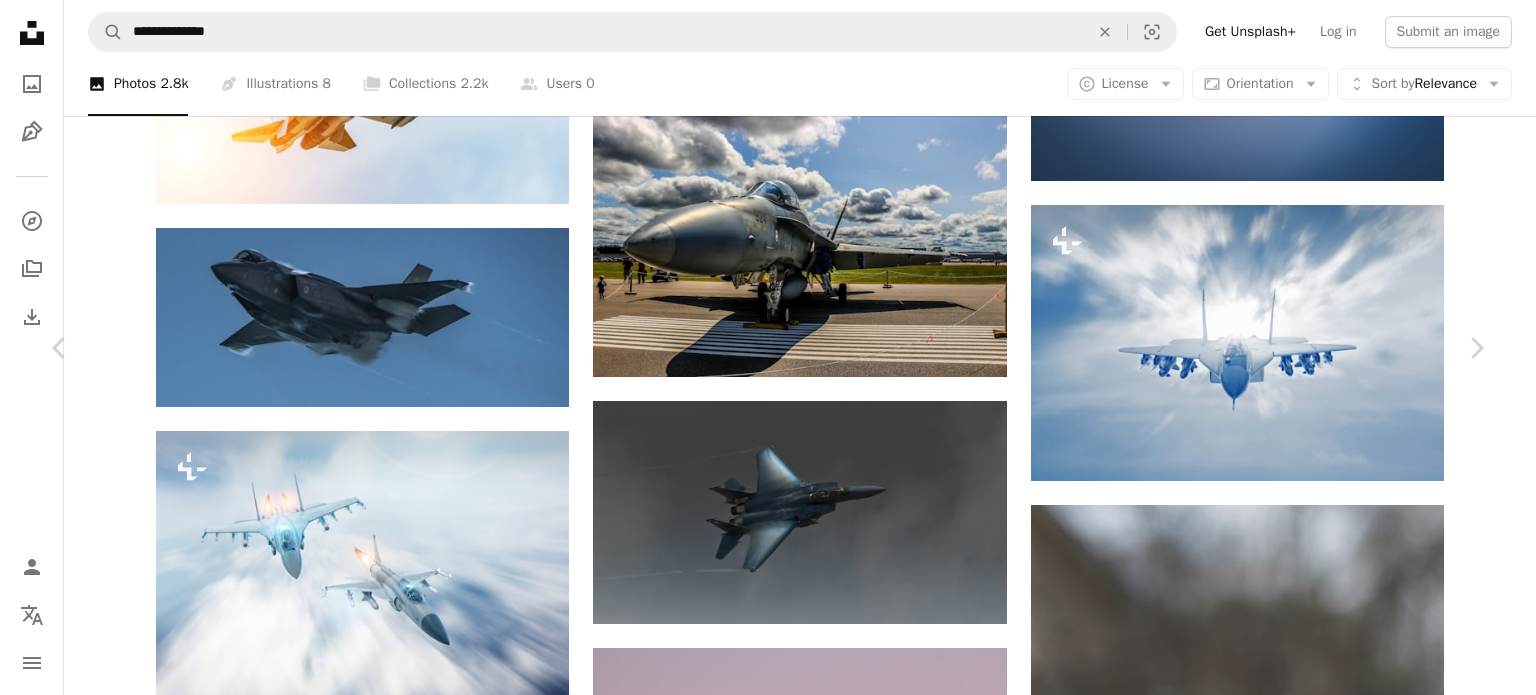 click on "Download free" at bounding box center (1287, 6076) 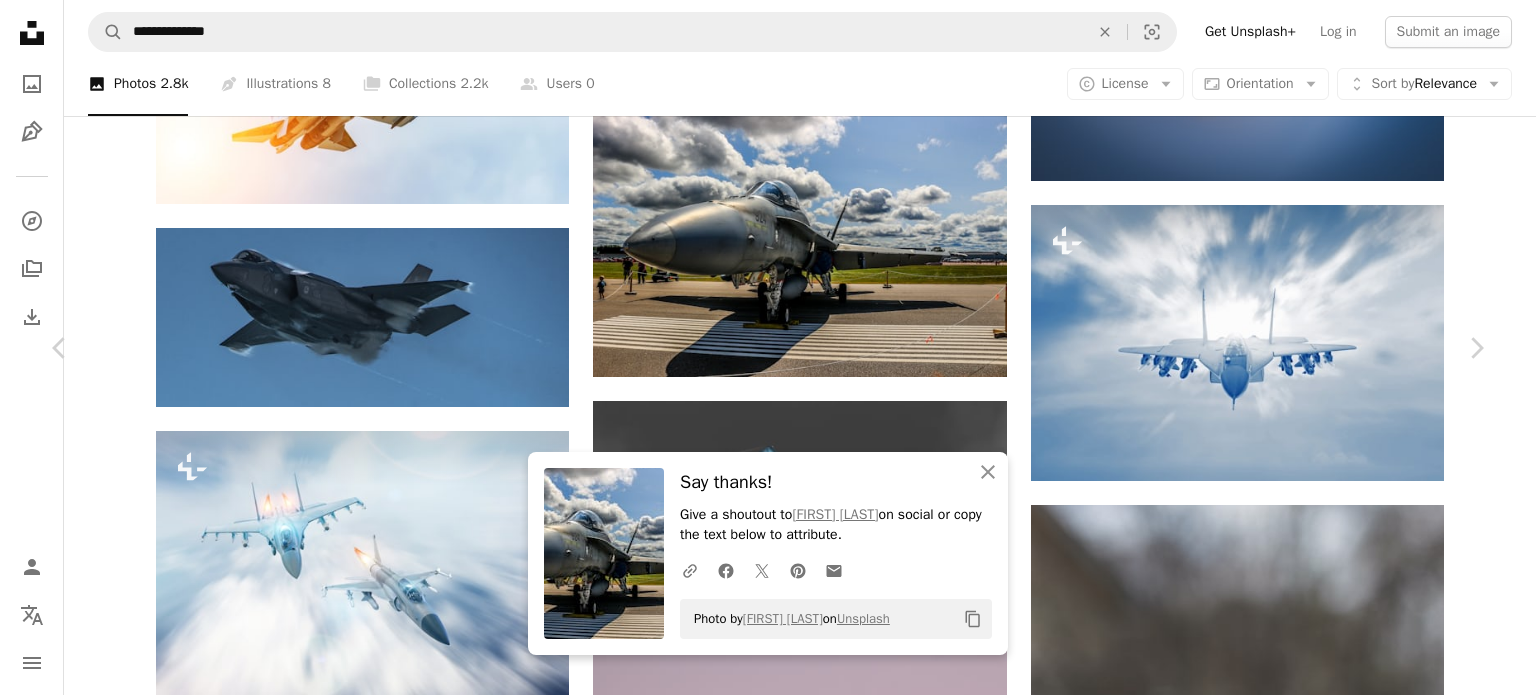 click on "Zoom in" at bounding box center [760, 6407] 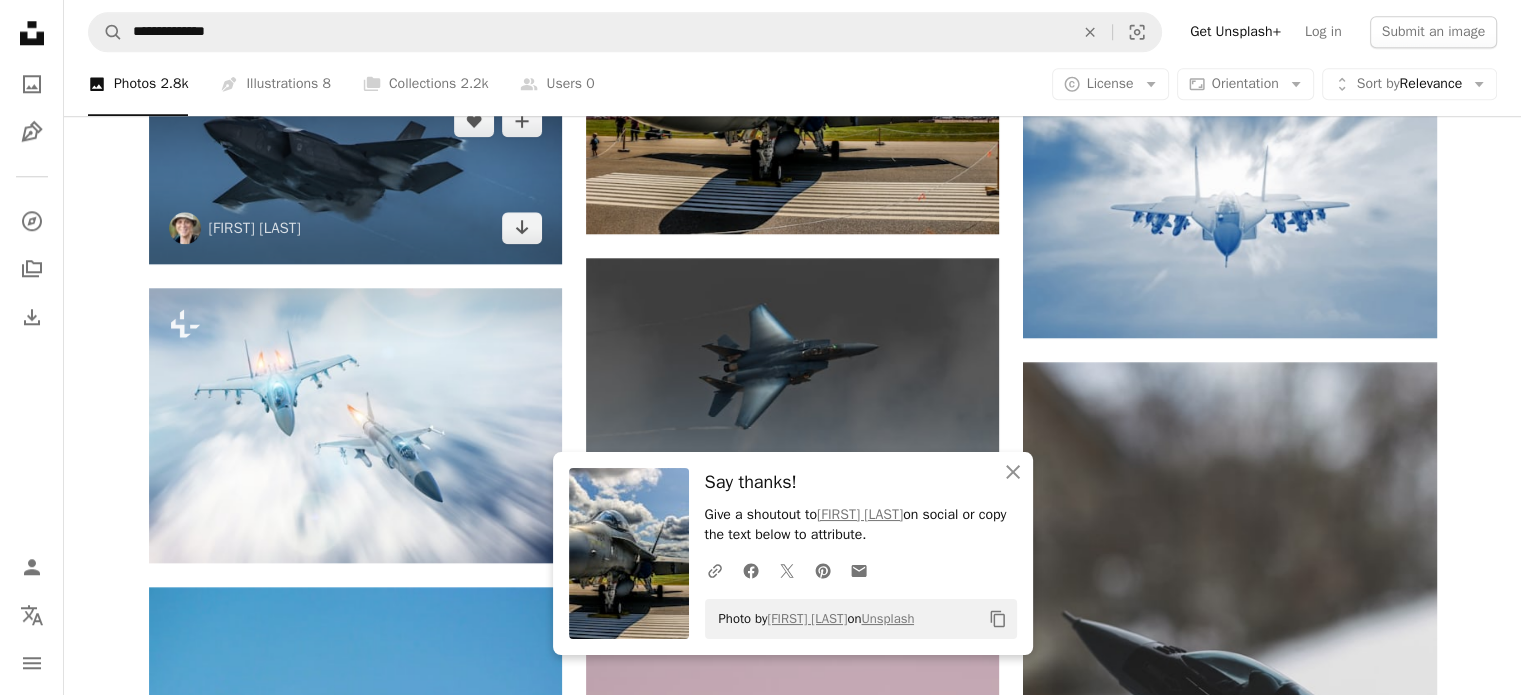 scroll, scrollTop: 2100, scrollLeft: 0, axis: vertical 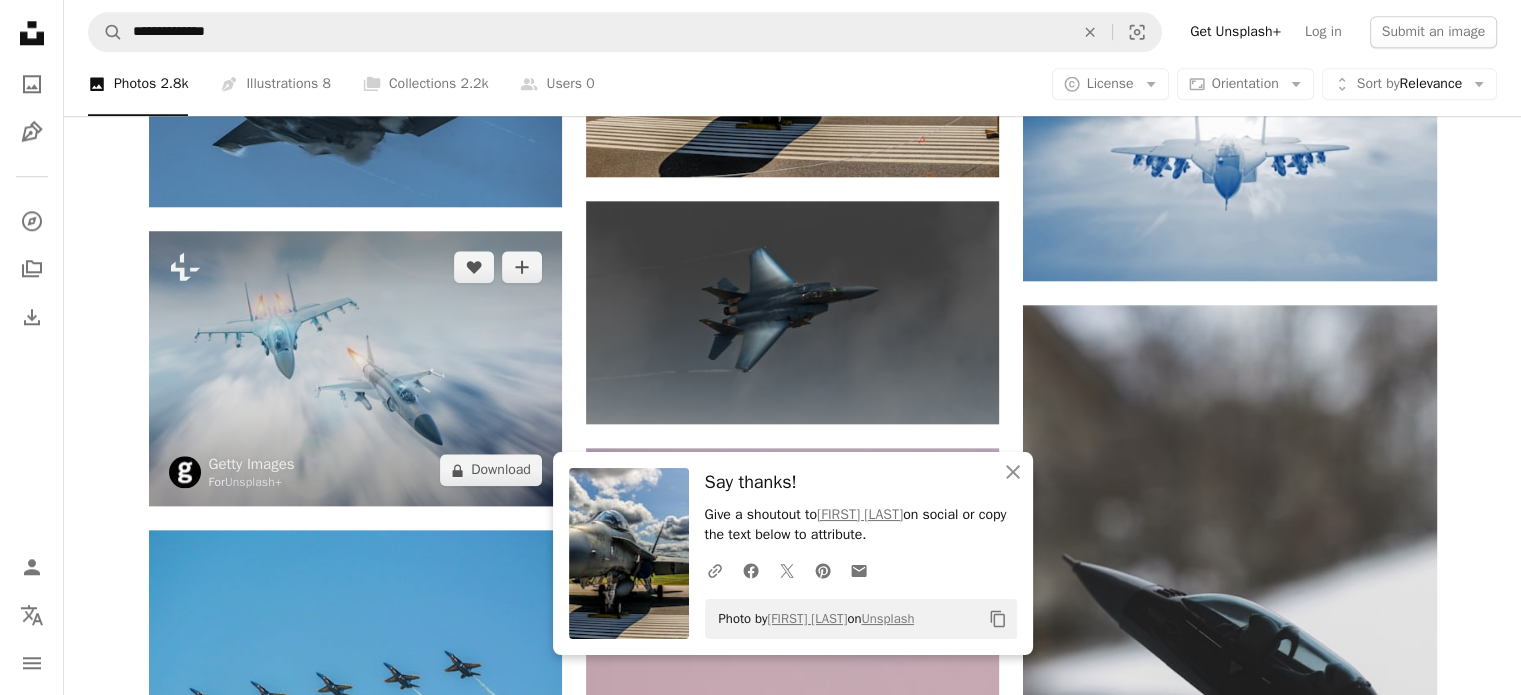 click at bounding box center (355, 368) 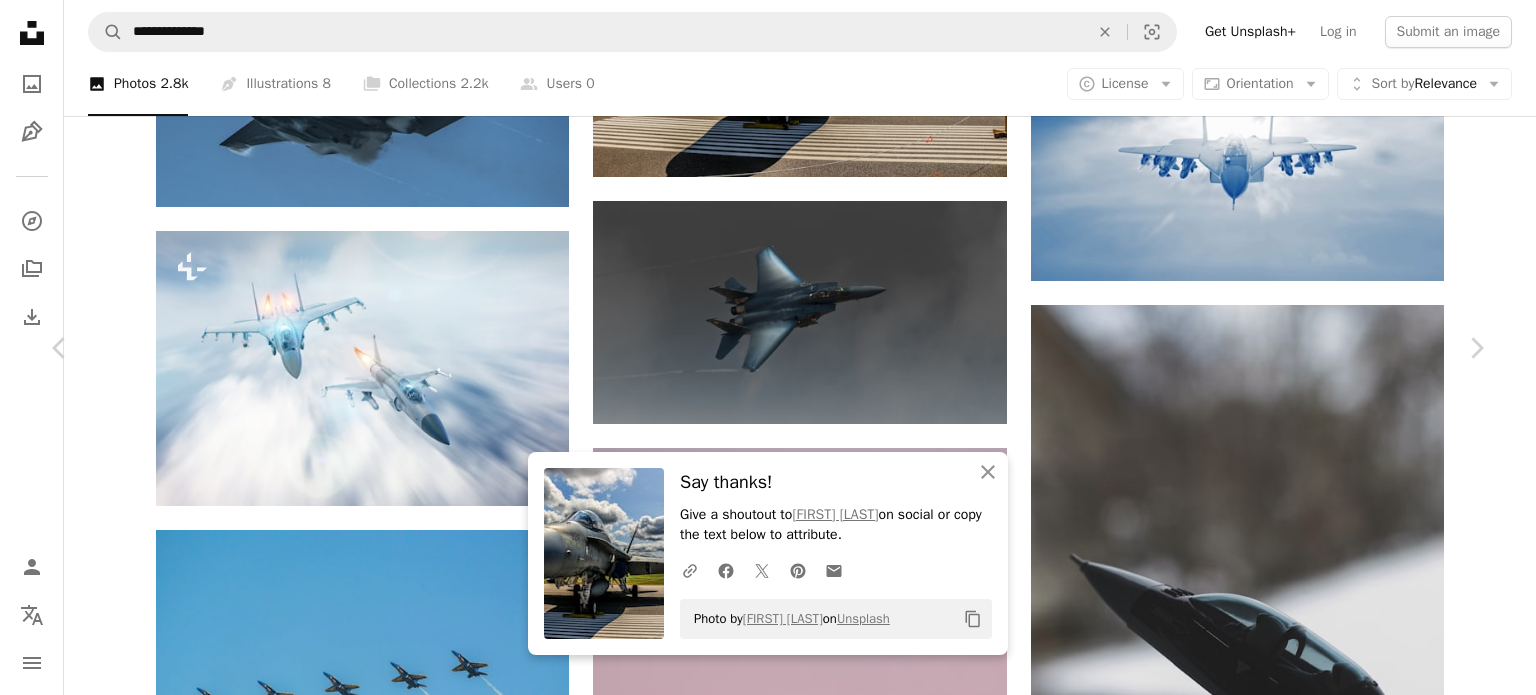 click on "A lock   Download" at bounding box center (1325, 5876) 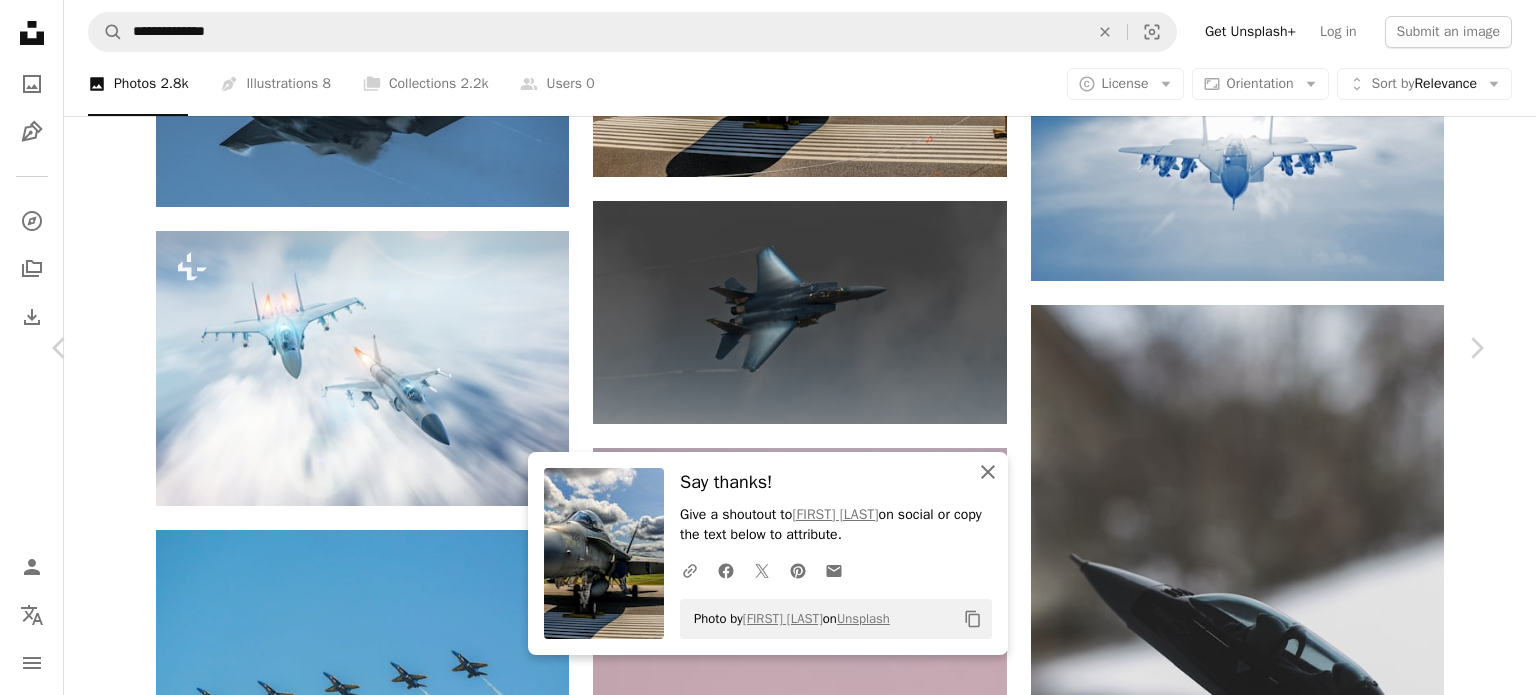 click 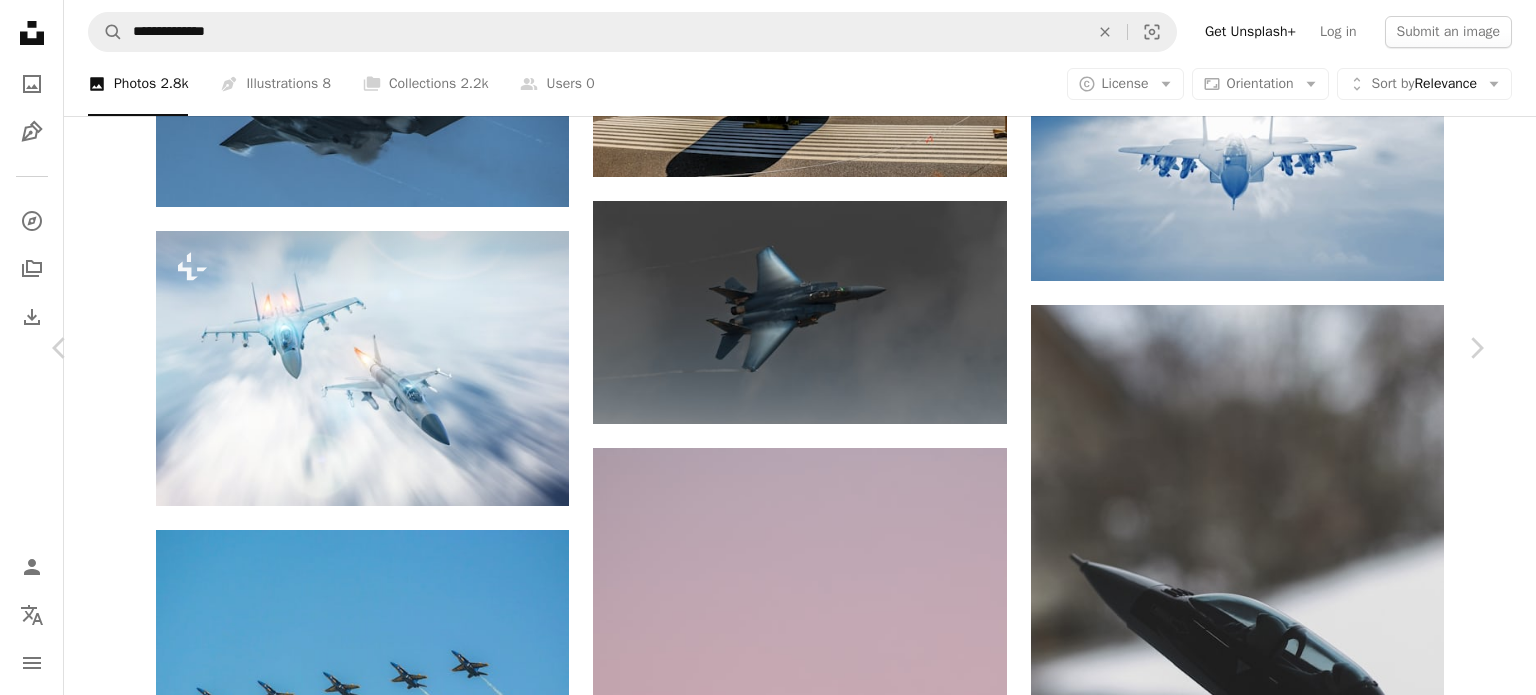 click on "An X shape" at bounding box center [20, 20] 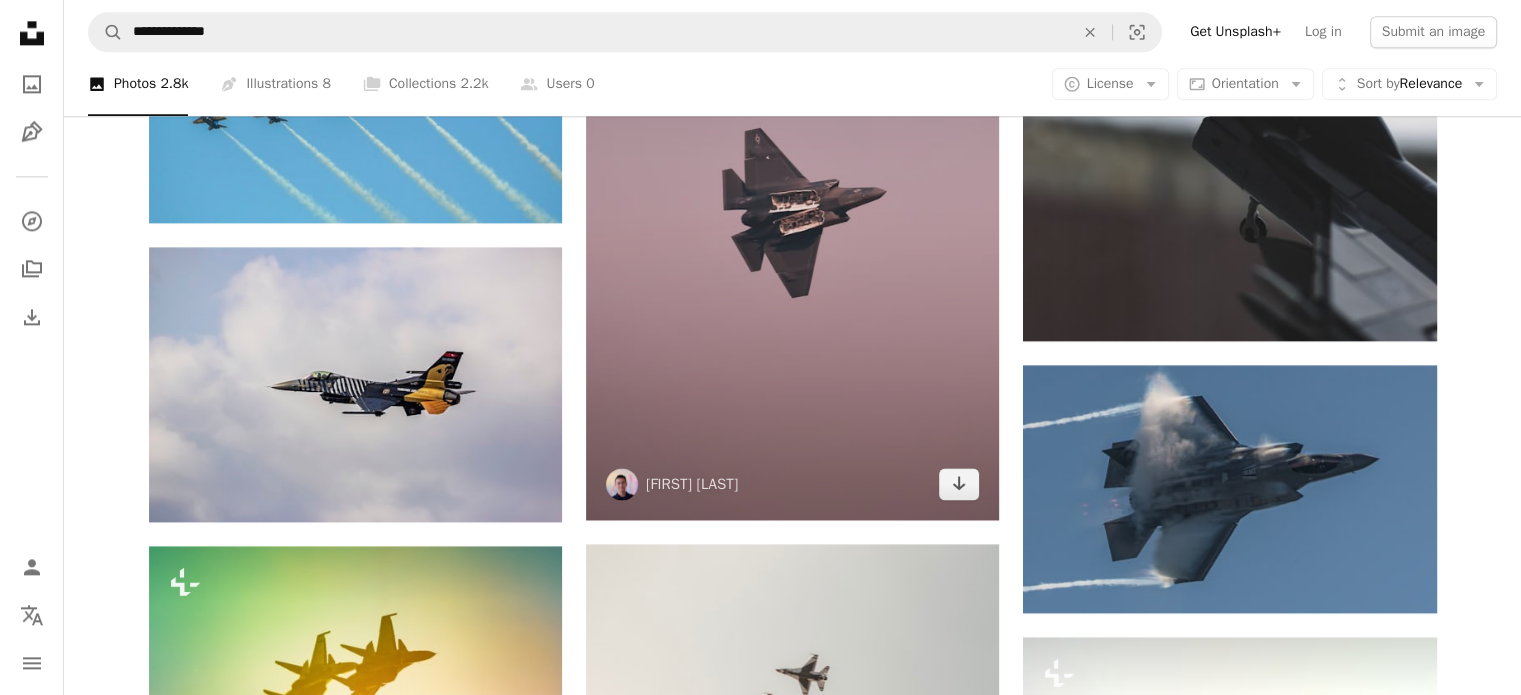 scroll, scrollTop: 2700, scrollLeft: 0, axis: vertical 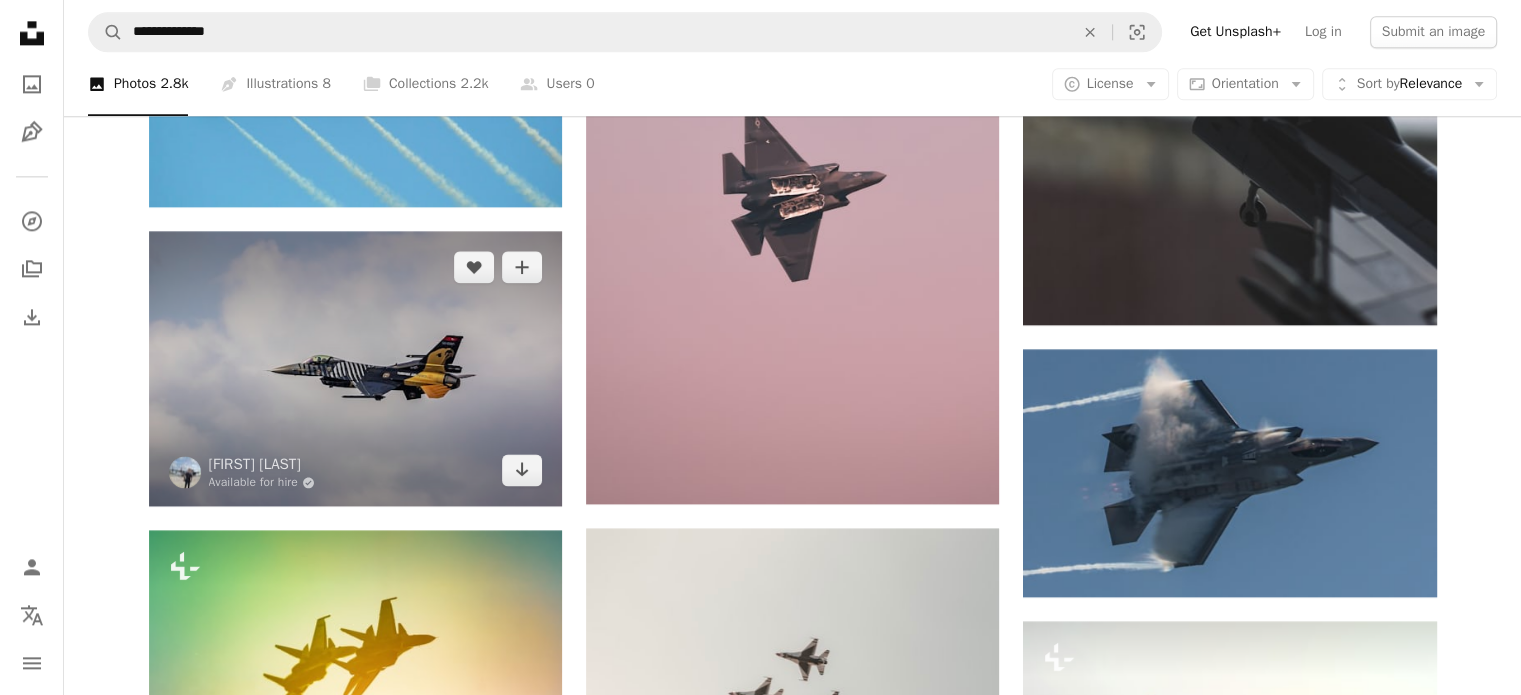 click at bounding box center (355, 368) 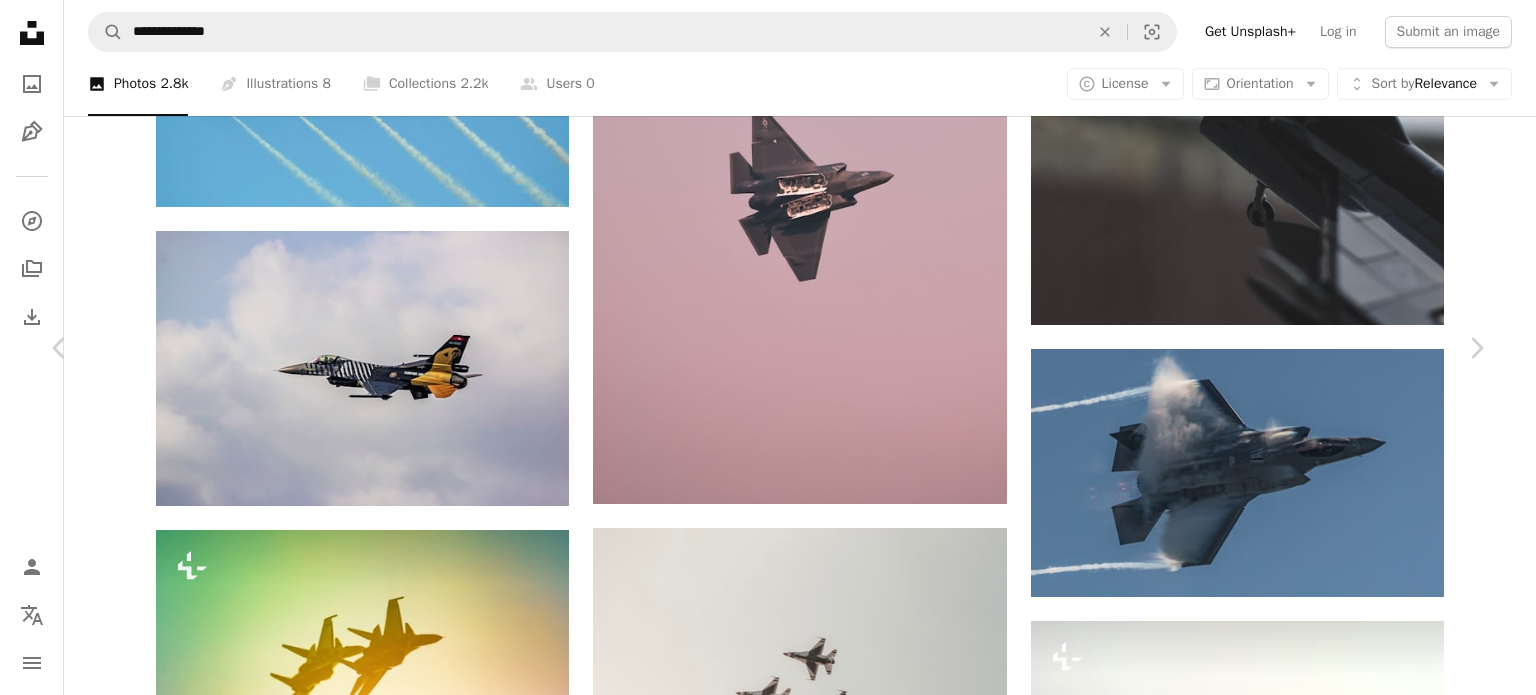 click on "Download free" at bounding box center [1287, 5276] 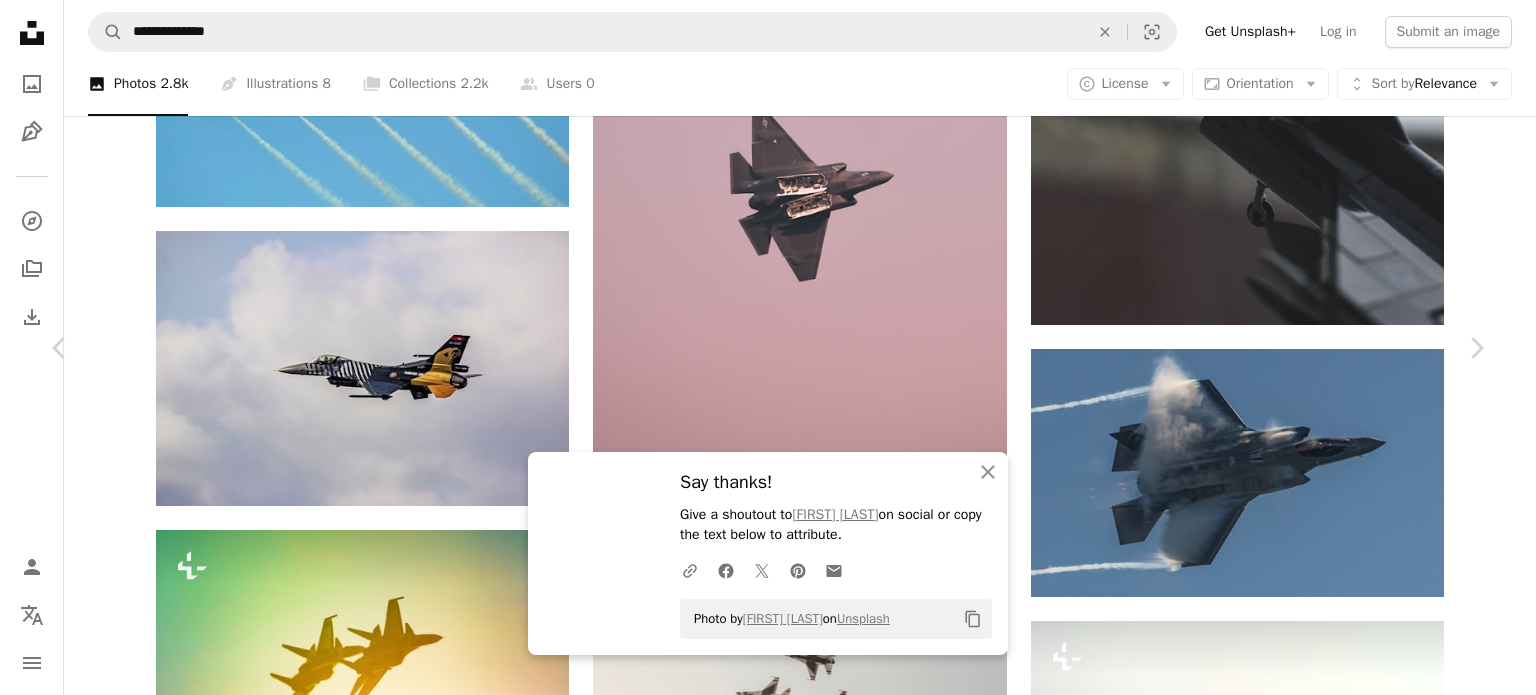 click on "Download free" at bounding box center [1287, 5276] 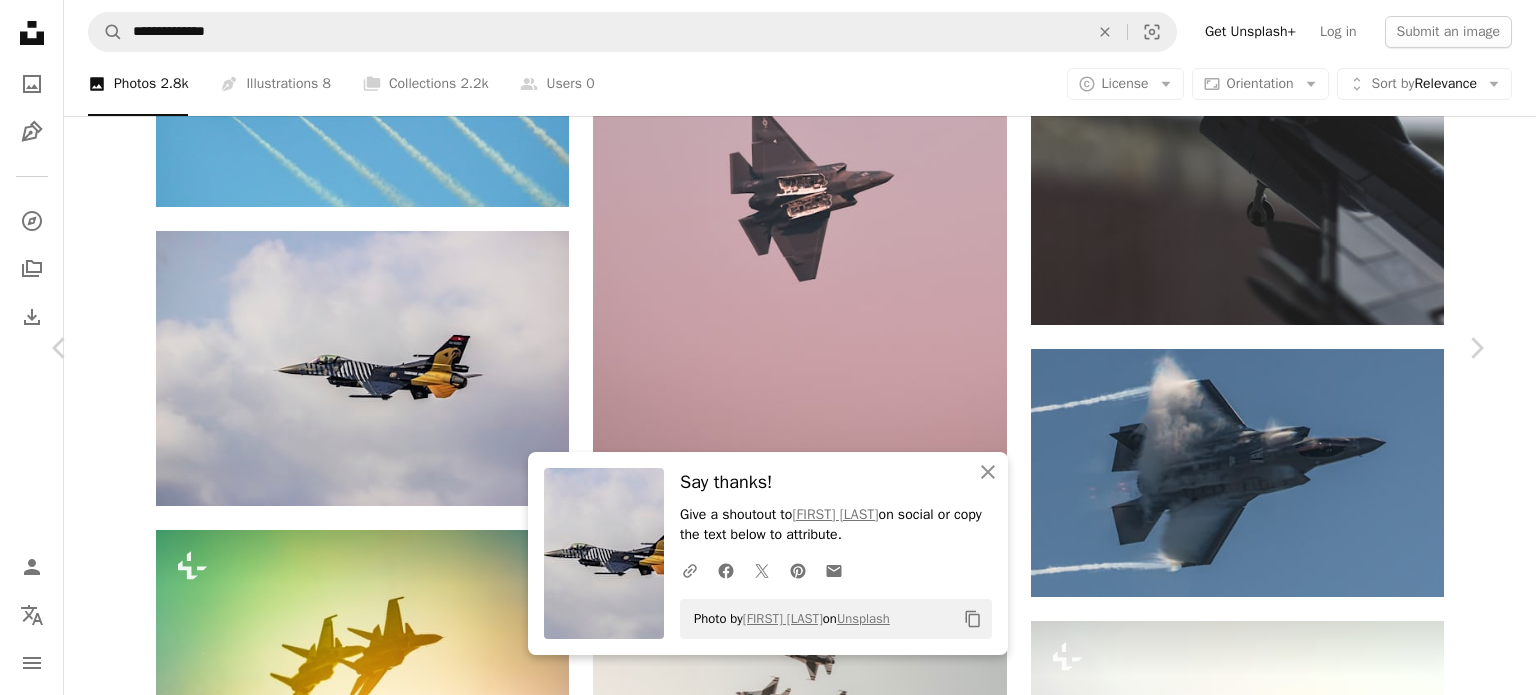click on "An X shape" at bounding box center [20, 20] 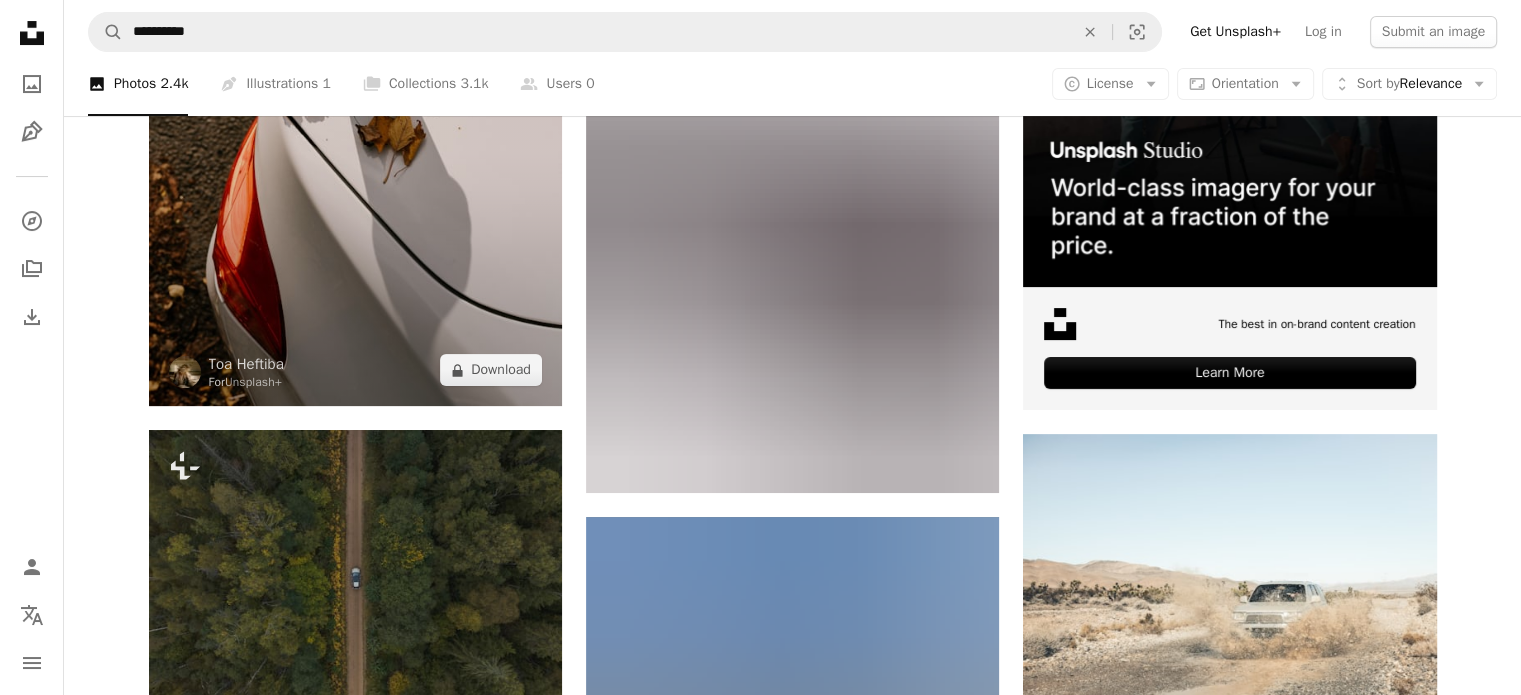 scroll, scrollTop: 0, scrollLeft: 0, axis: both 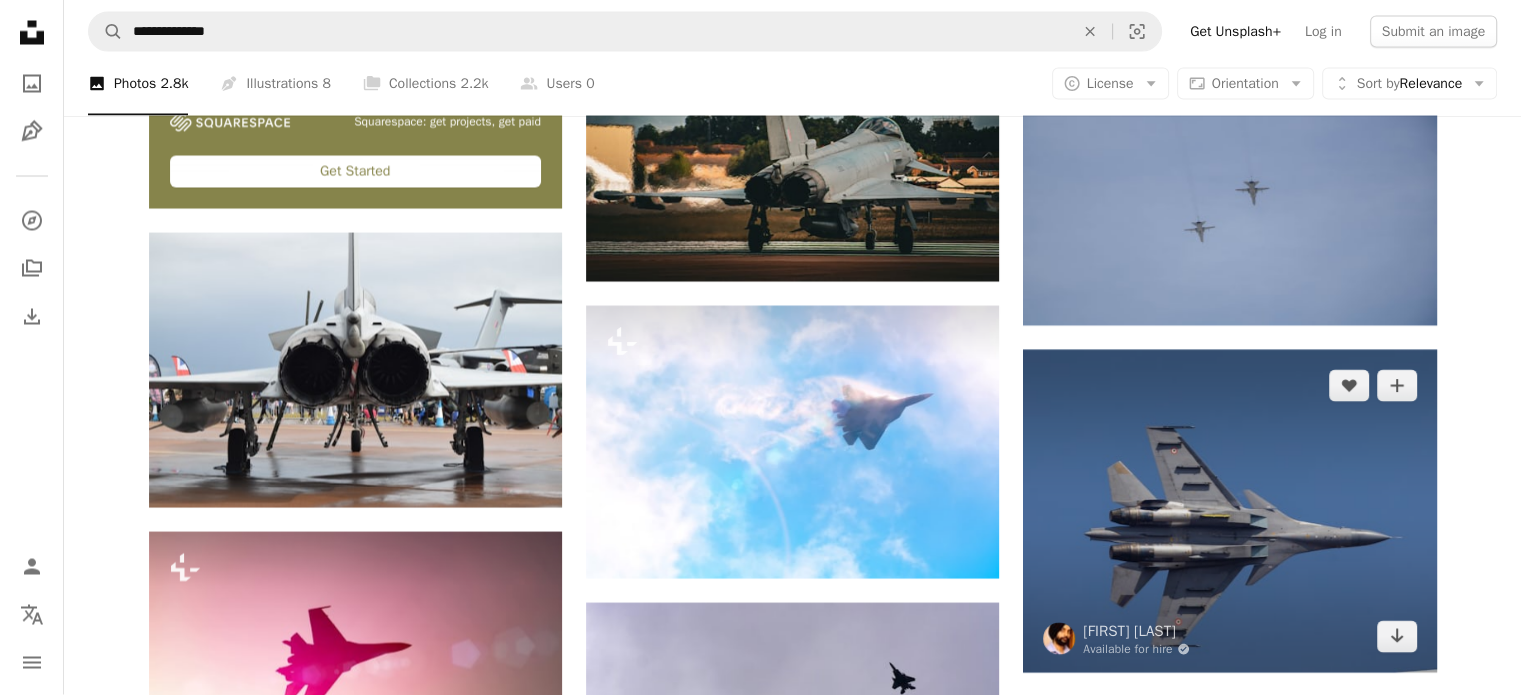 click at bounding box center (1229, 511) 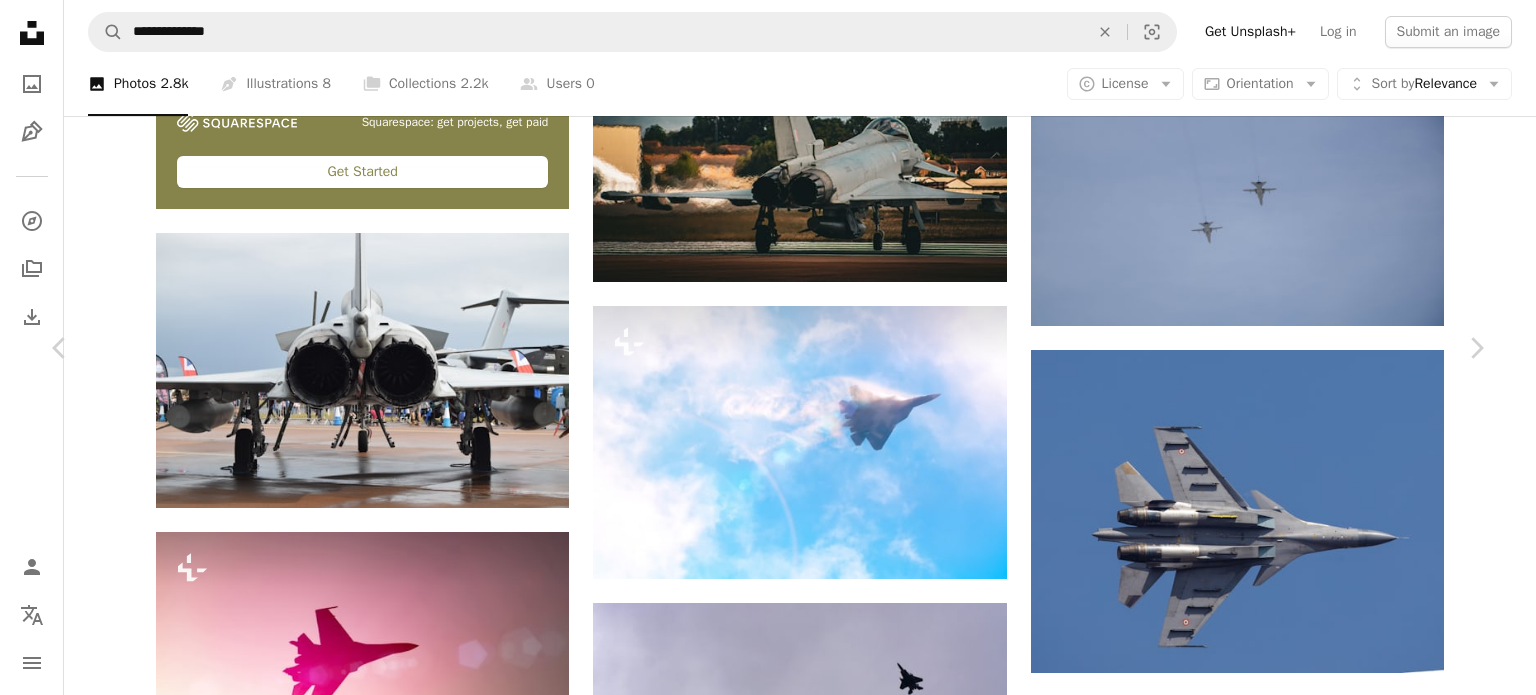 click on "Download free" at bounding box center [1287, 4119] 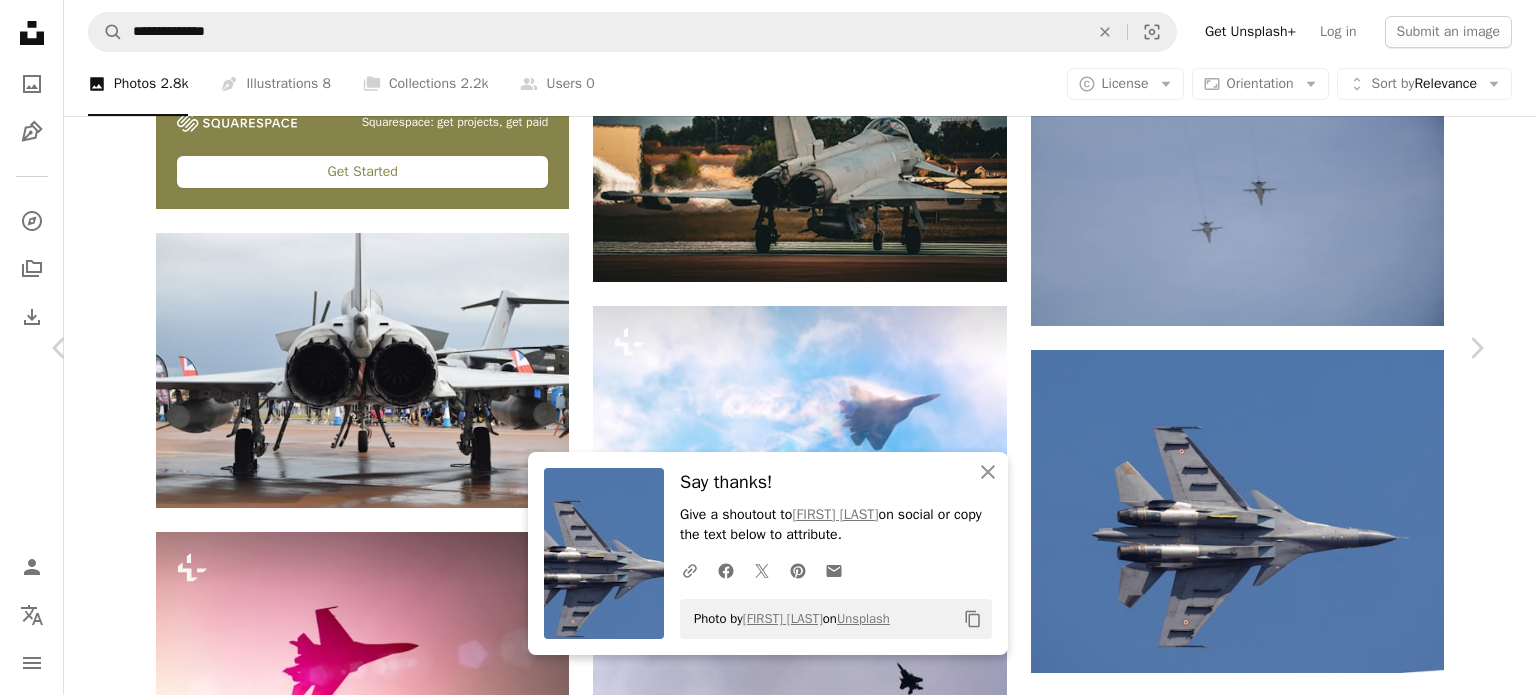 click on "An X shape" at bounding box center (20, 20) 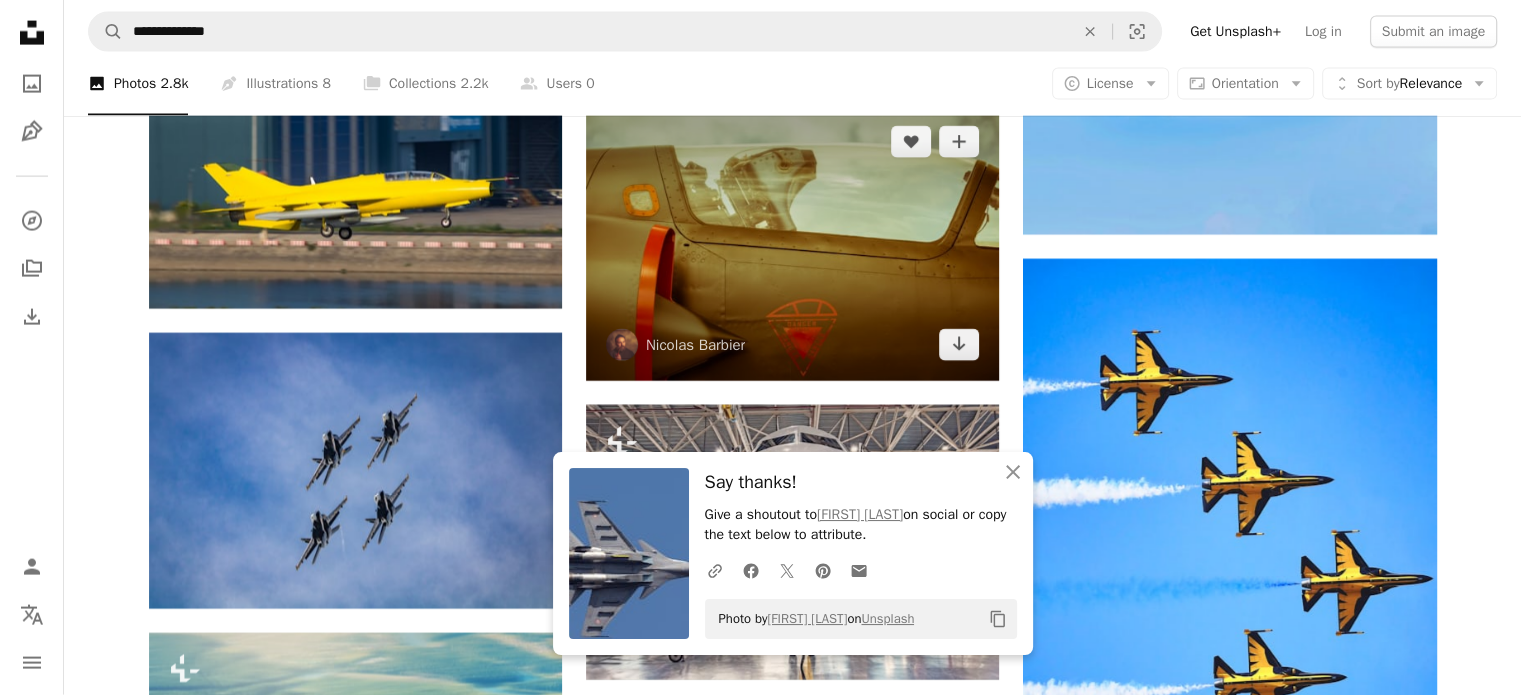 scroll, scrollTop: 4757, scrollLeft: 0, axis: vertical 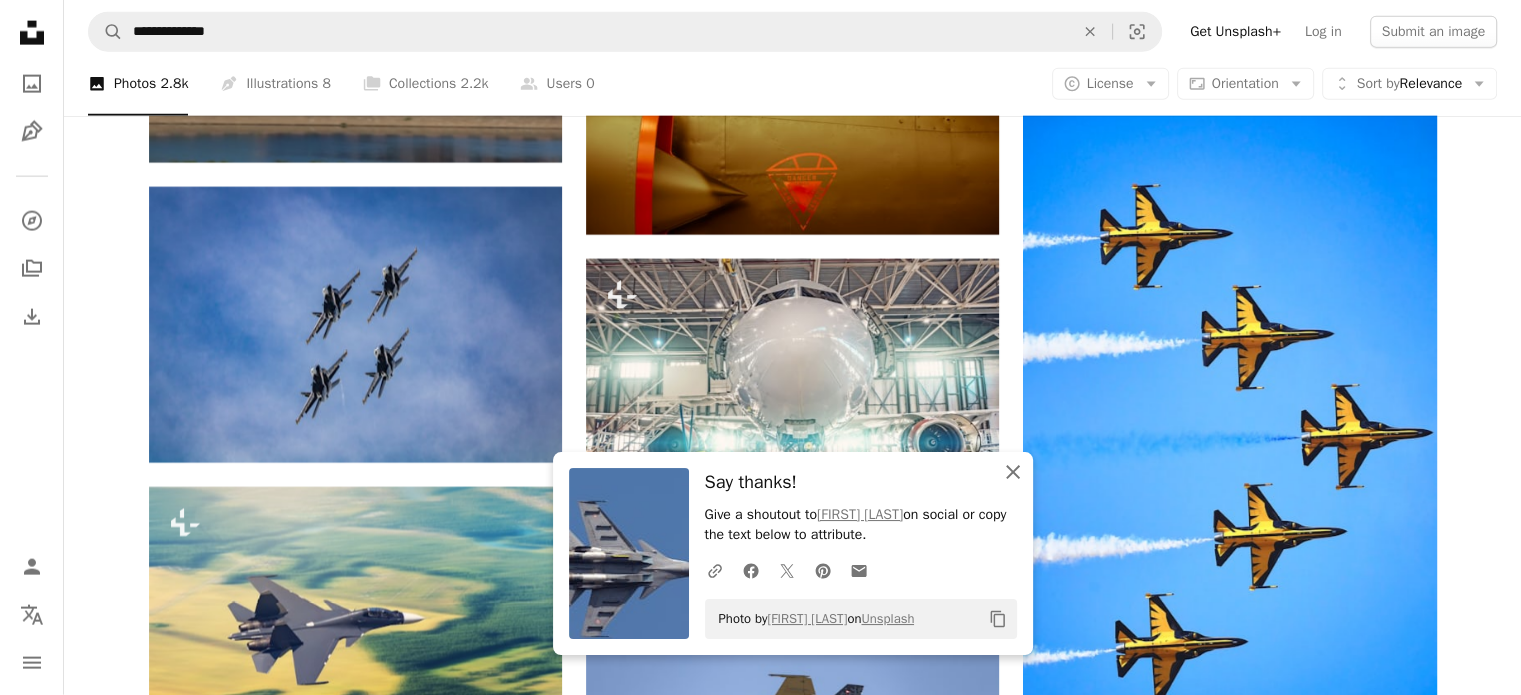 click on "An X shape Close" at bounding box center [1013, 472] 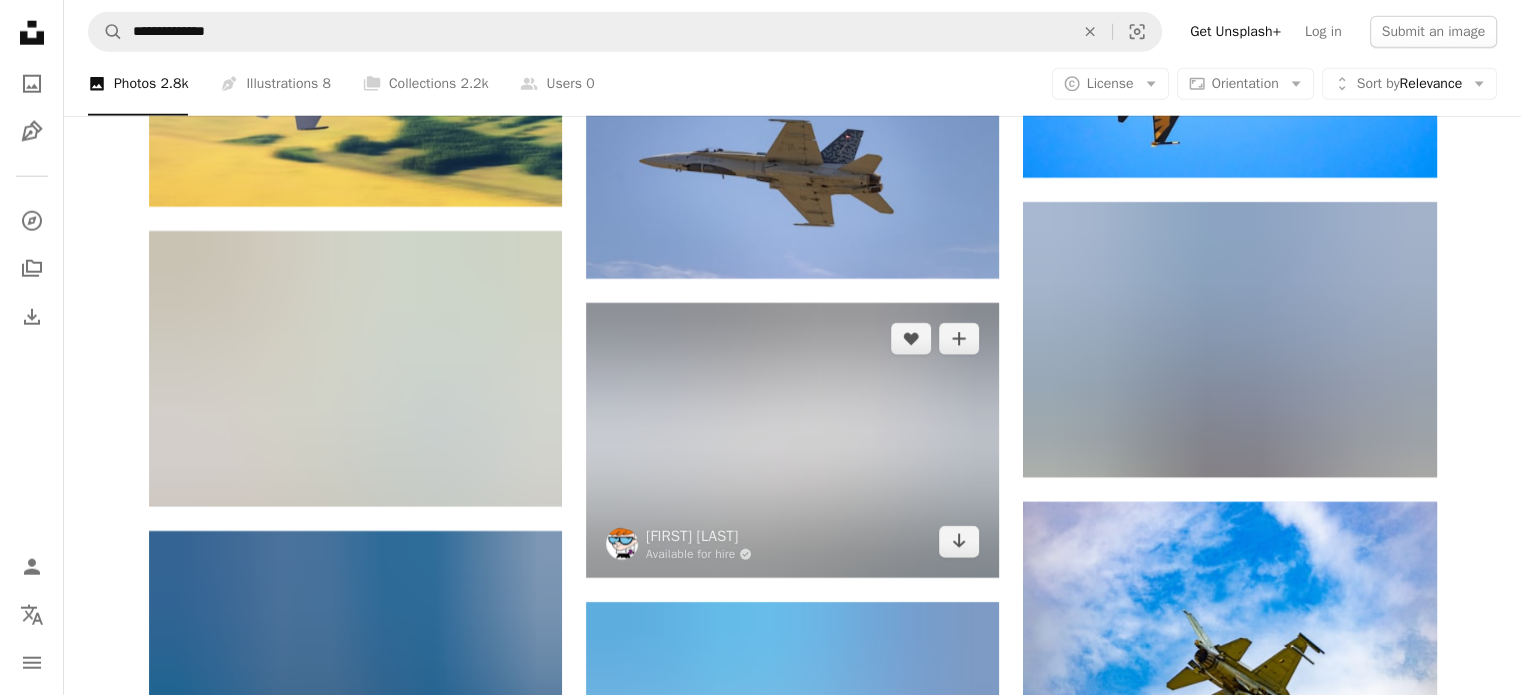 scroll, scrollTop: 5357, scrollLeft: 0, axis: vertical 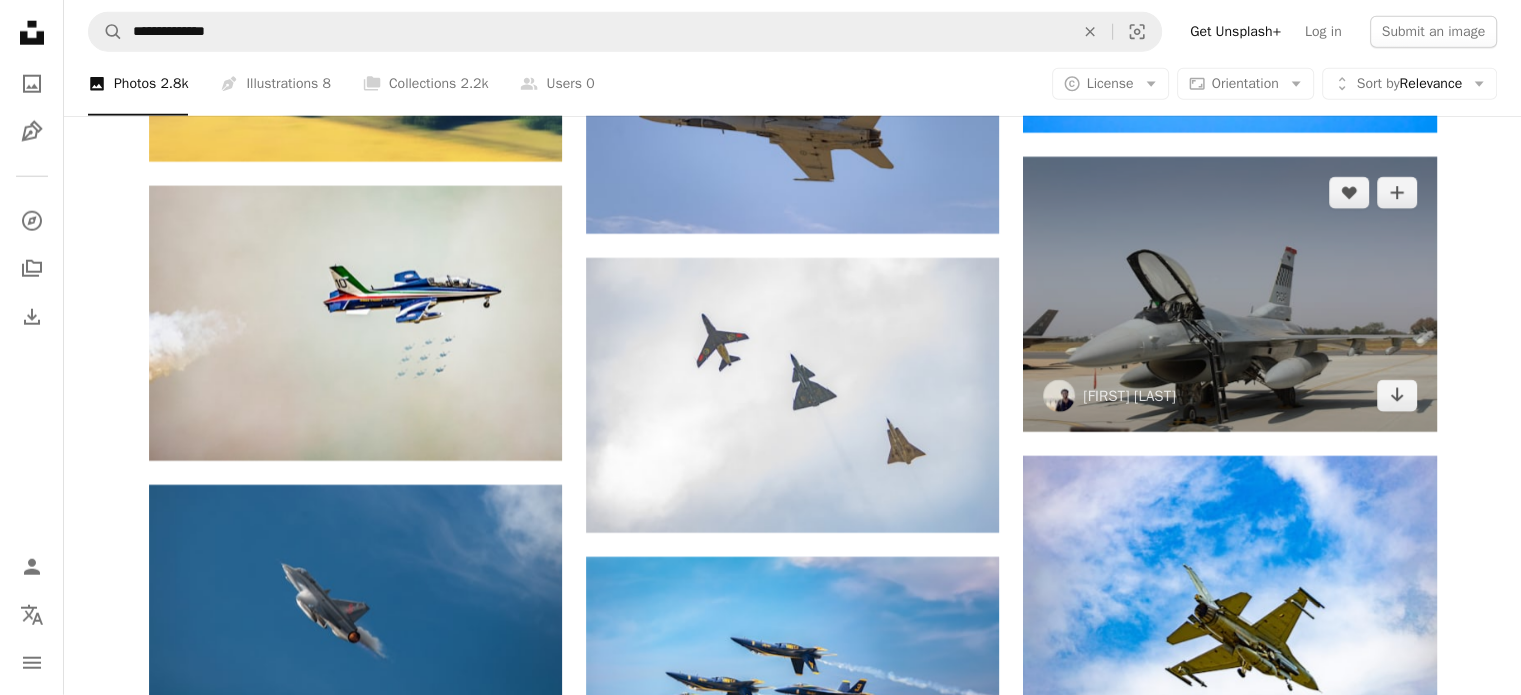 click at bounding box center (1229, 294) 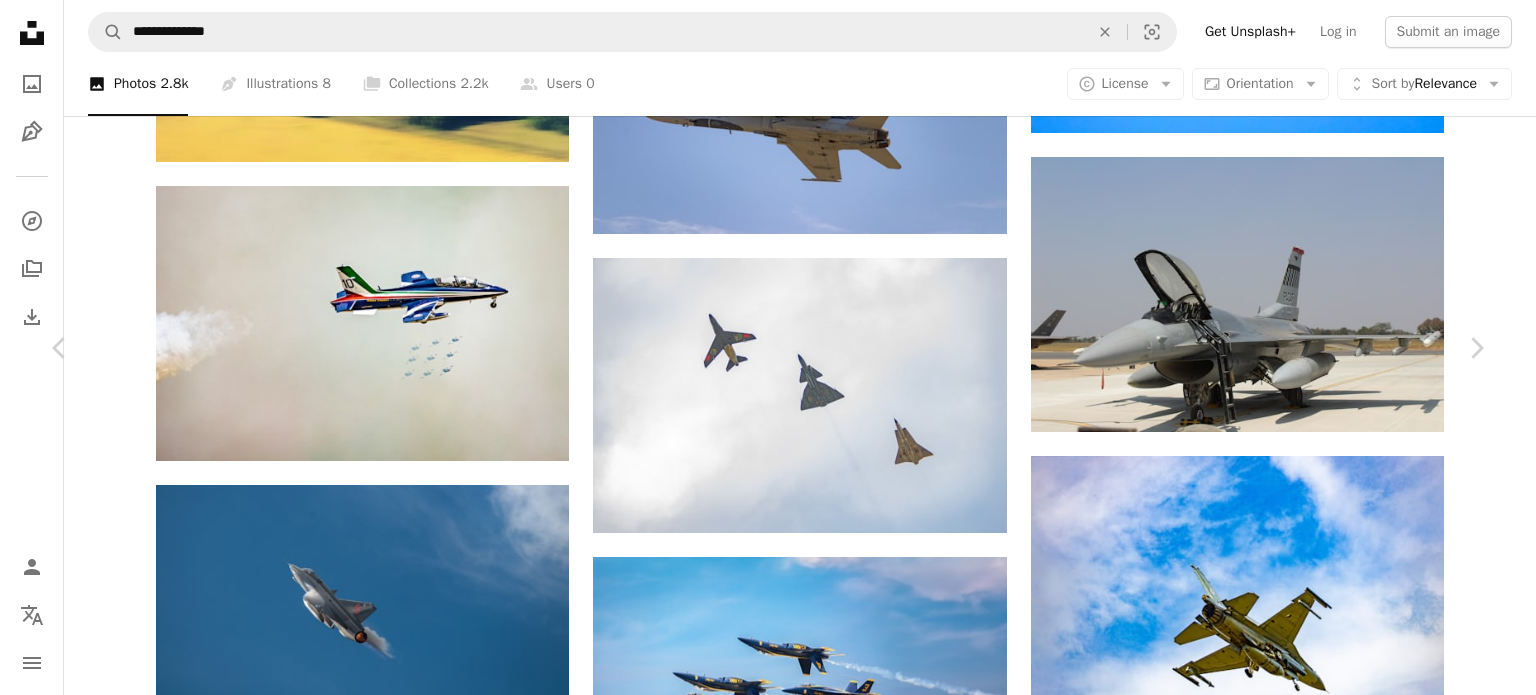 click on "Download free" at bounding box center [1287, 3490] 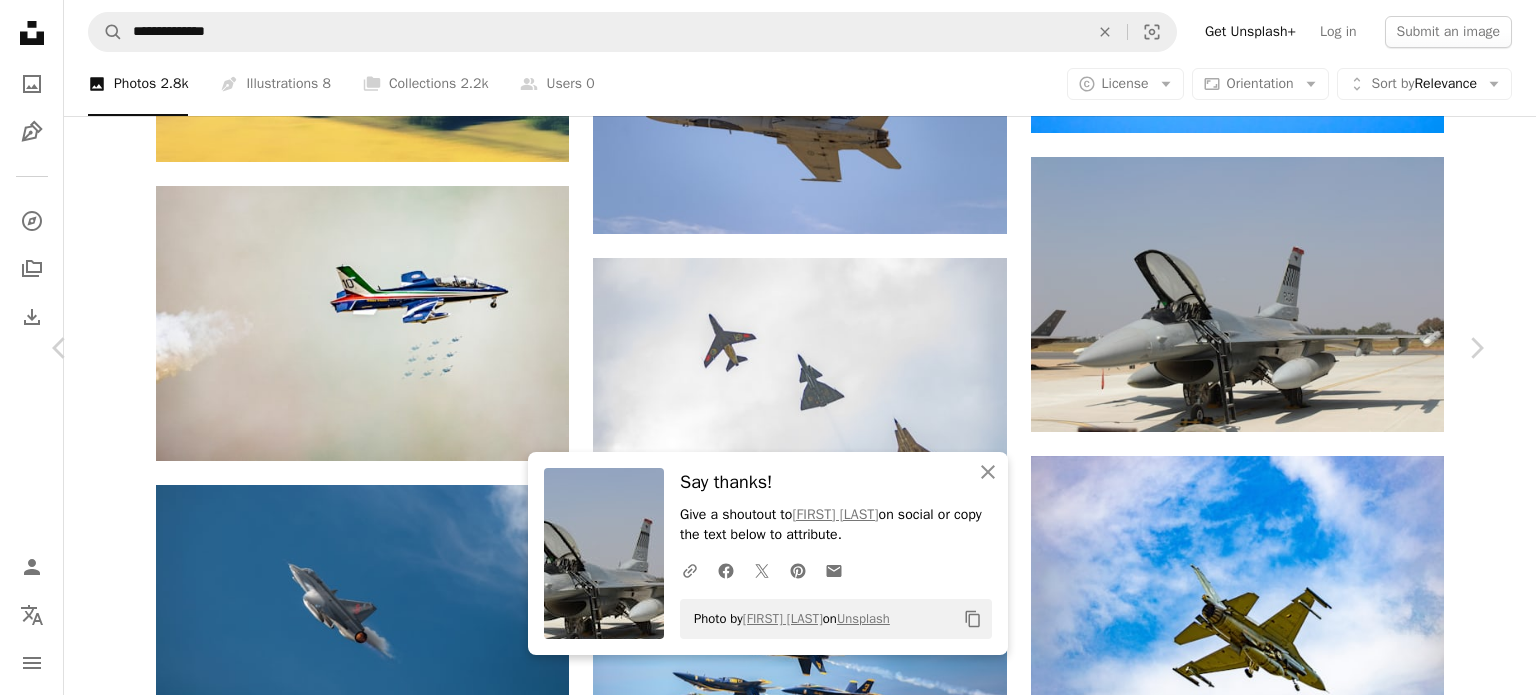 click on "An X shape" at bounding box center [20, 20] 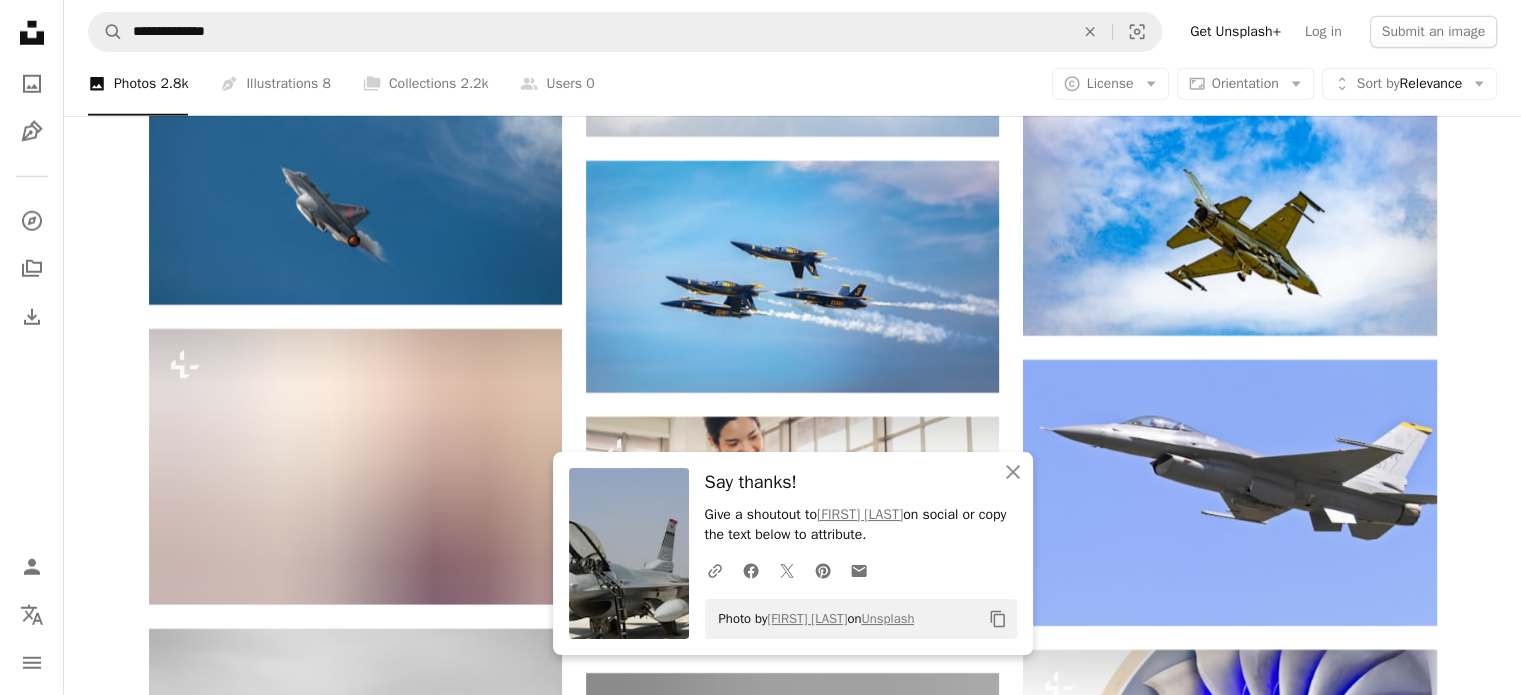scroll, scrollTop: 5757, scrollLeft: 0, axis: vertical 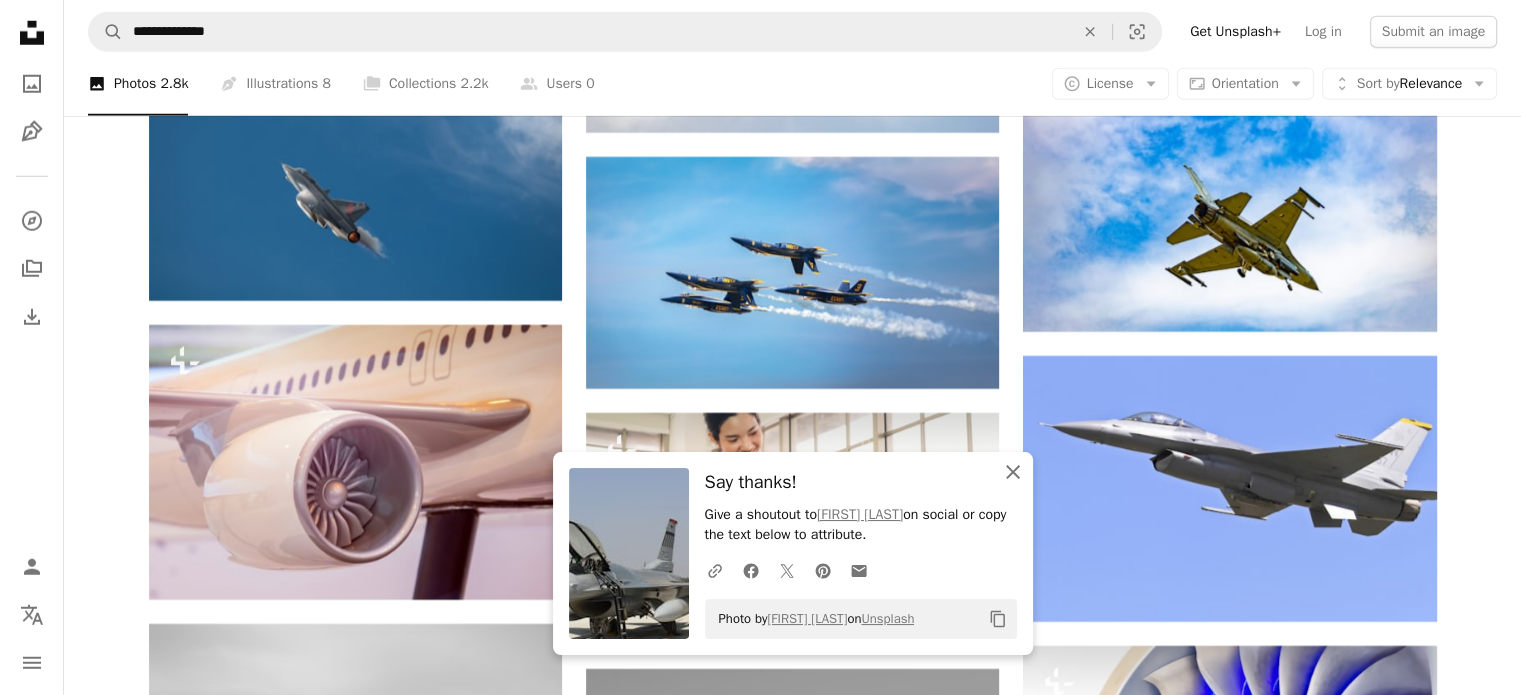 click on "An X shape" 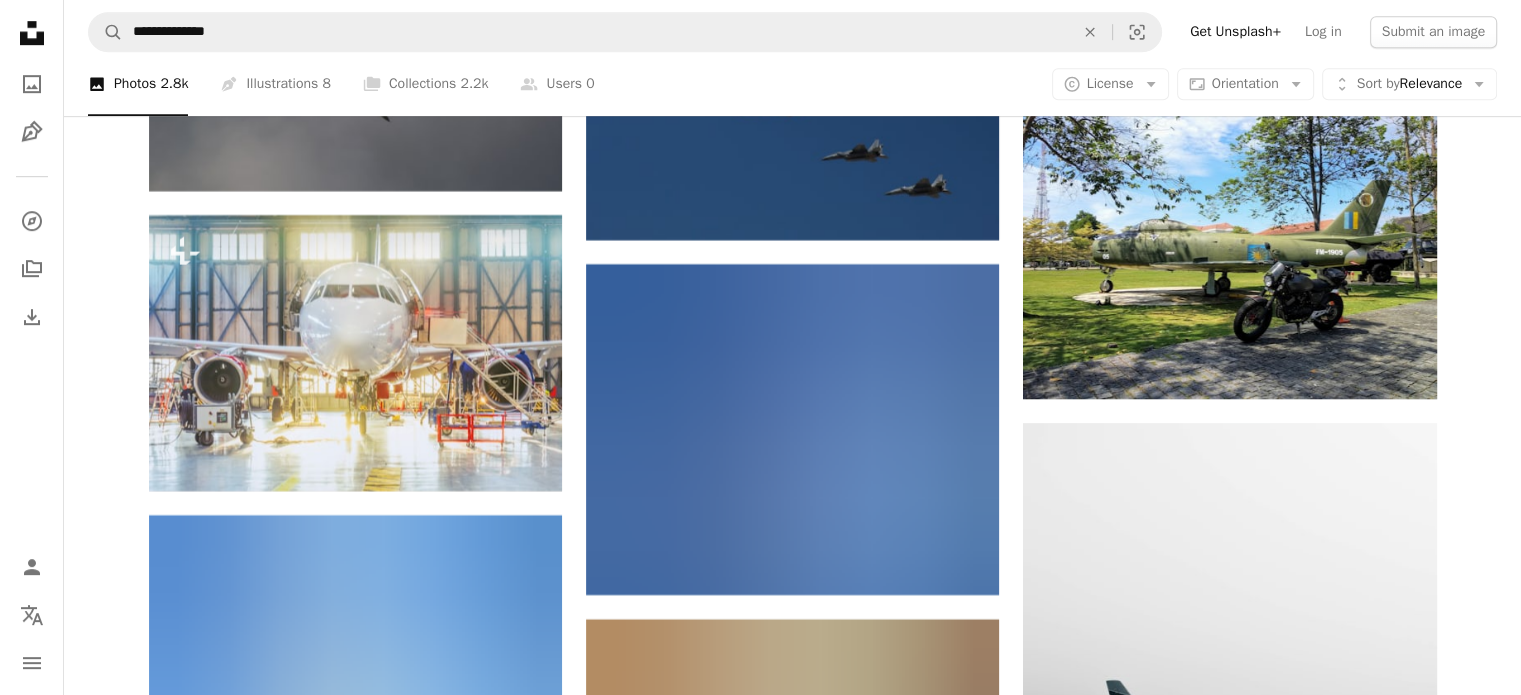 scroll, scrollTop: 8857, scrollLeft: 0, axis: vertical 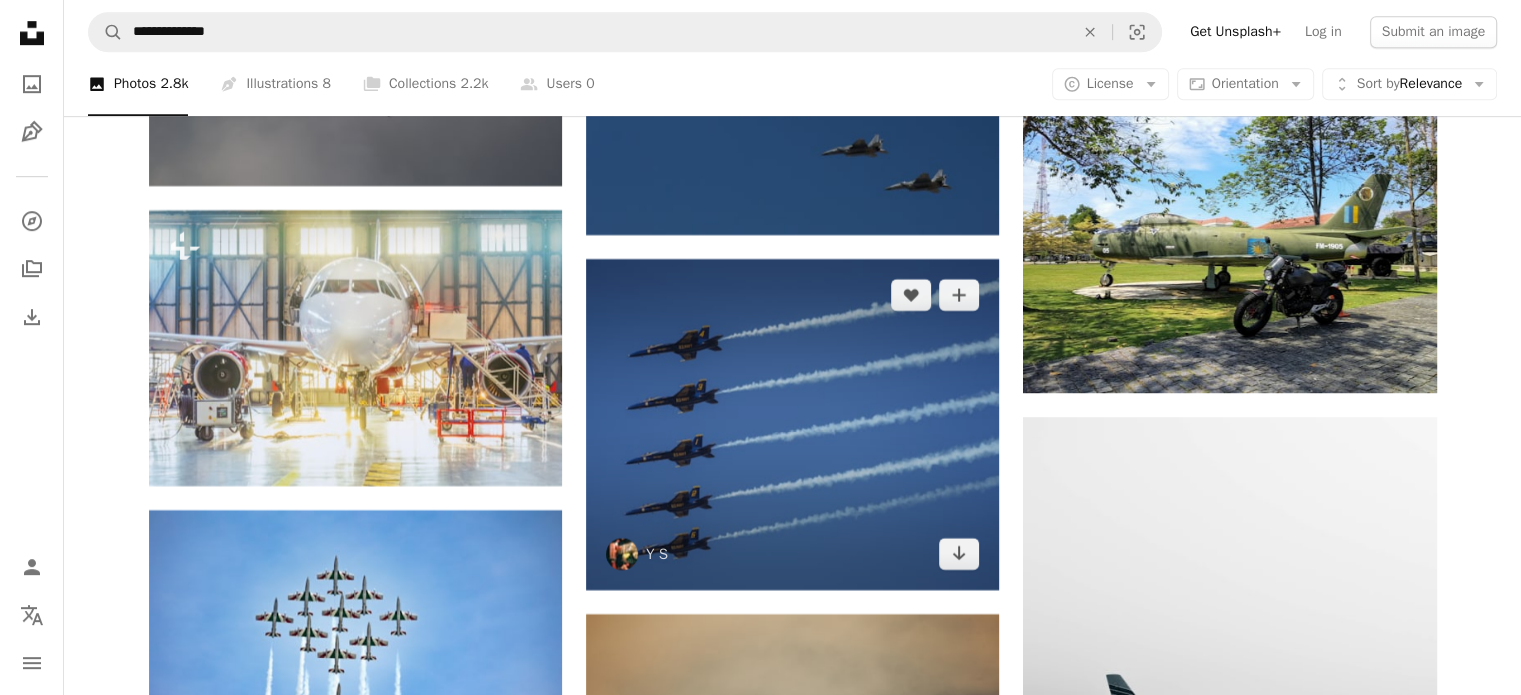 click at bounding box center (792, 424) 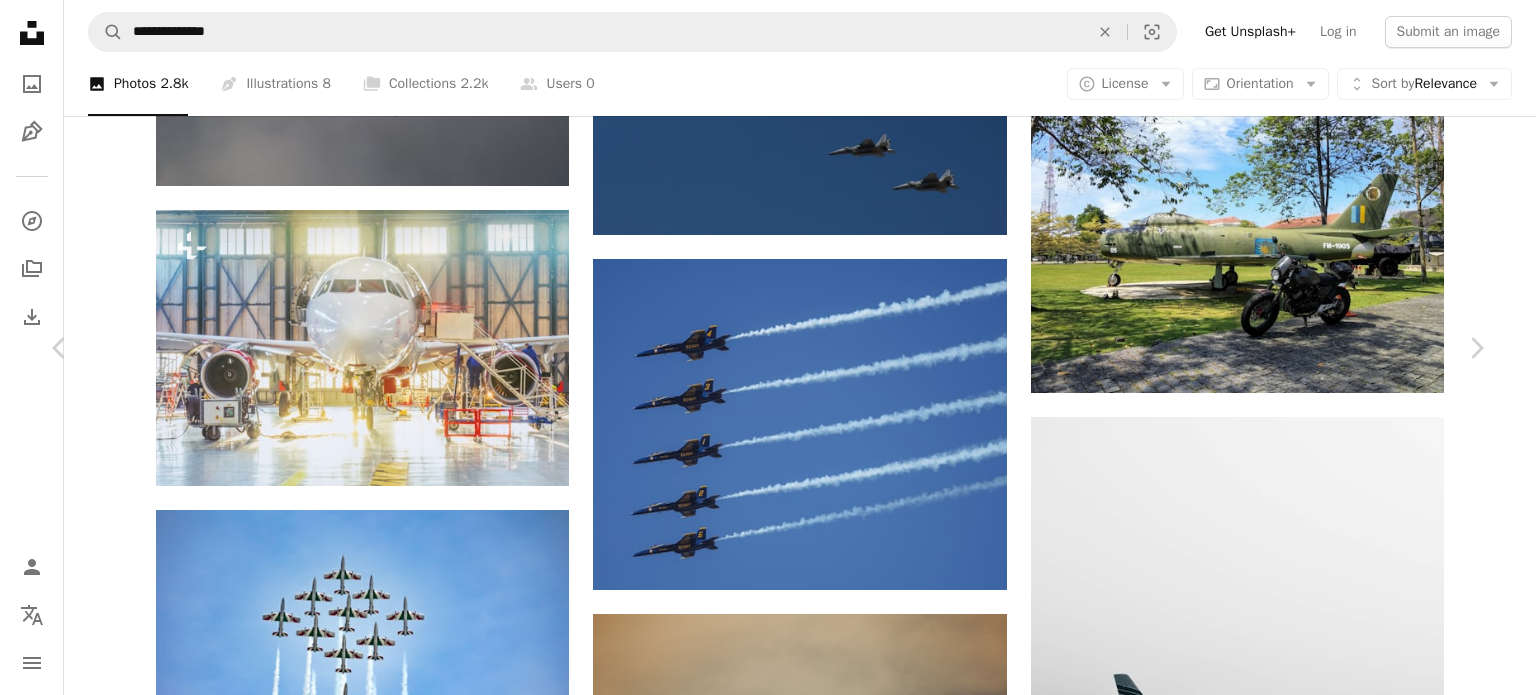 click on "Download free" at bounding box center (1287, 3564) 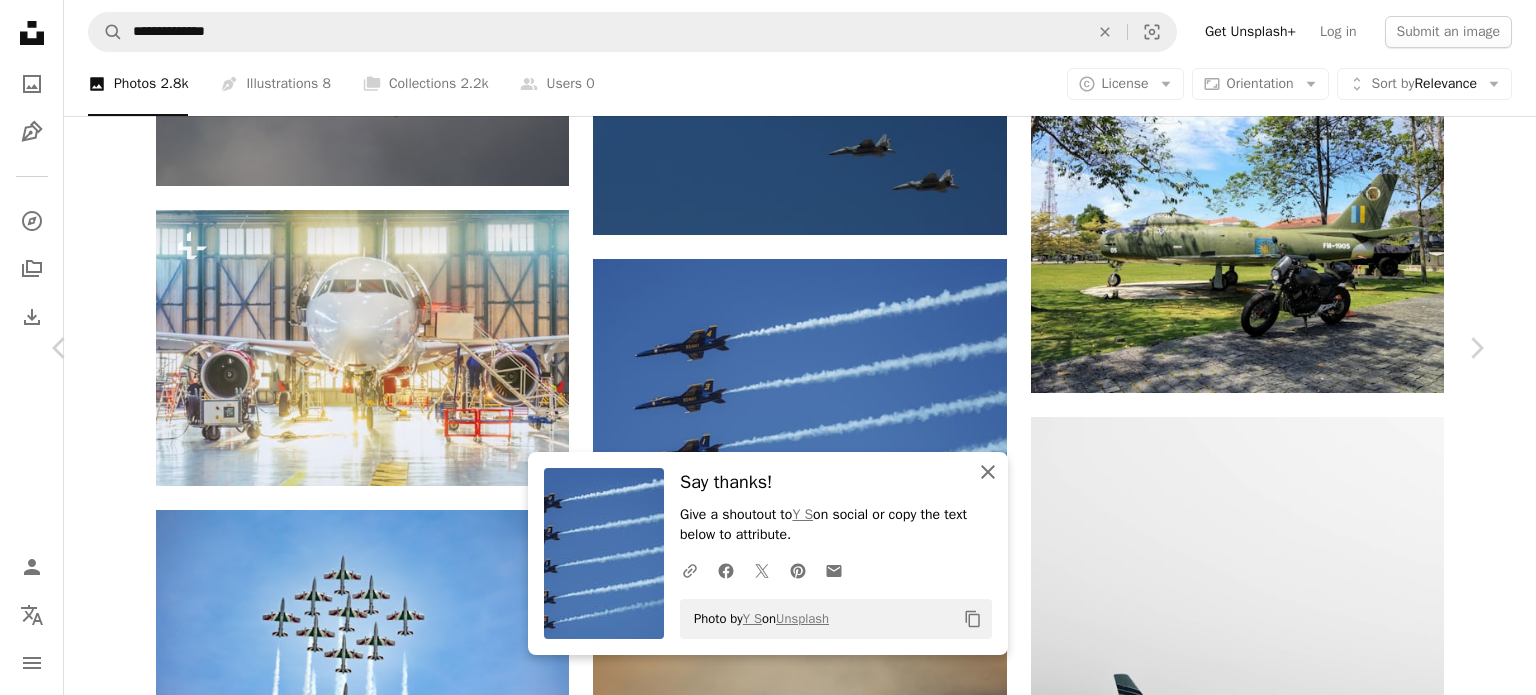 click 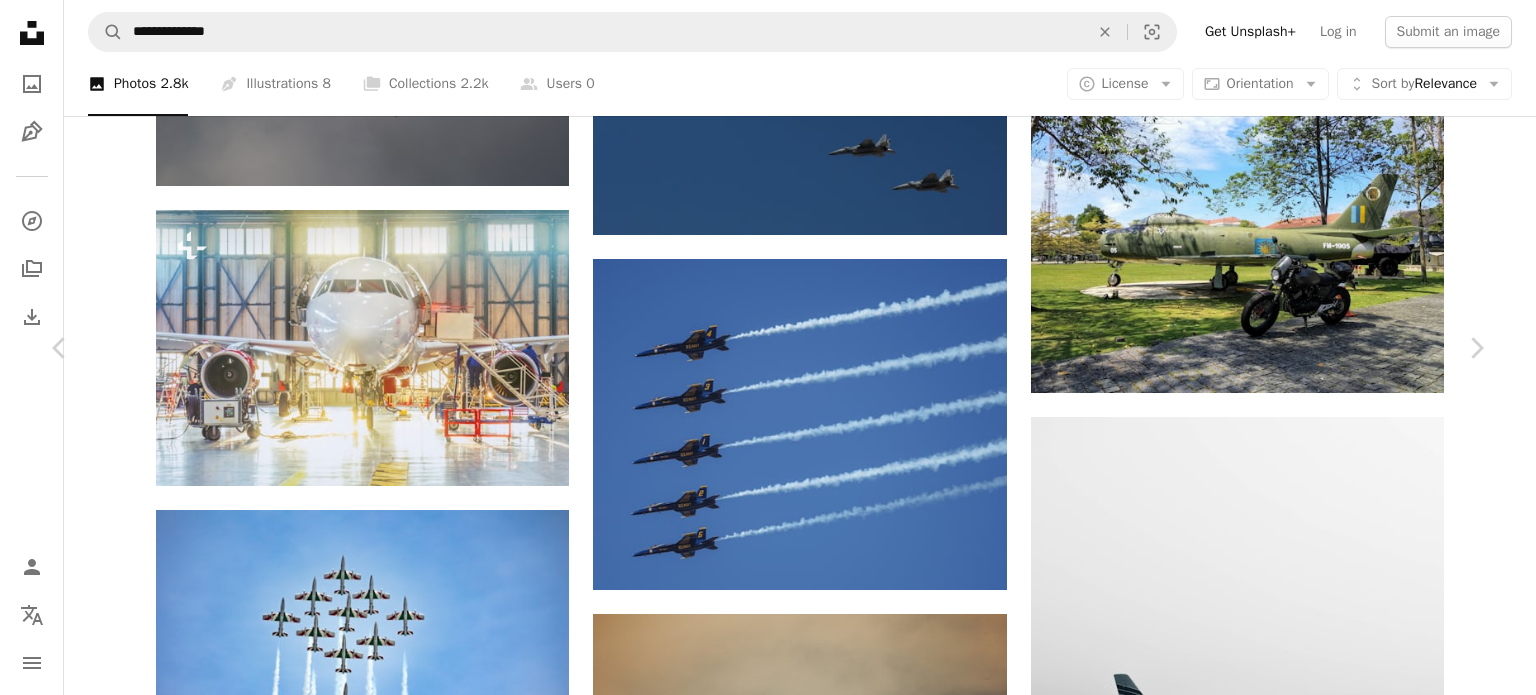 click on "An X shape" at bounding box center (20, 20) 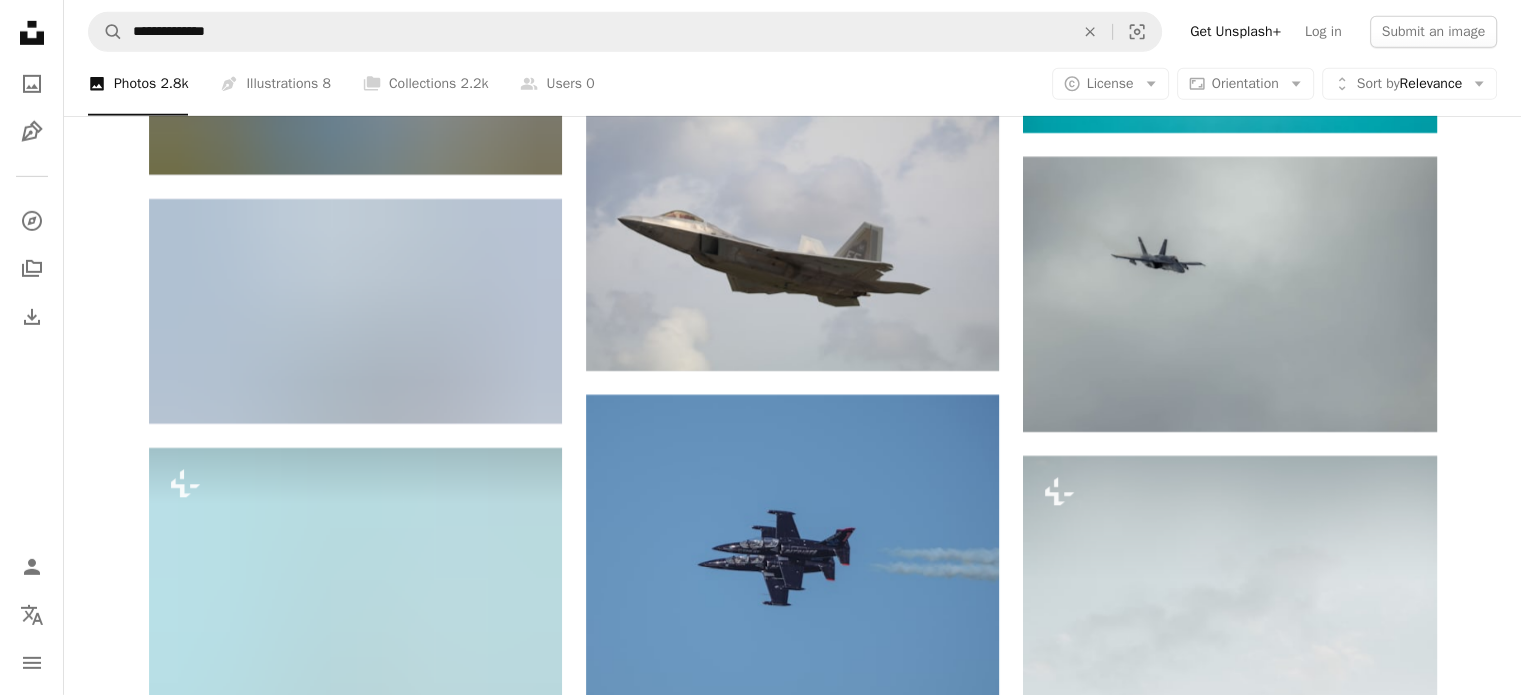 scroll, scrollTop: 14057, scrollLeft: 0, axis: vertical 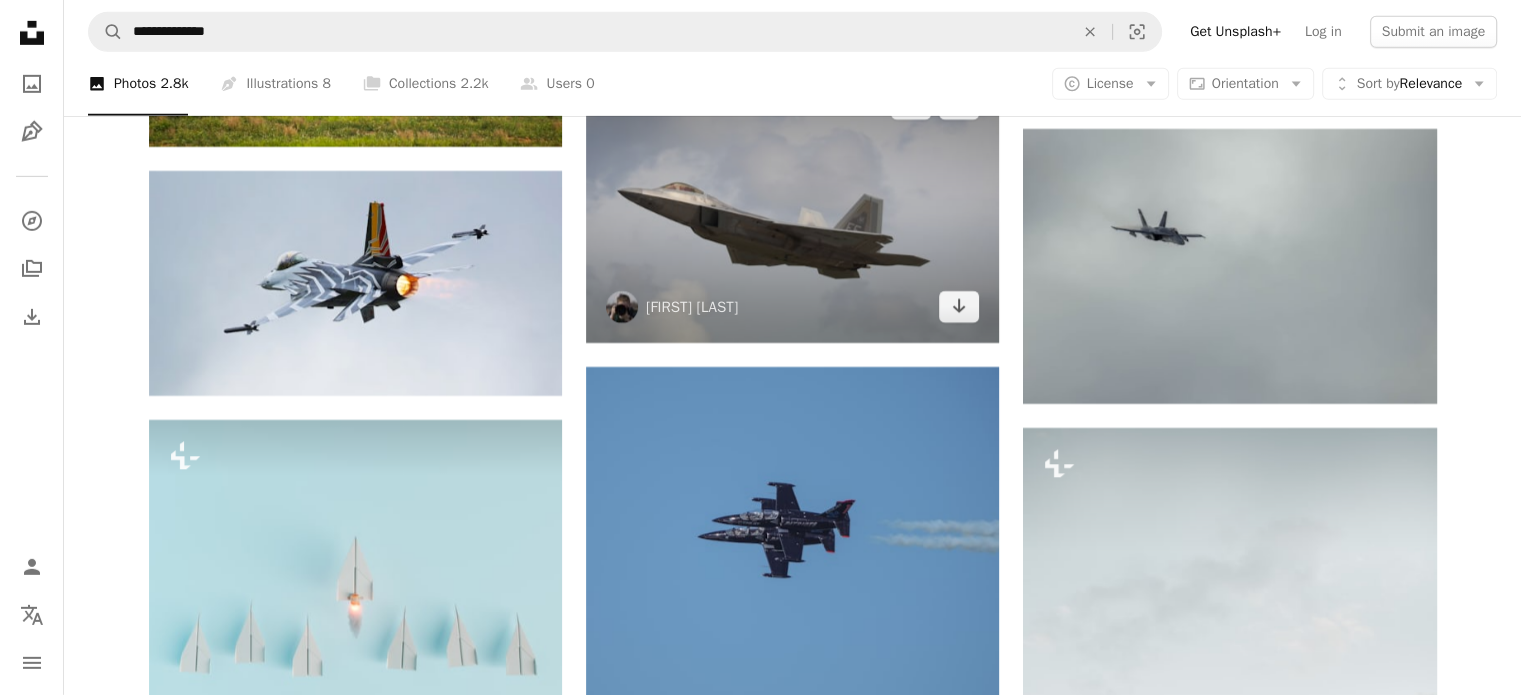 click at bounding box center [792, 205] 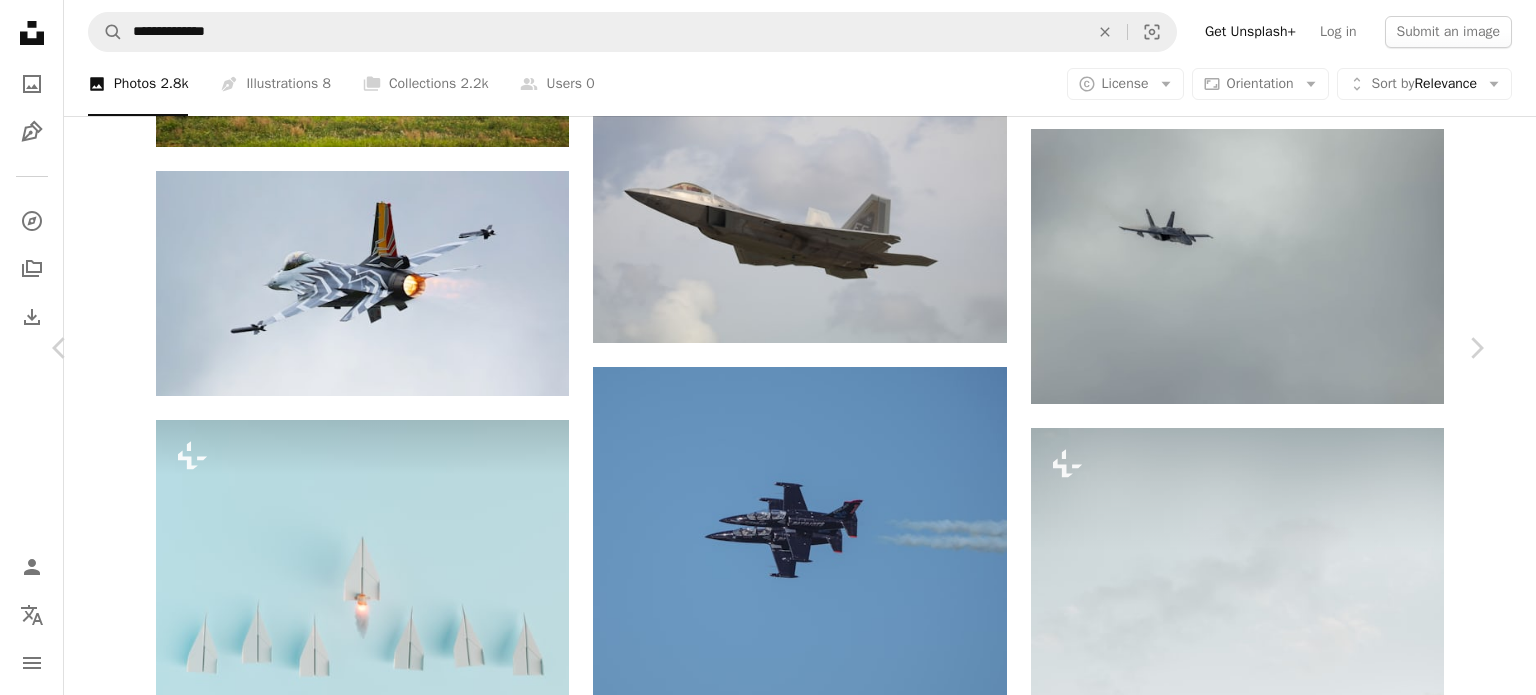 click on "Download free" at bounding box center (1287, 3901) 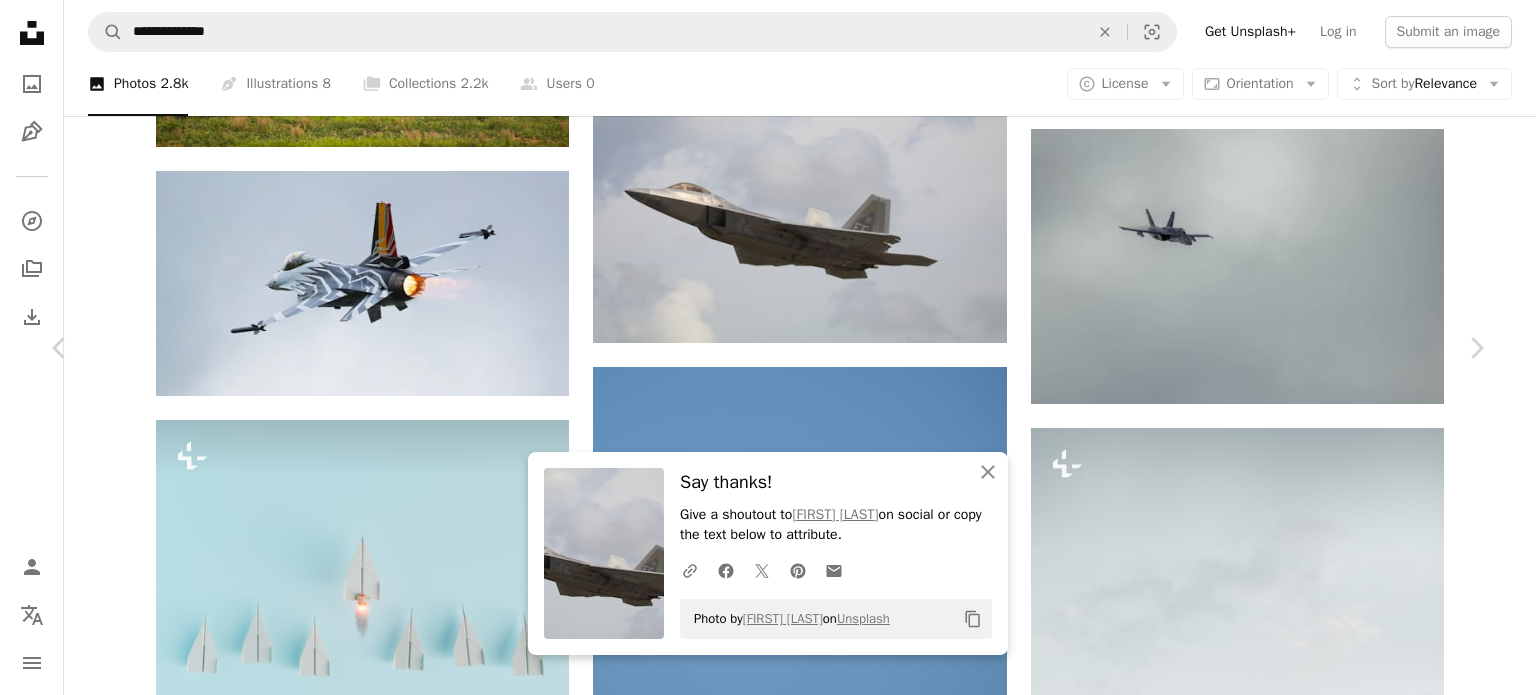 click on "An X shape" at bounding box center (20, 20) 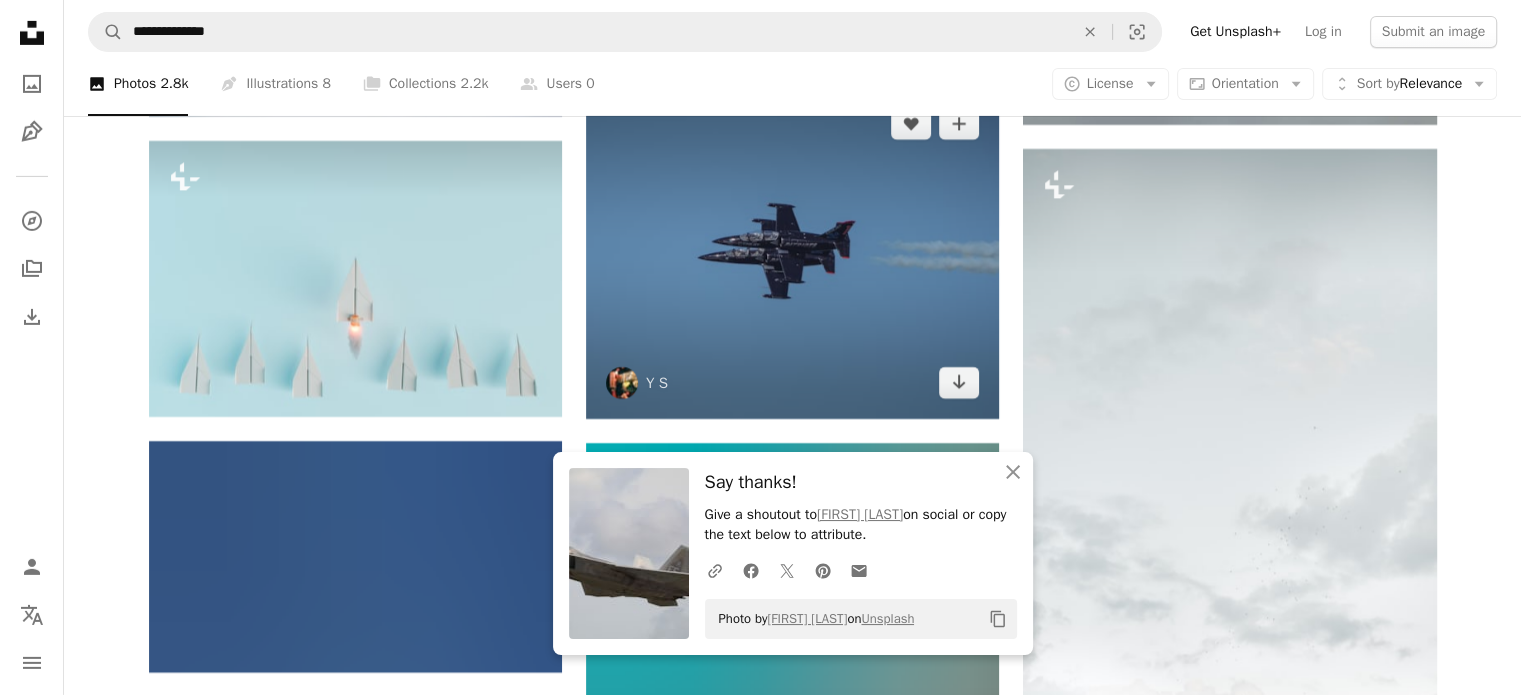 scroll, scrollTop: 14357, scrollLeft: 0, axis: vertical 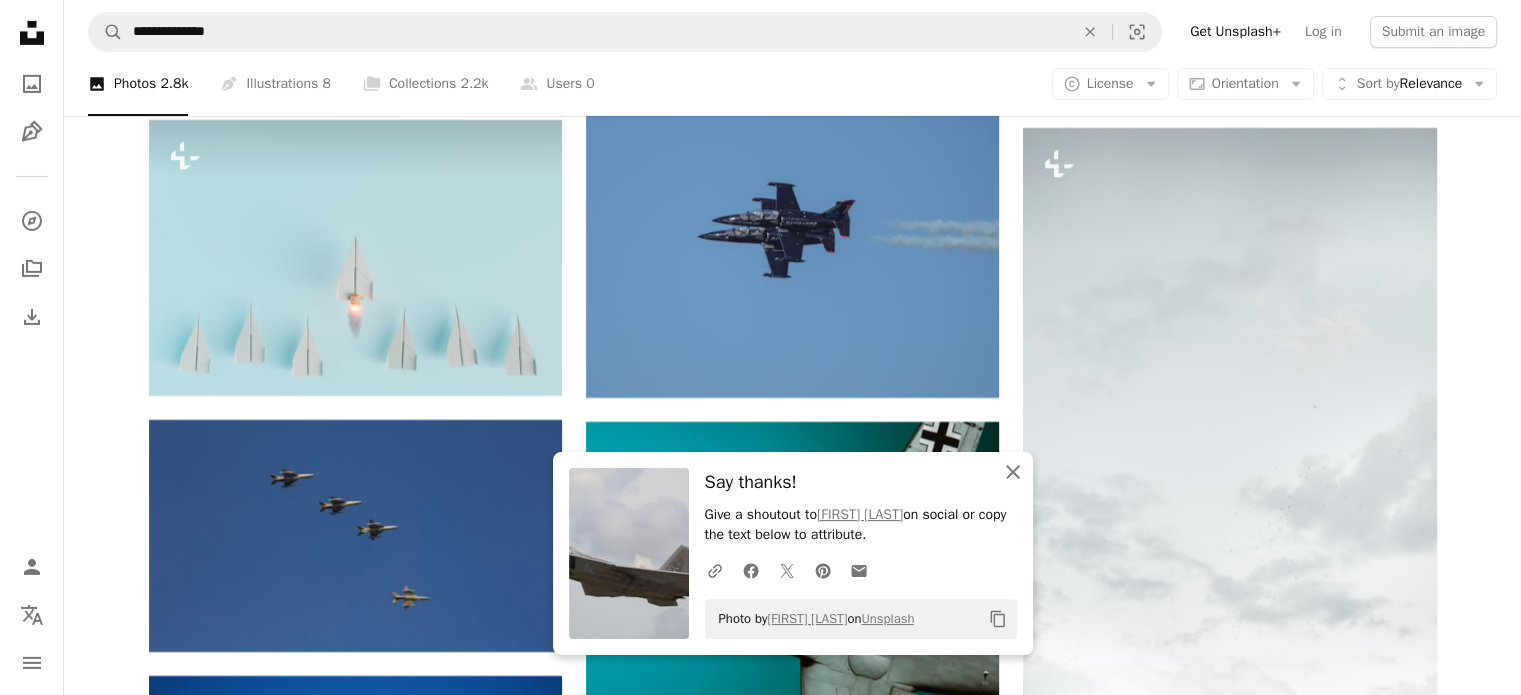 click on "An X shape" 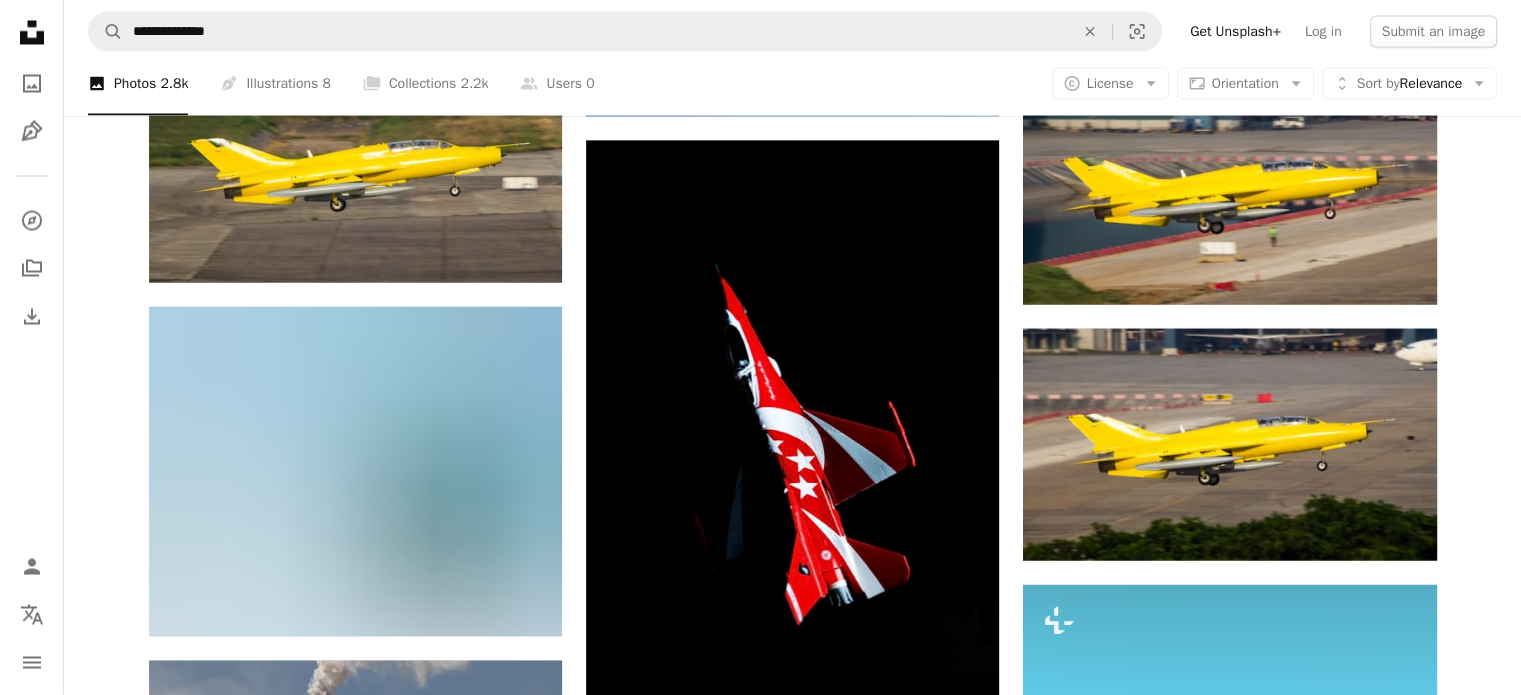 scroll, scrollTop: 19057, scrollLeft: 0, axis: vertical 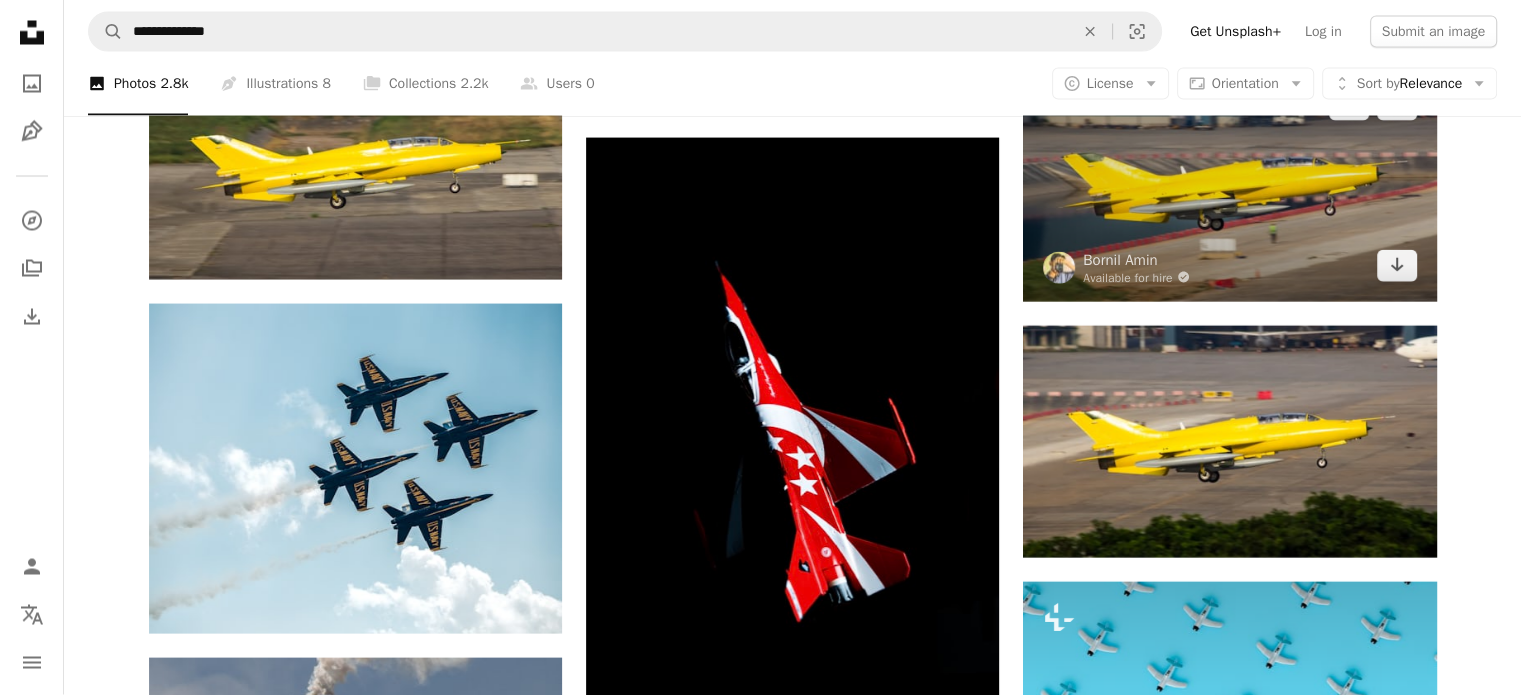 click at bounding box center (1229, 185) 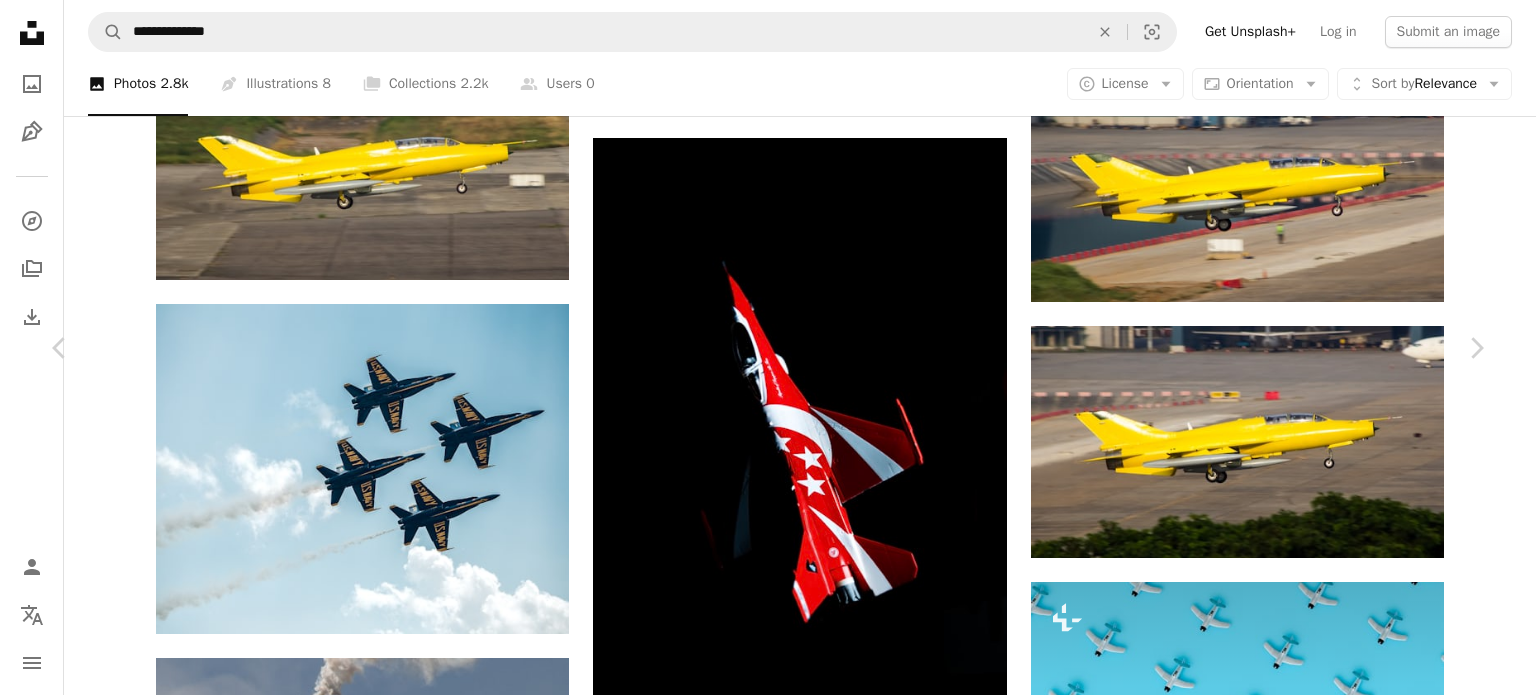 click on "Download free" at bounding box center (1287, 3502) 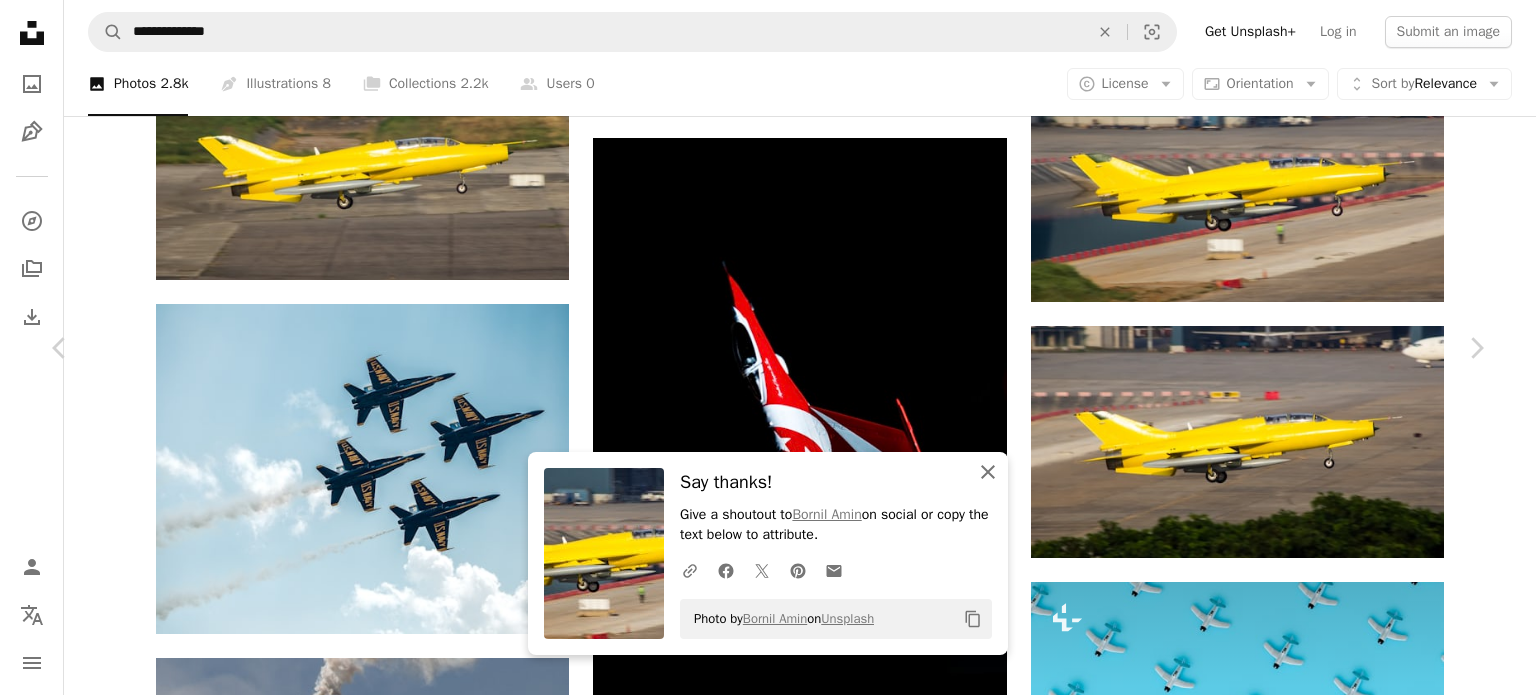 click on "An X shape" 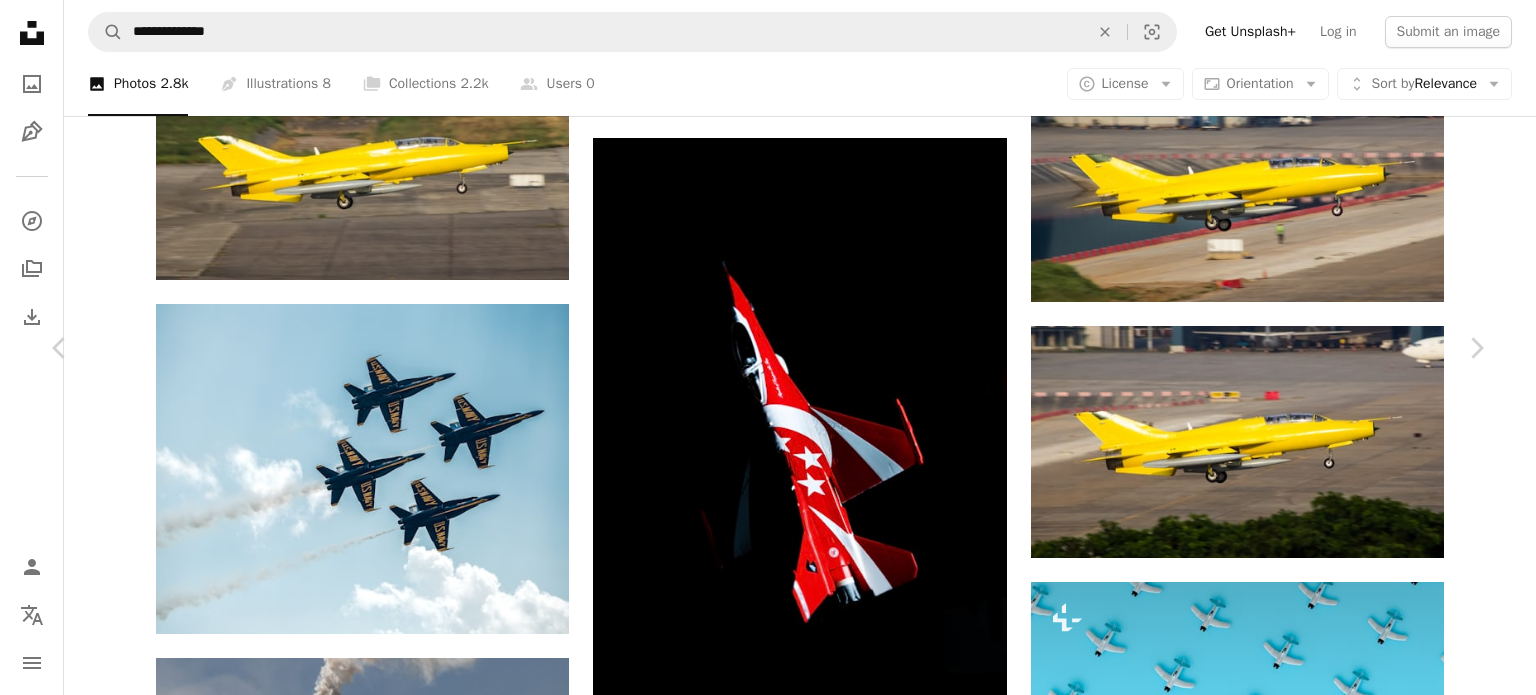click on "An X shape" at bounding box center [20, 20] 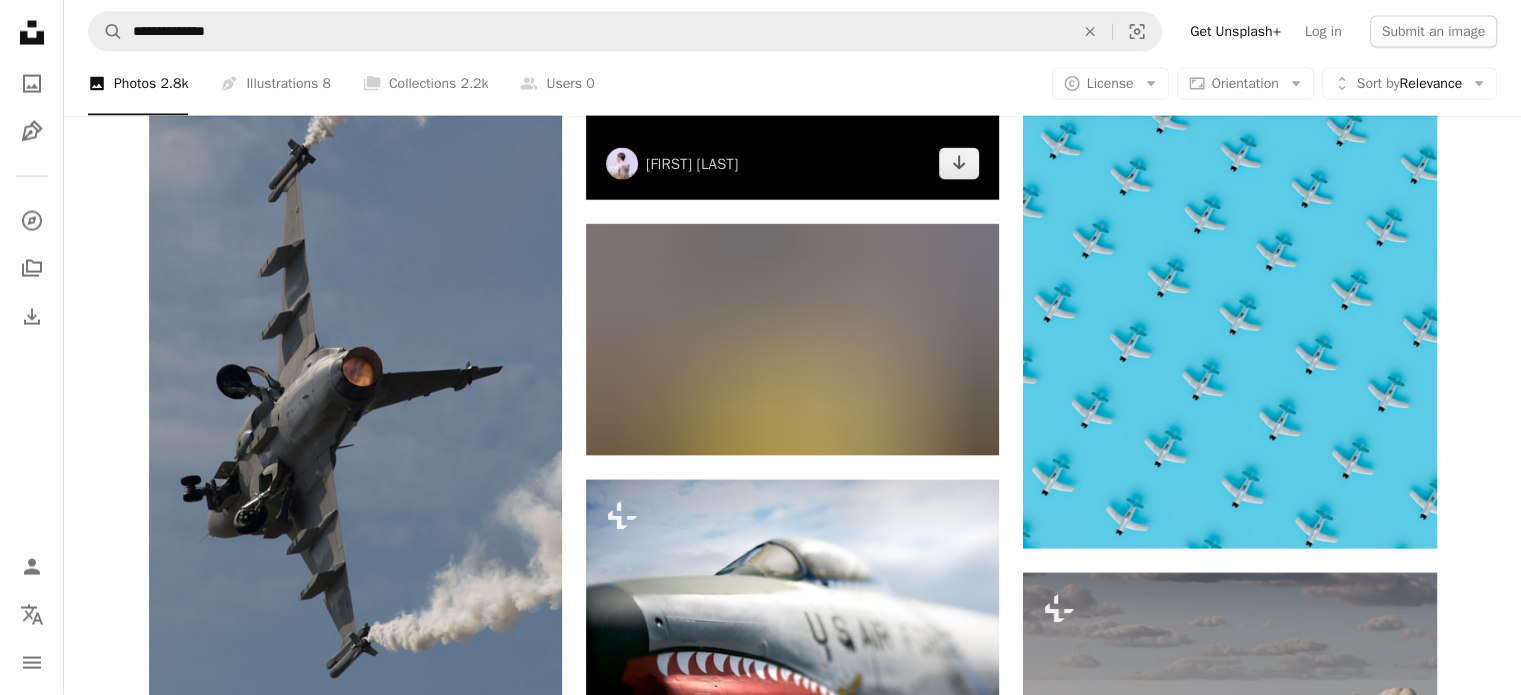 scroll, scrollTop: 19757, scrollLeft: 0, axis: vertical 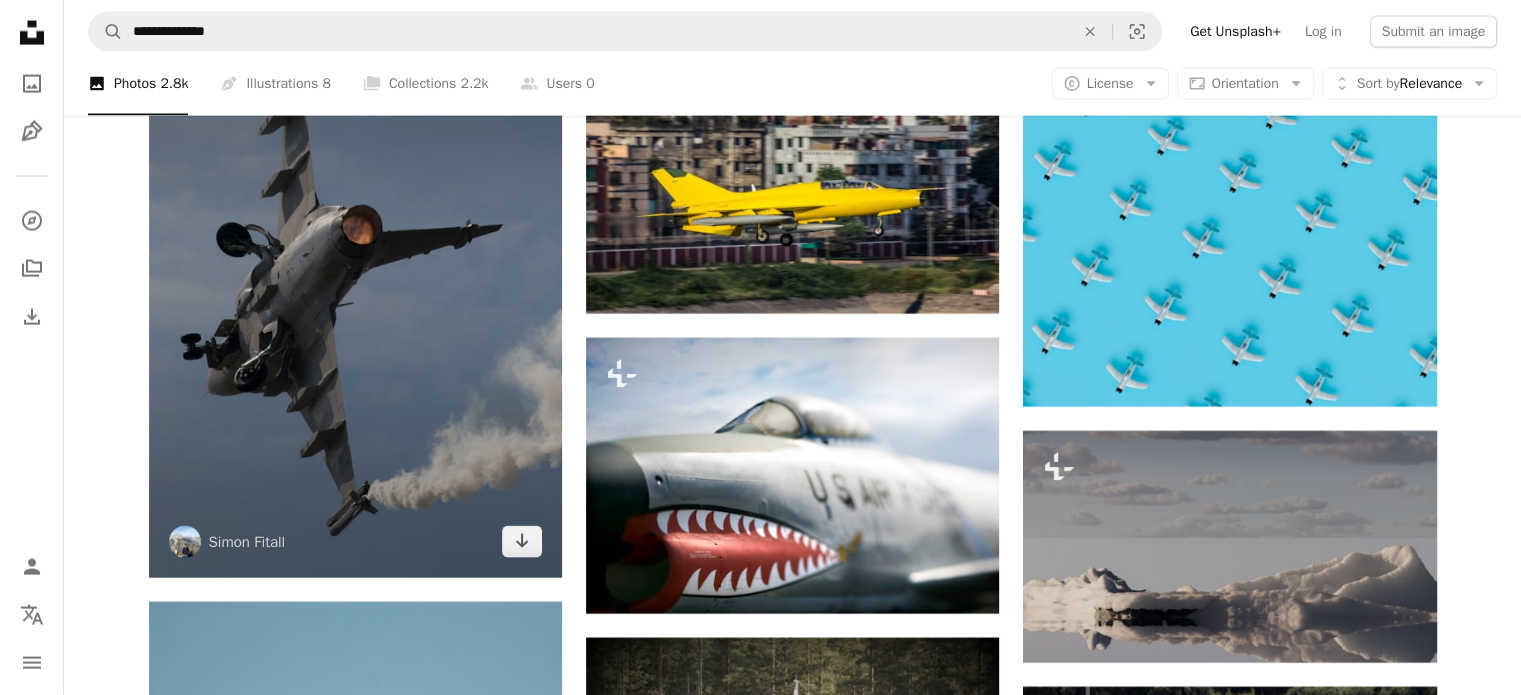 click at bounding box center (355, 268) 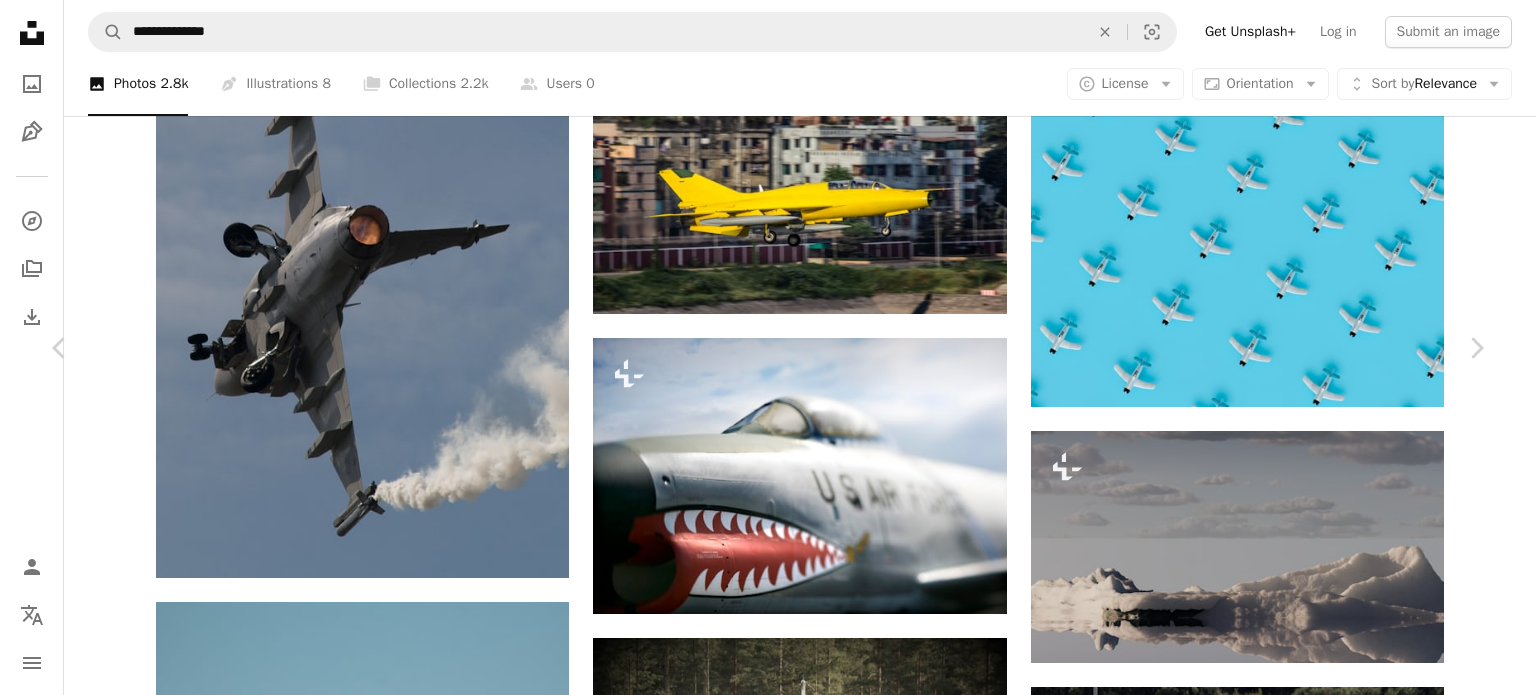 click on "Download free" at bounding box center (1287, 2802) 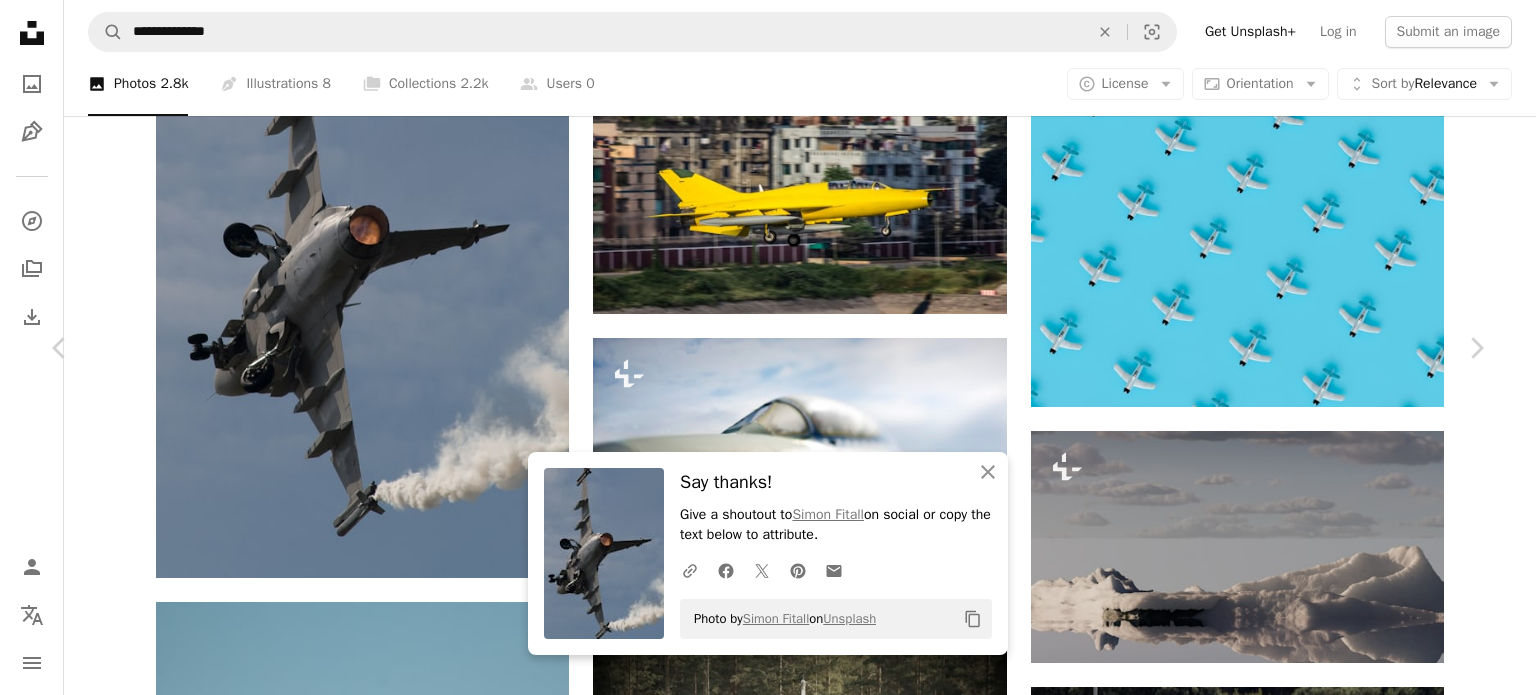 click on "An X shape" at bounding box center (20, 20) 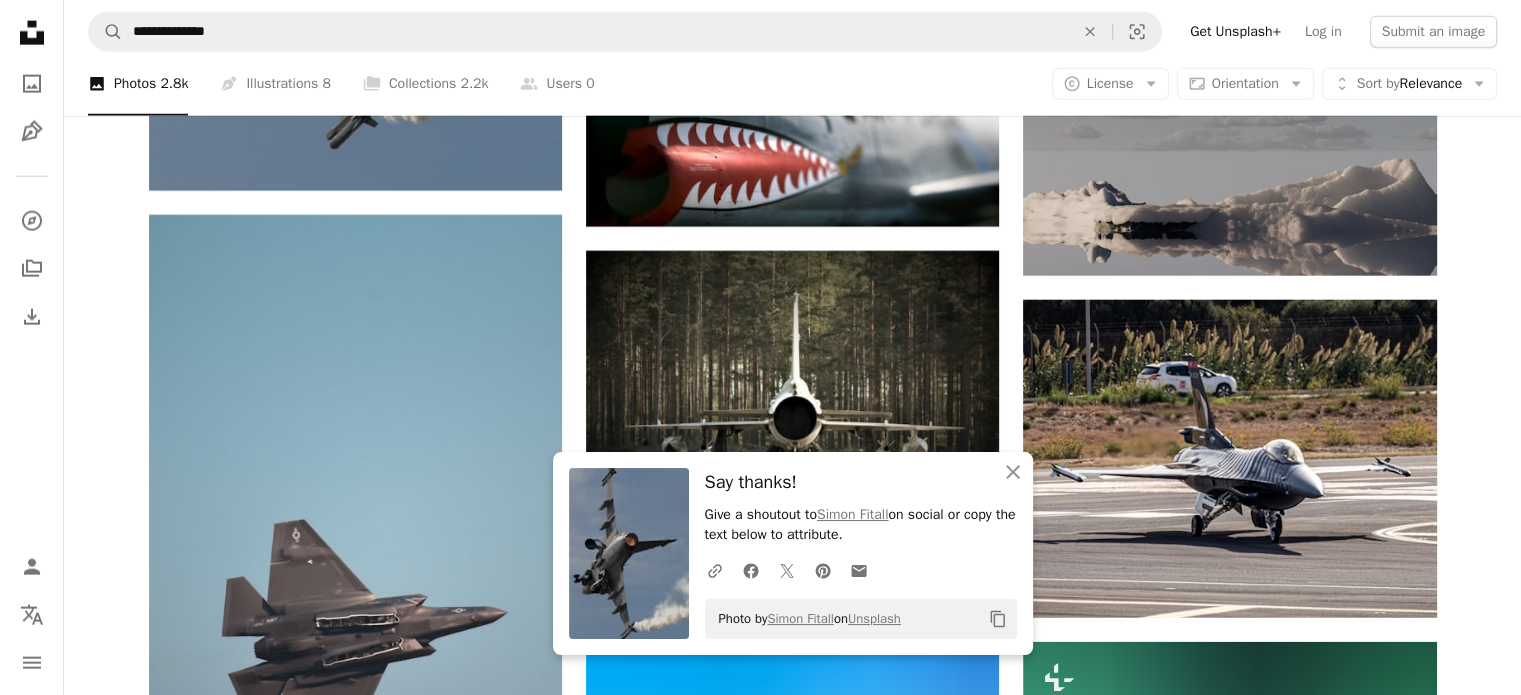 scroll, scrollTop: 20257, scrollLeft: 0, axis: vertical 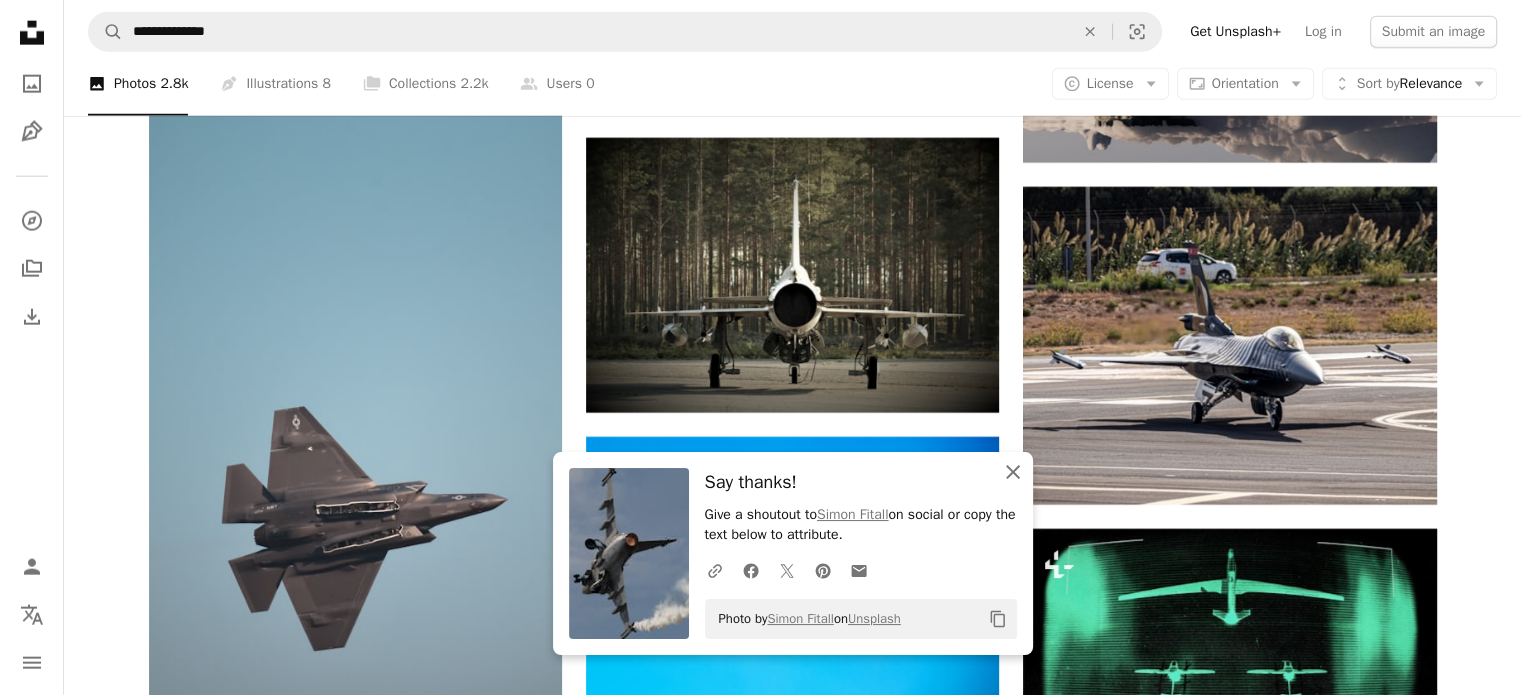 click on "An X shape" 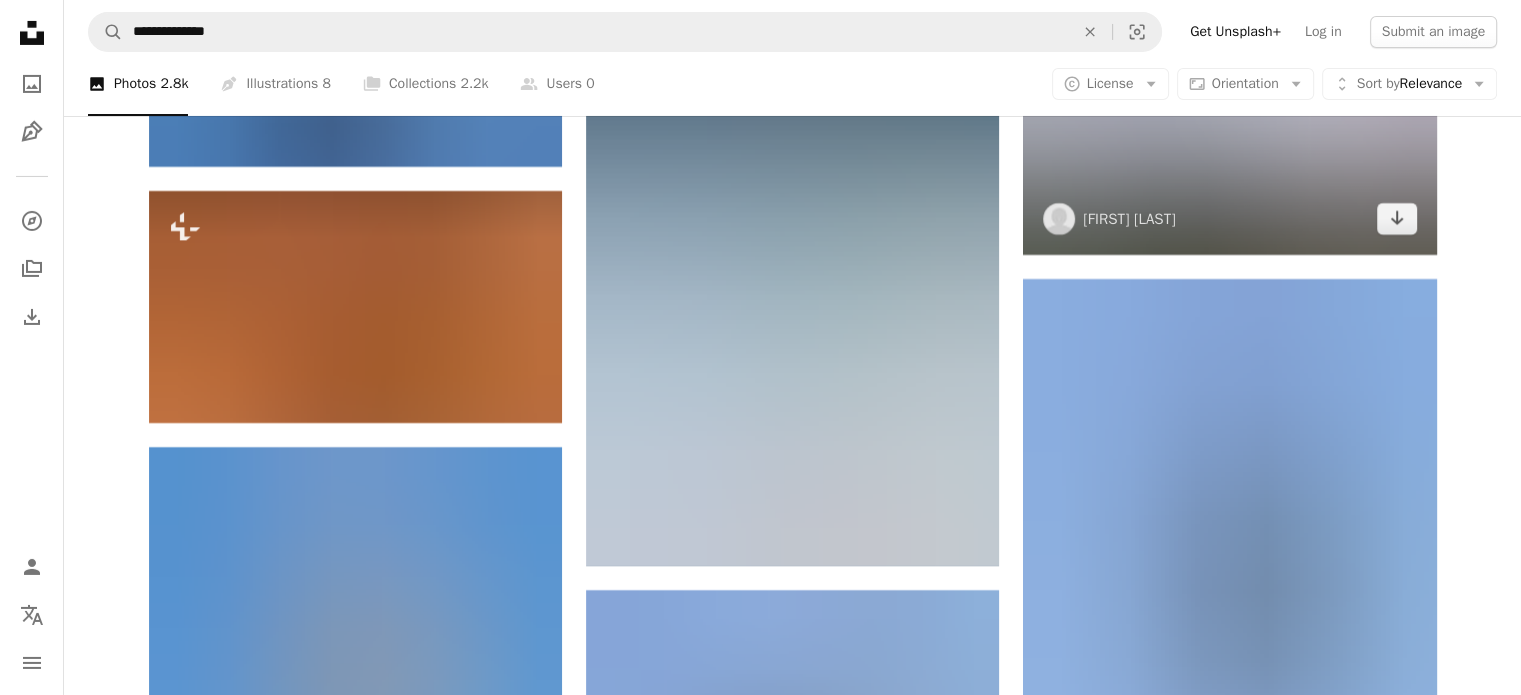 scroll, scrollTop: 21857, scrollLeft: 0, axis: vertical 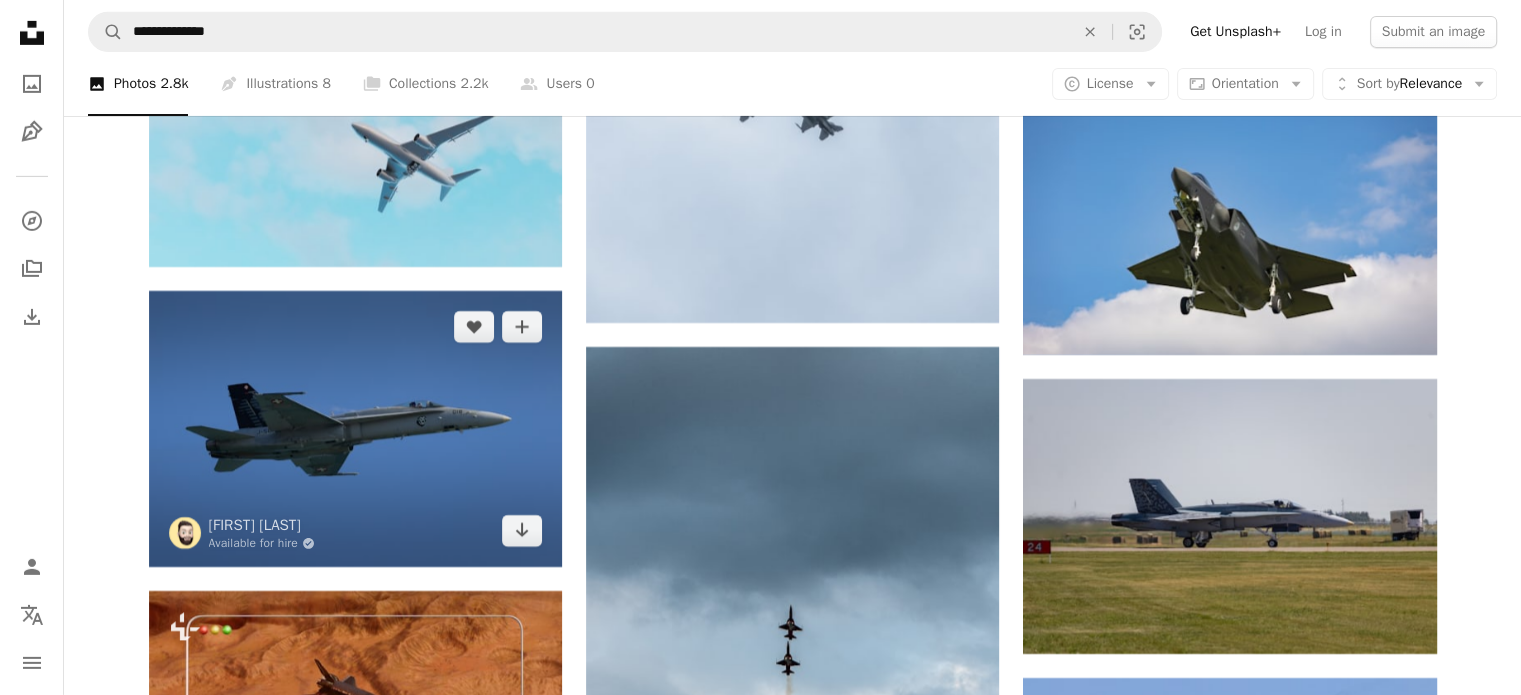 click at bounding box center [355, 429] 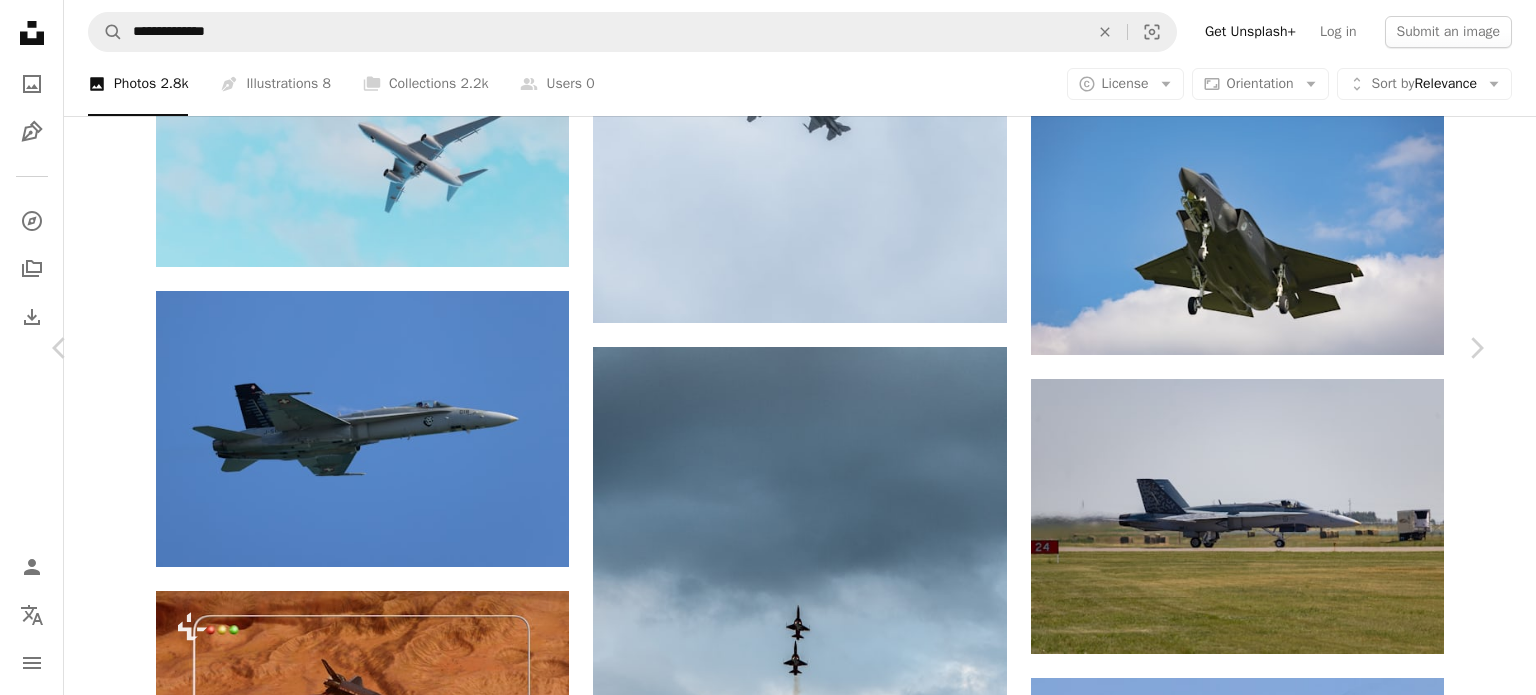 click on "Download free" at bounding box center (1287, 3377) 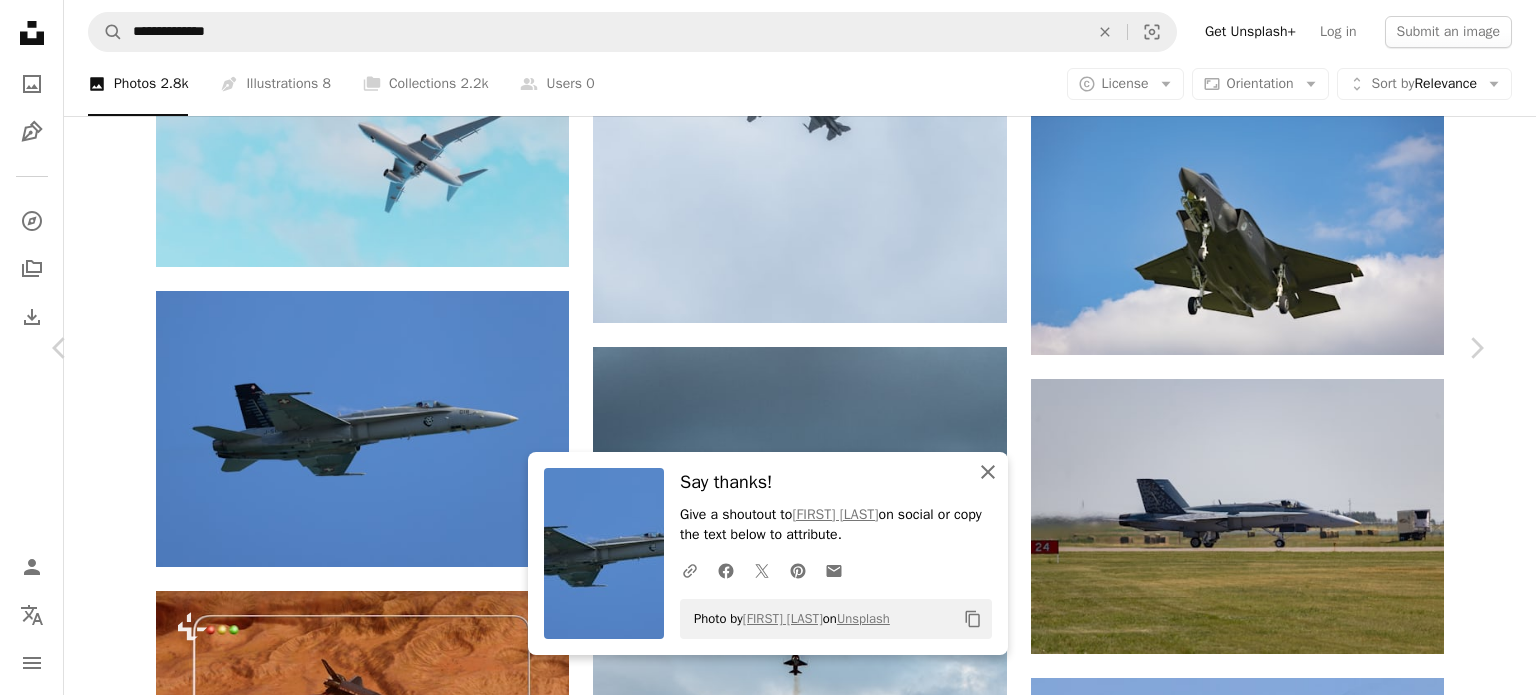 click 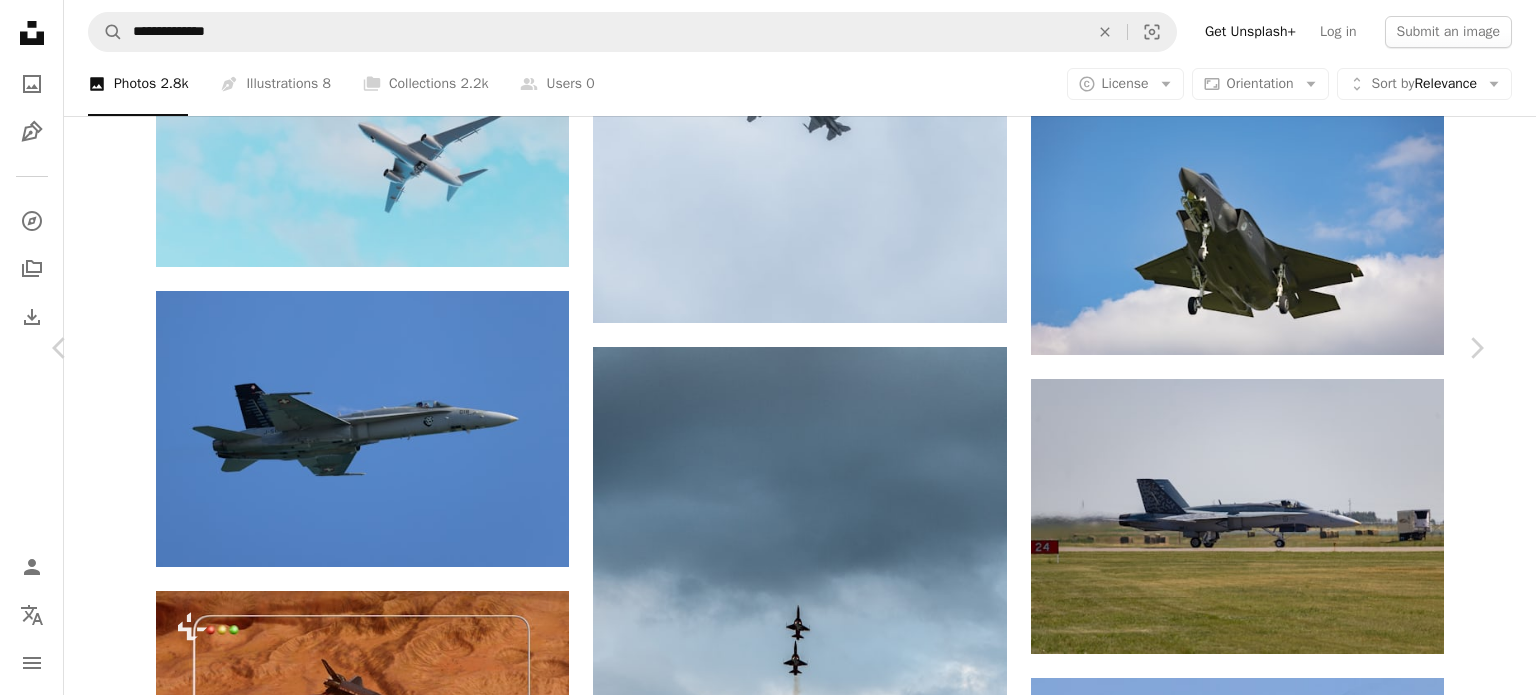click on "An X shape" at bounding box center (20, 20) 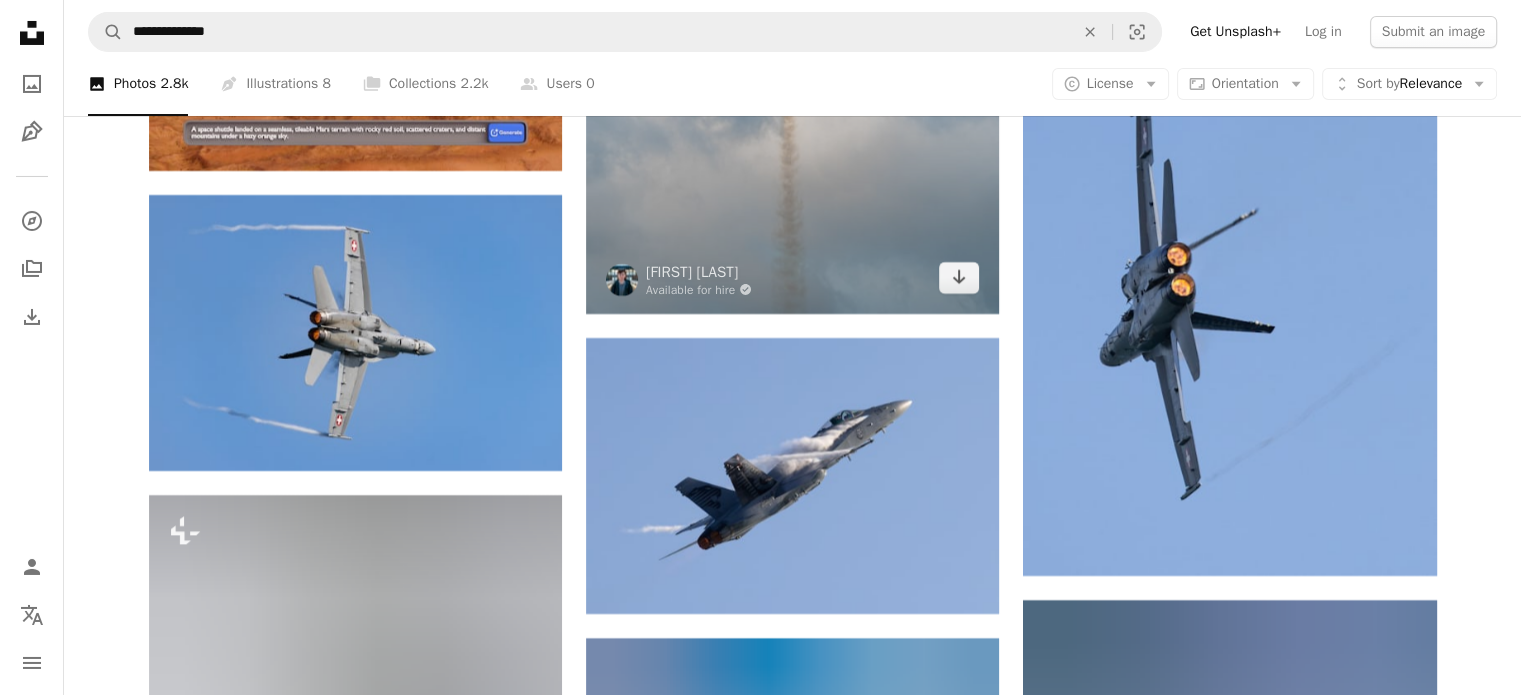 scroll, scrollTop: 22557, scrollLeft: 0, axis: vertical 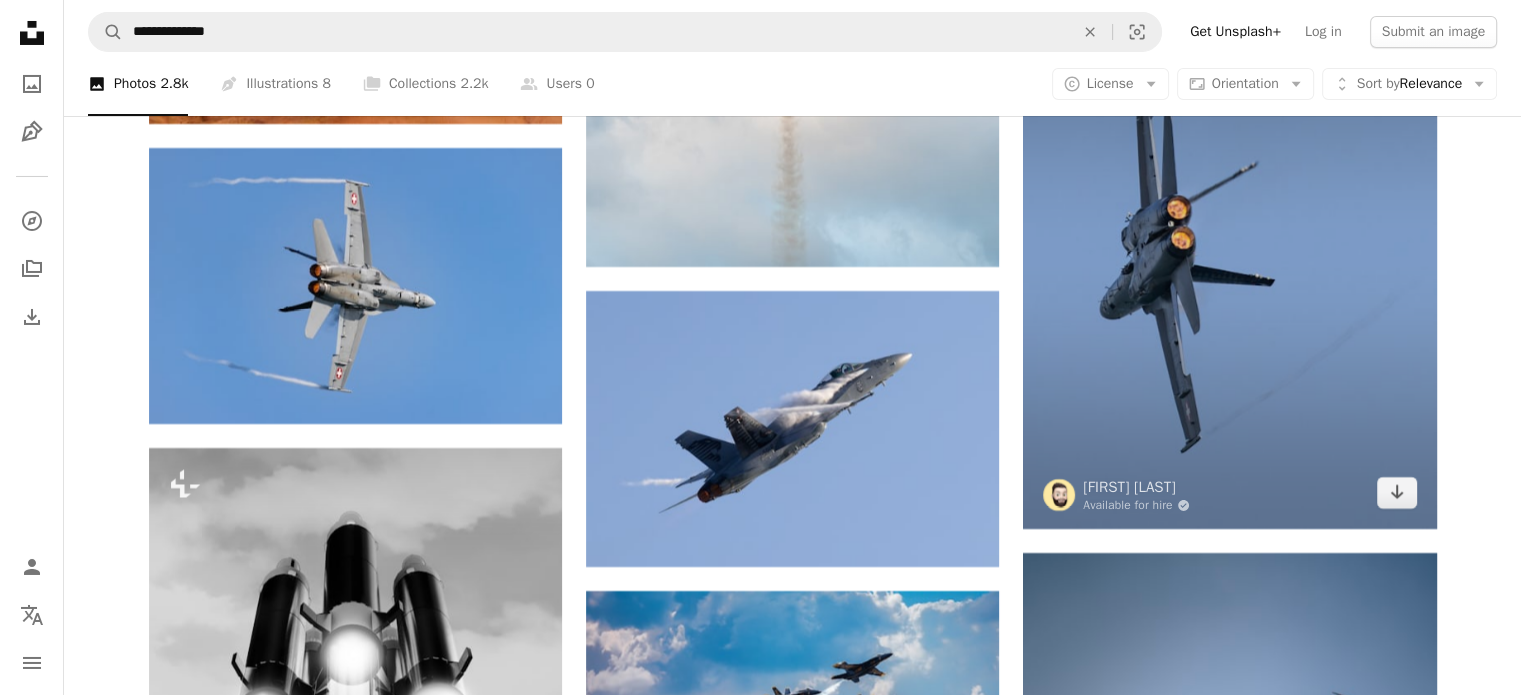 click at bounding box center [1229, 253] 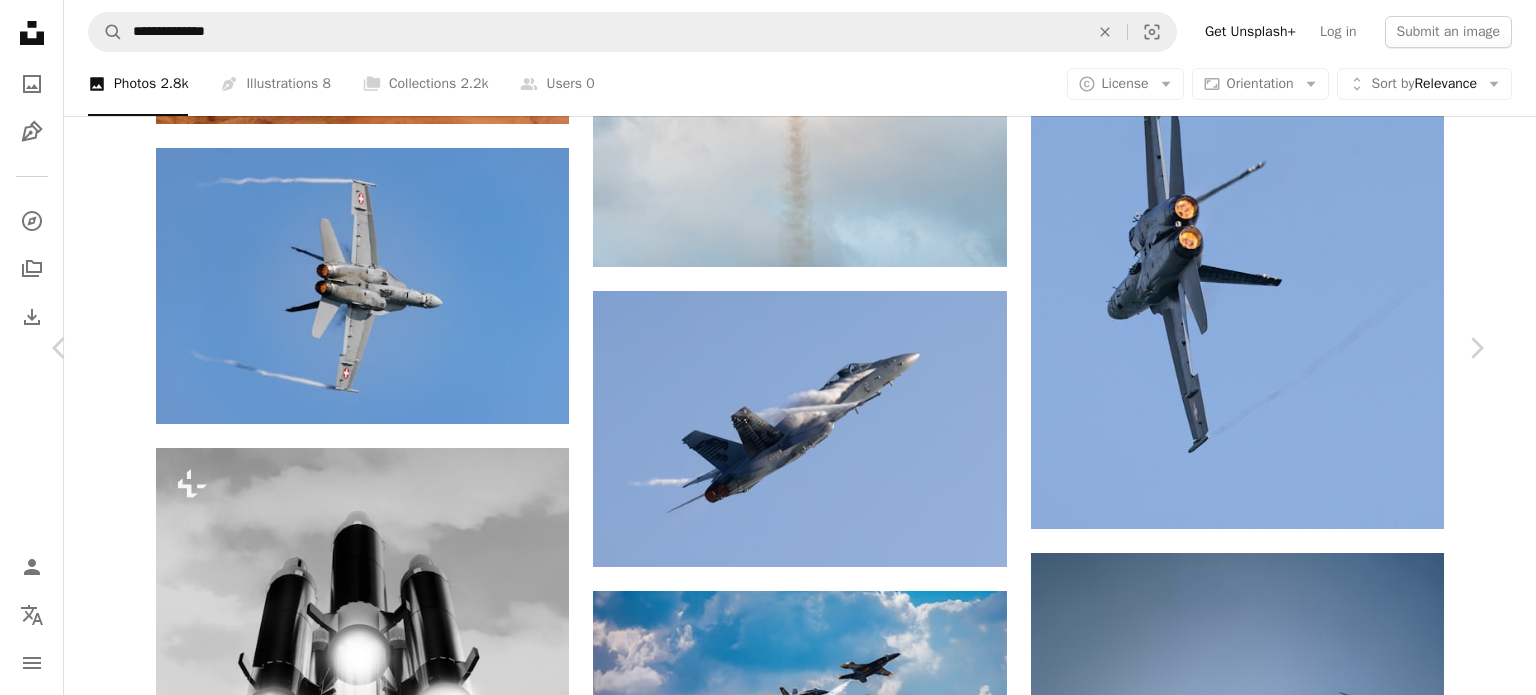 click on "Download free" at bounding box center (1287, 3549) 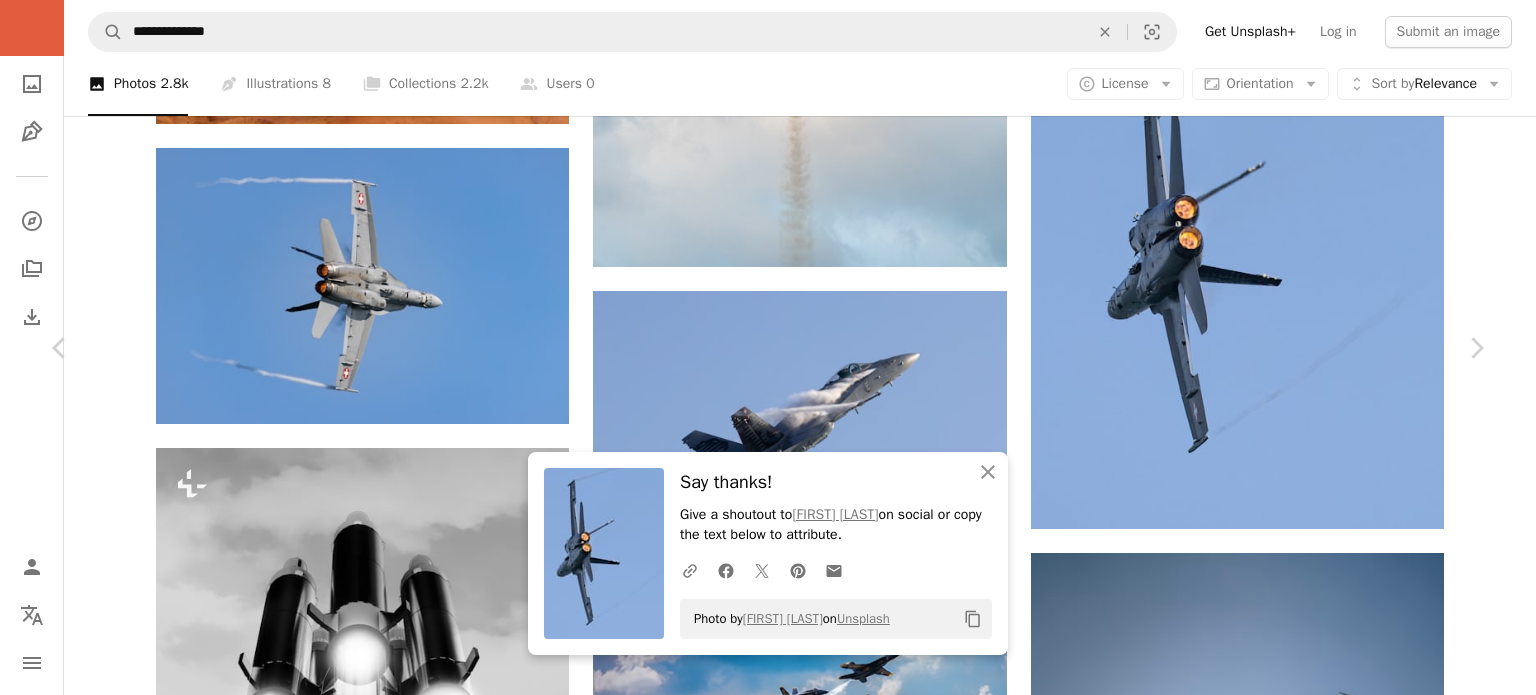 click on "An X shape" 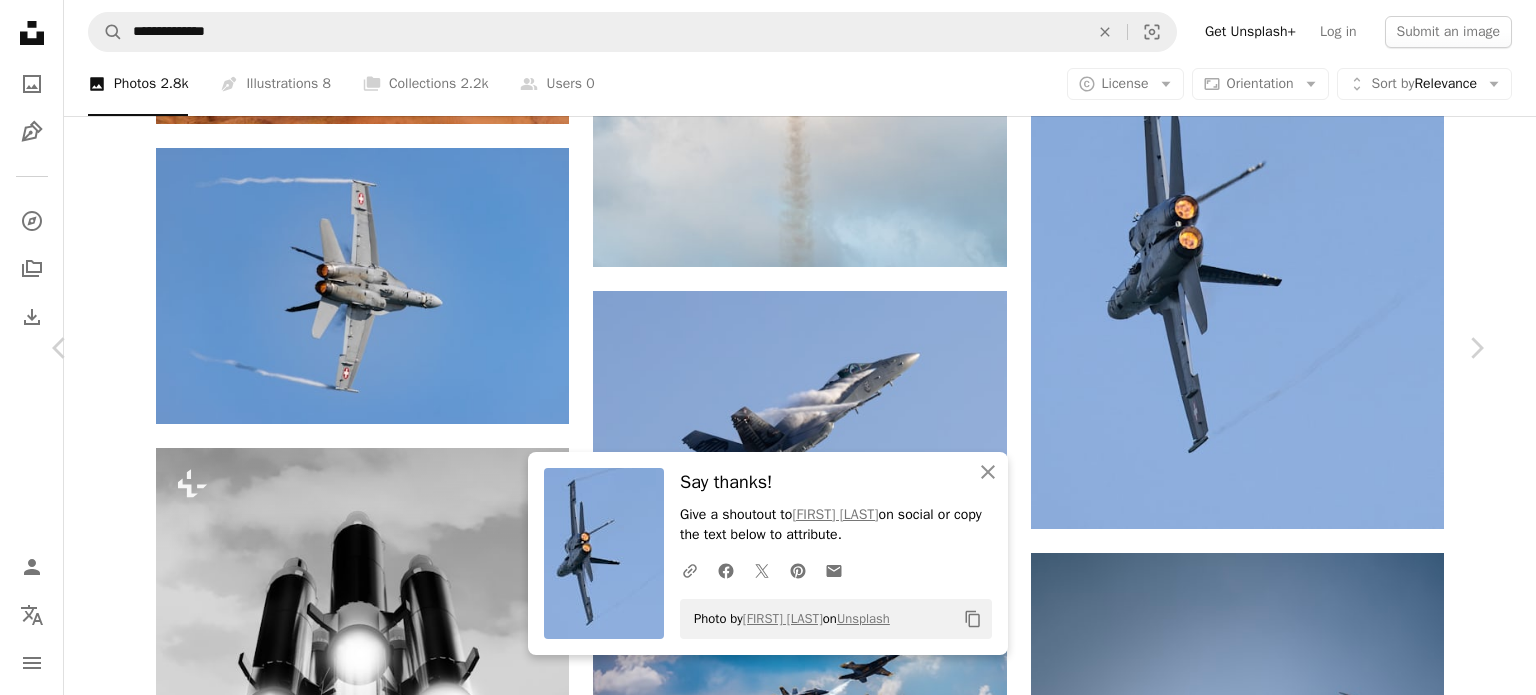 click on "Download free" at bounding box center (1287, 3549) 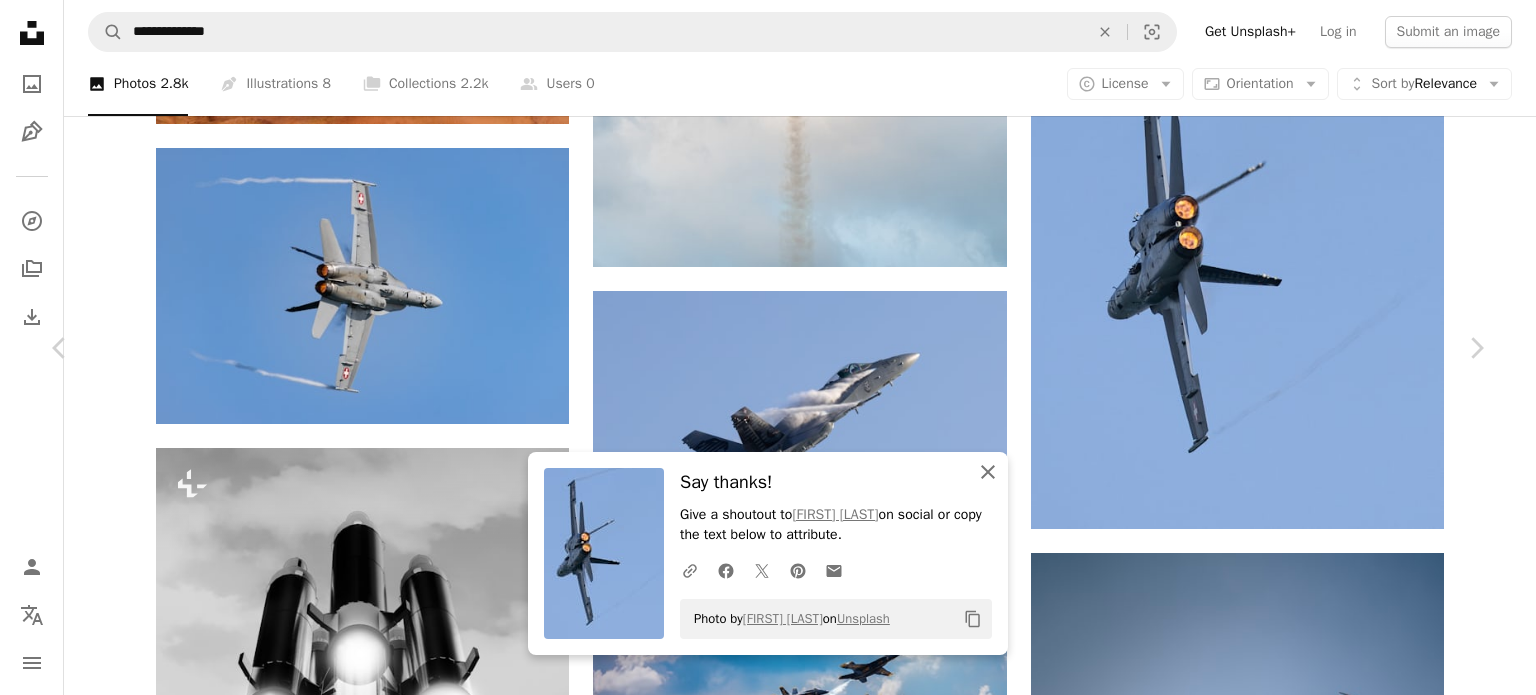 click on "An X shape" 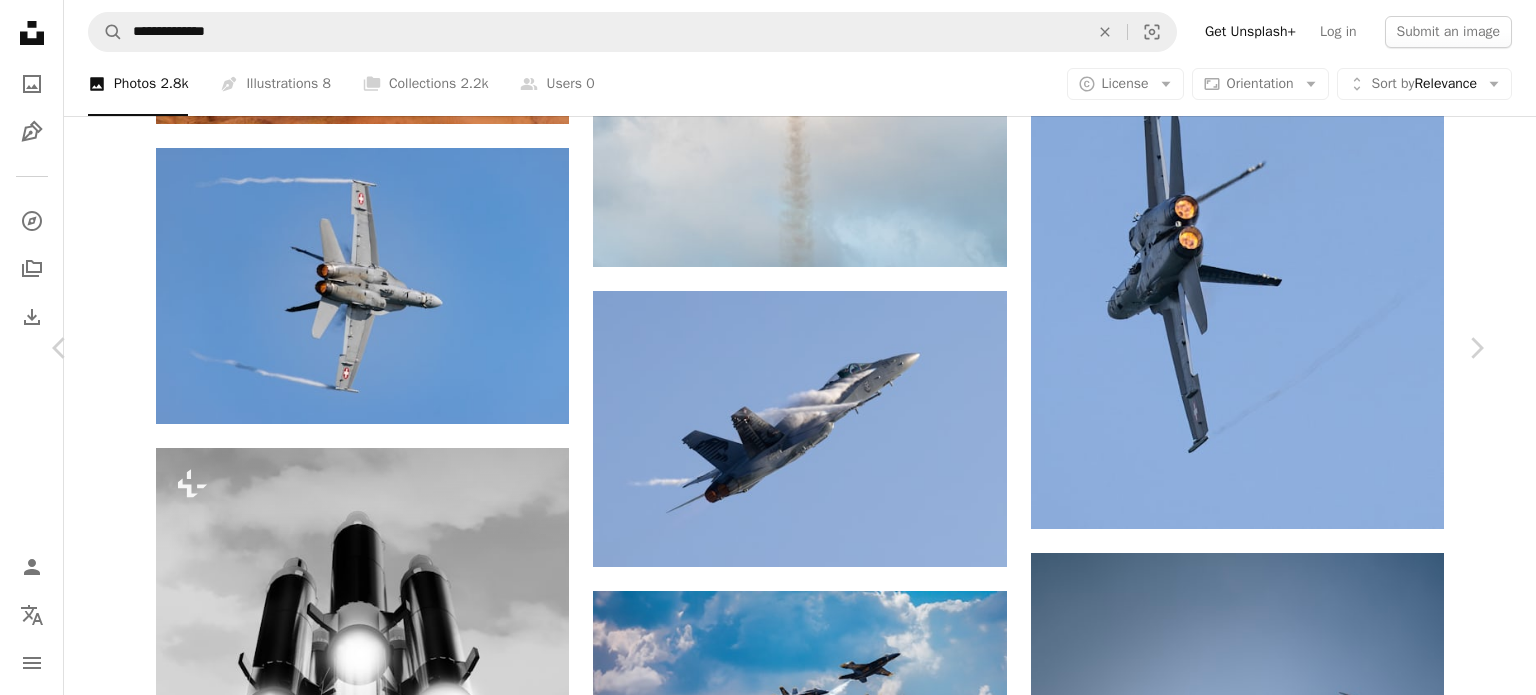 click on "Download free" at bounding box center [1287, 4728] 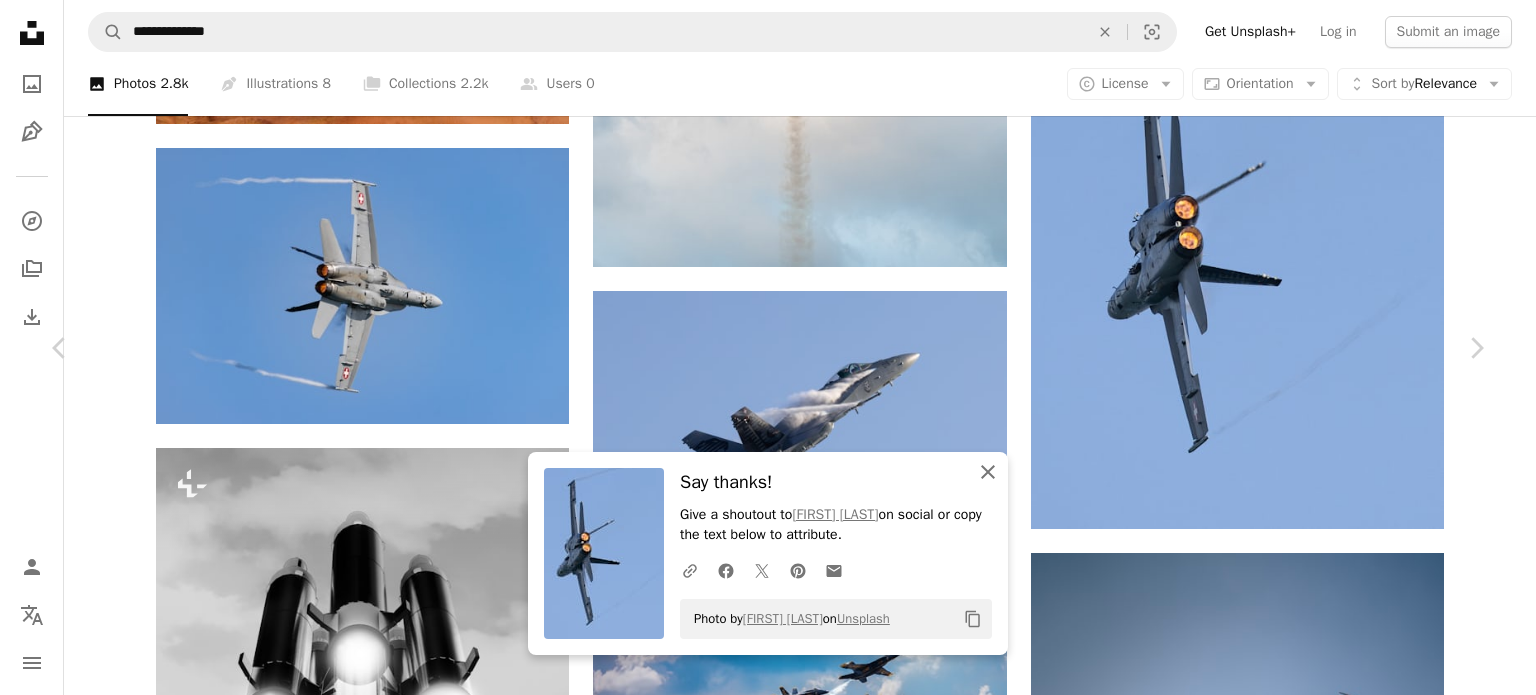 click 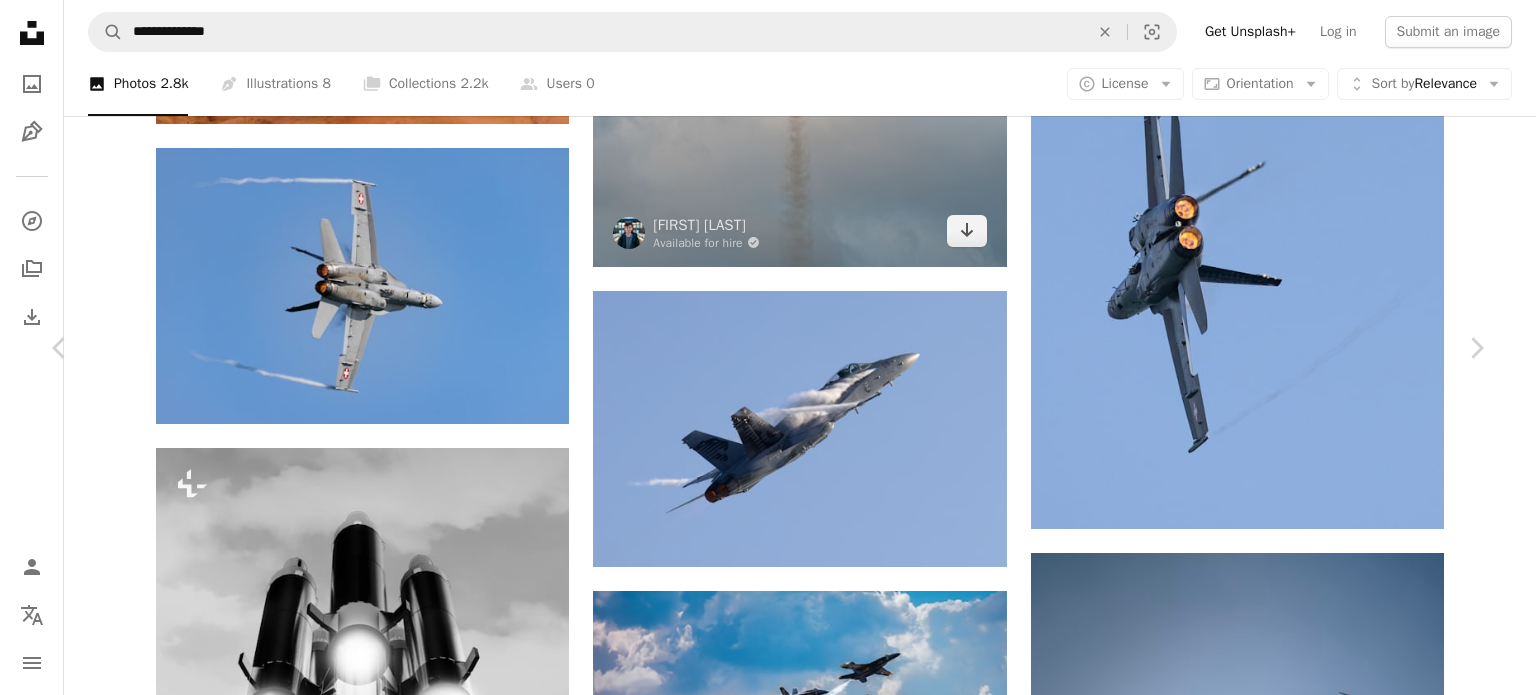 click on "An X shape" at bounding box center [20, 20] 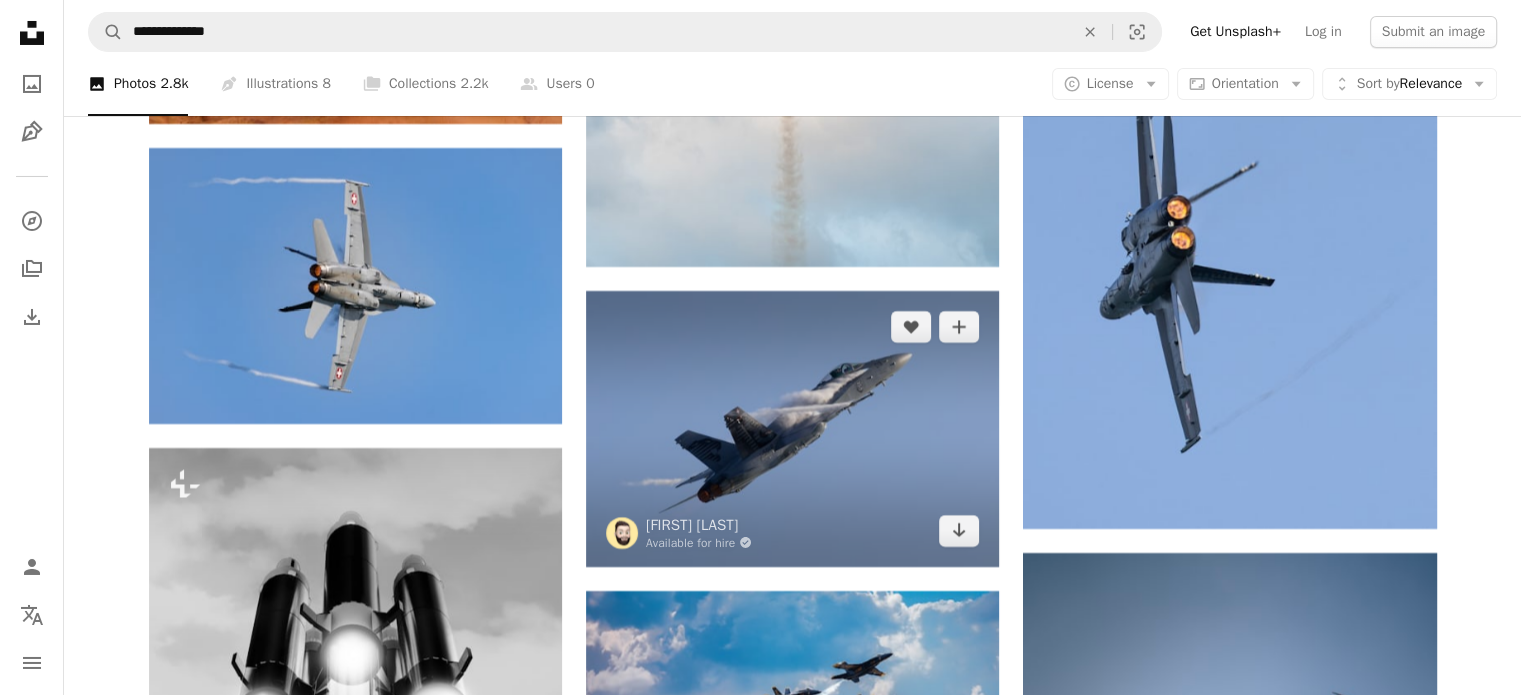 click at bounding box center (792, 429) 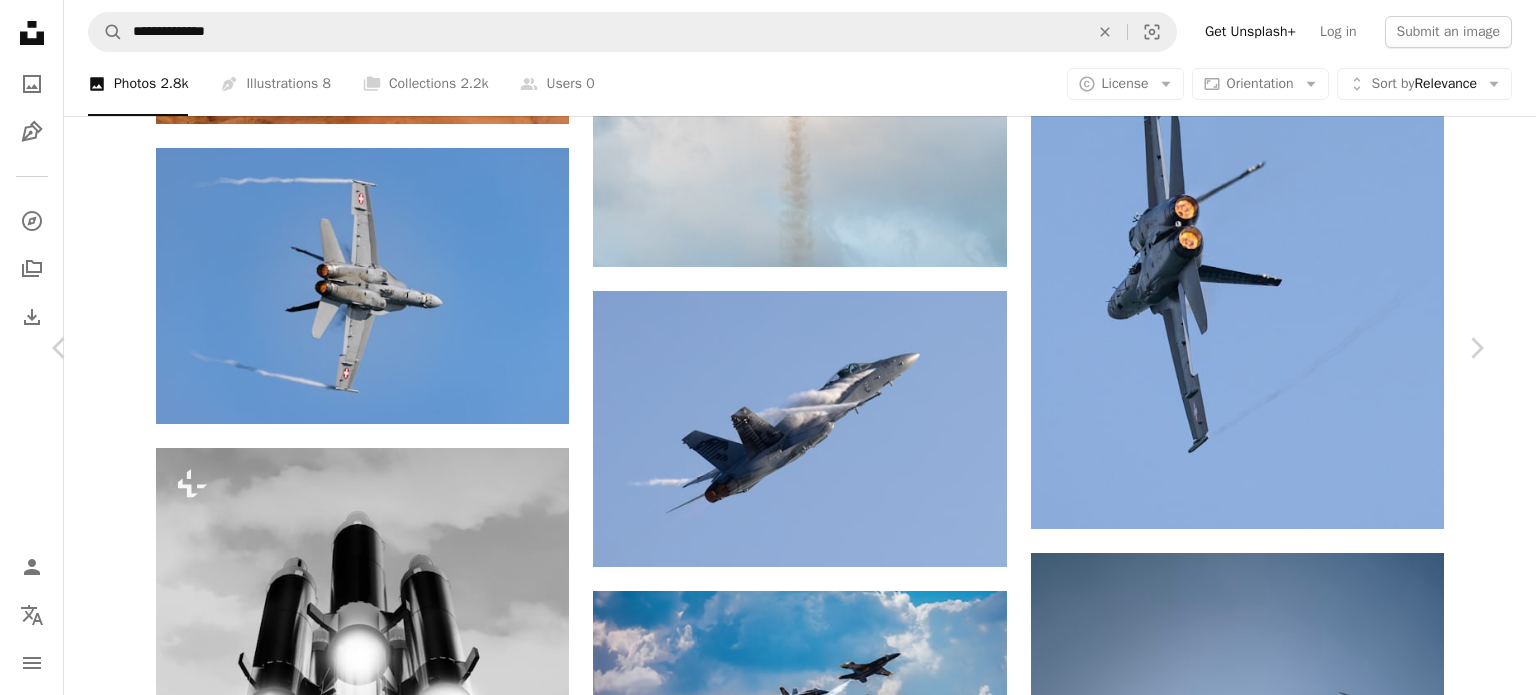 click on "Download free" at bounding box center [1287, 4728] 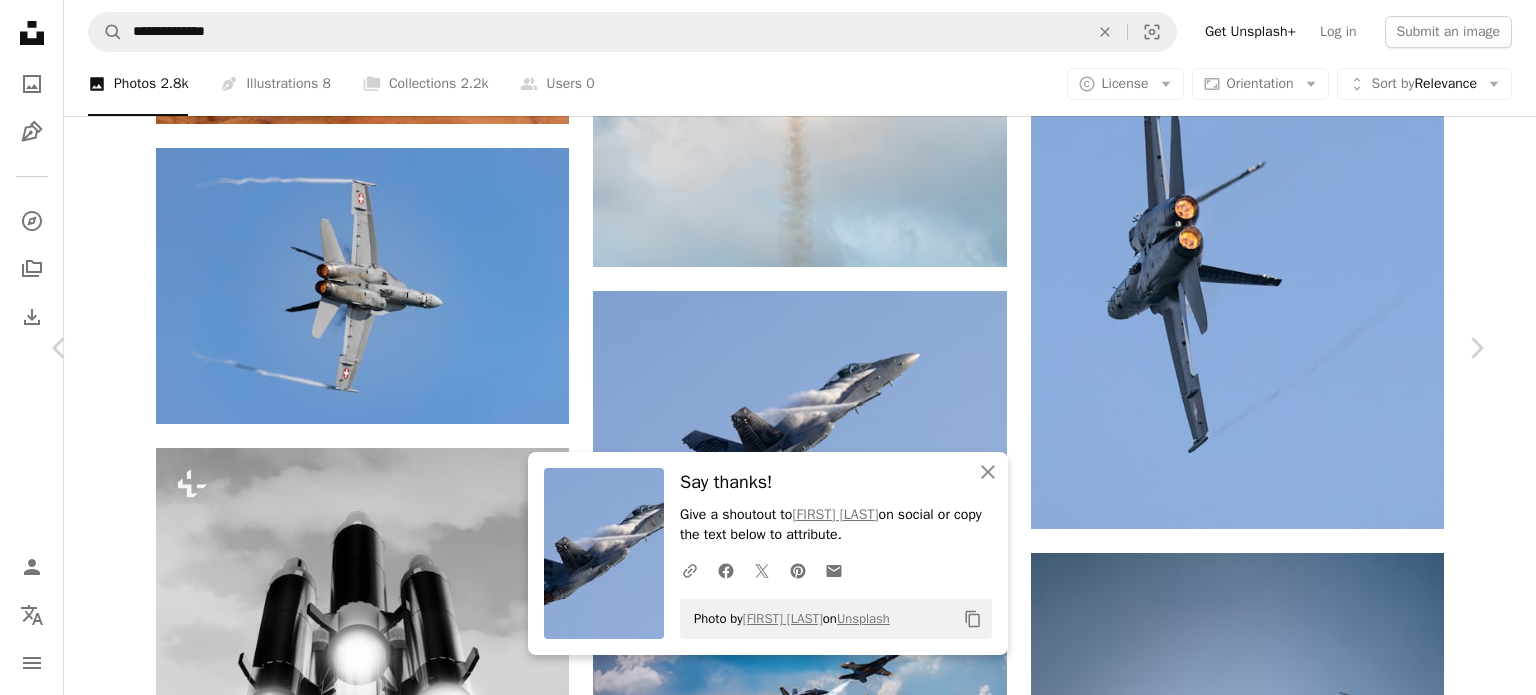 click on "An X shape" at bounding box center [20, 20] 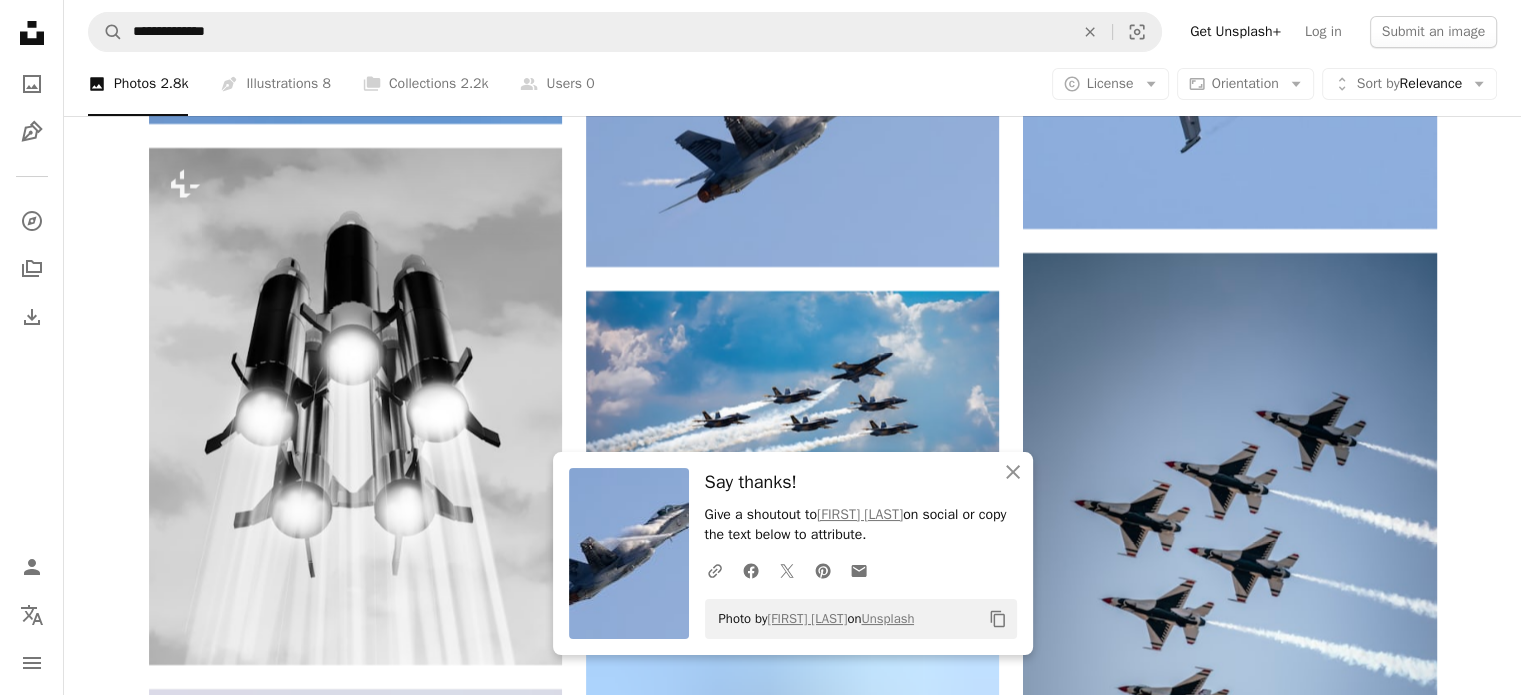 scroll, scrollTop: 22957, scrollLeft: 0, axis: vertical 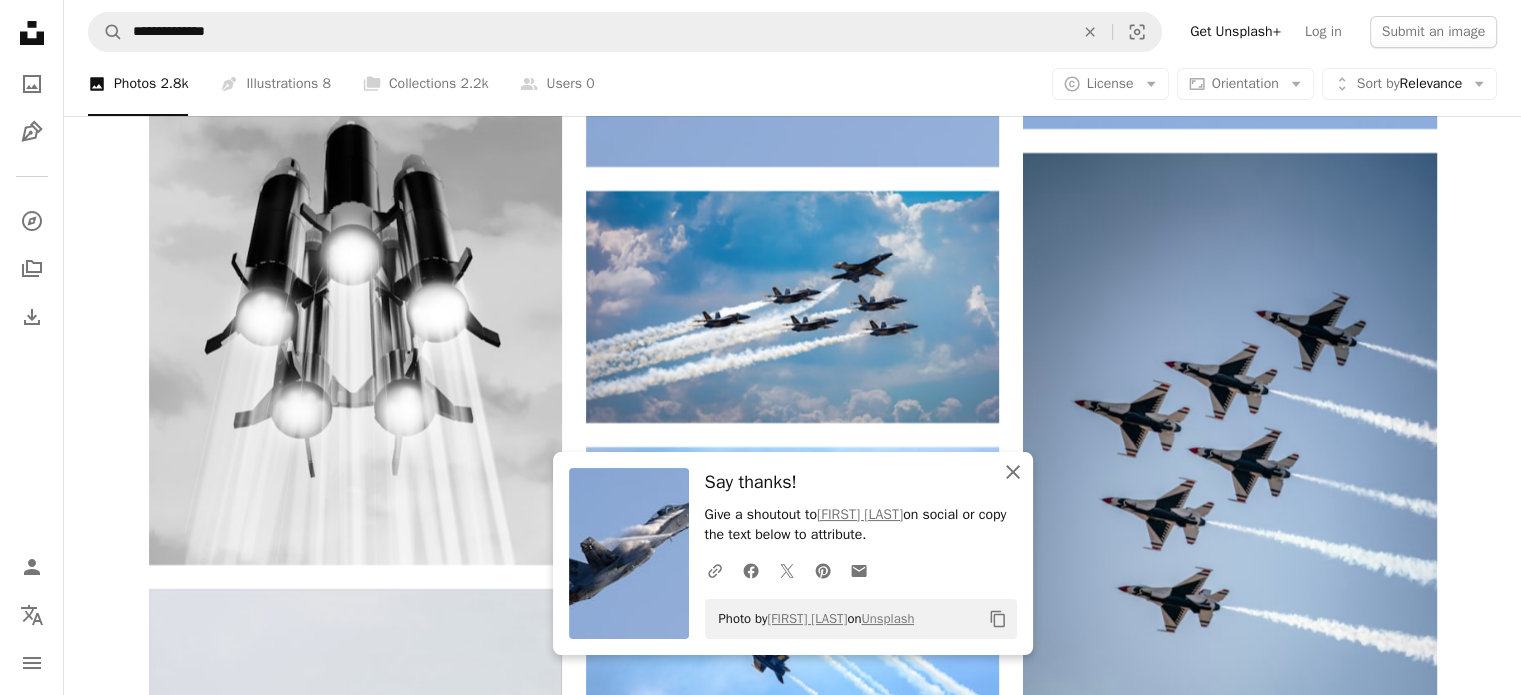 click 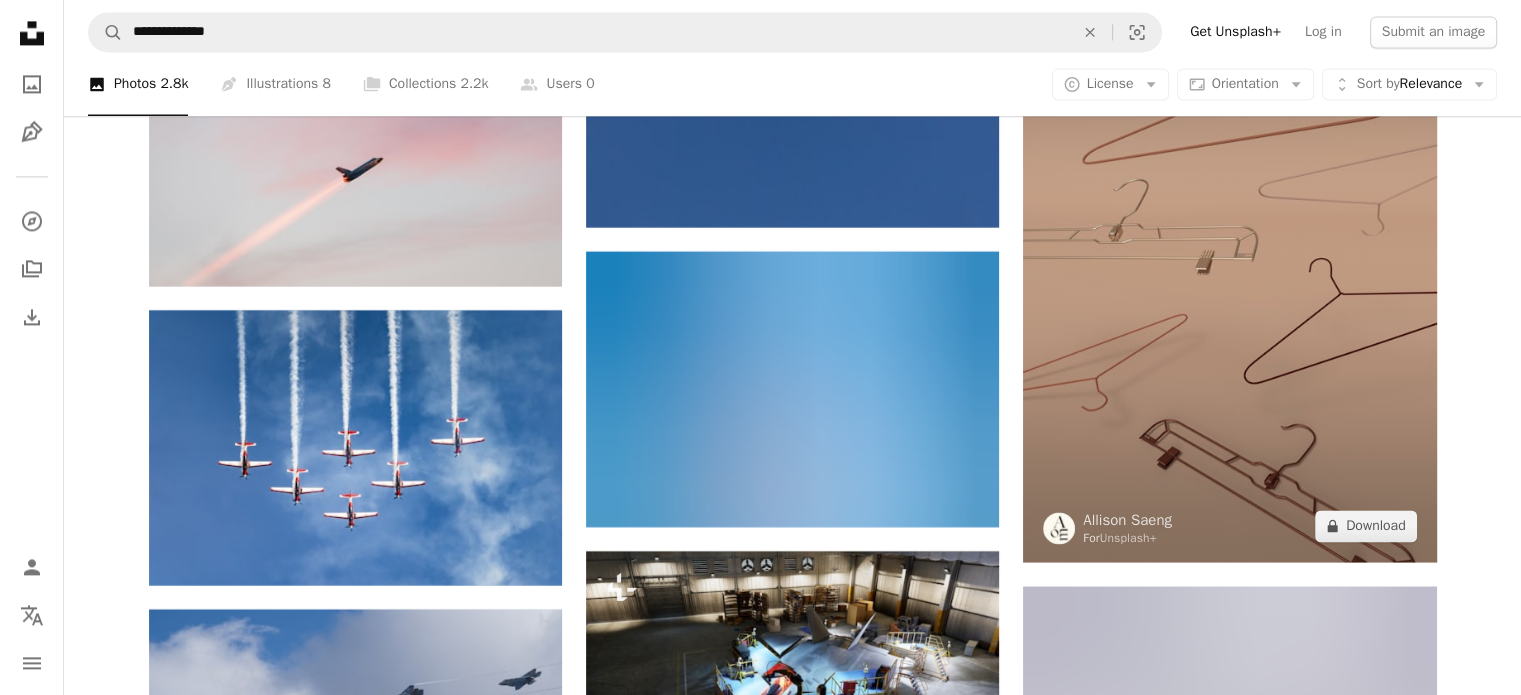 scroll, scrollTop: 25557, scrollLeft: 0, axis: vertical 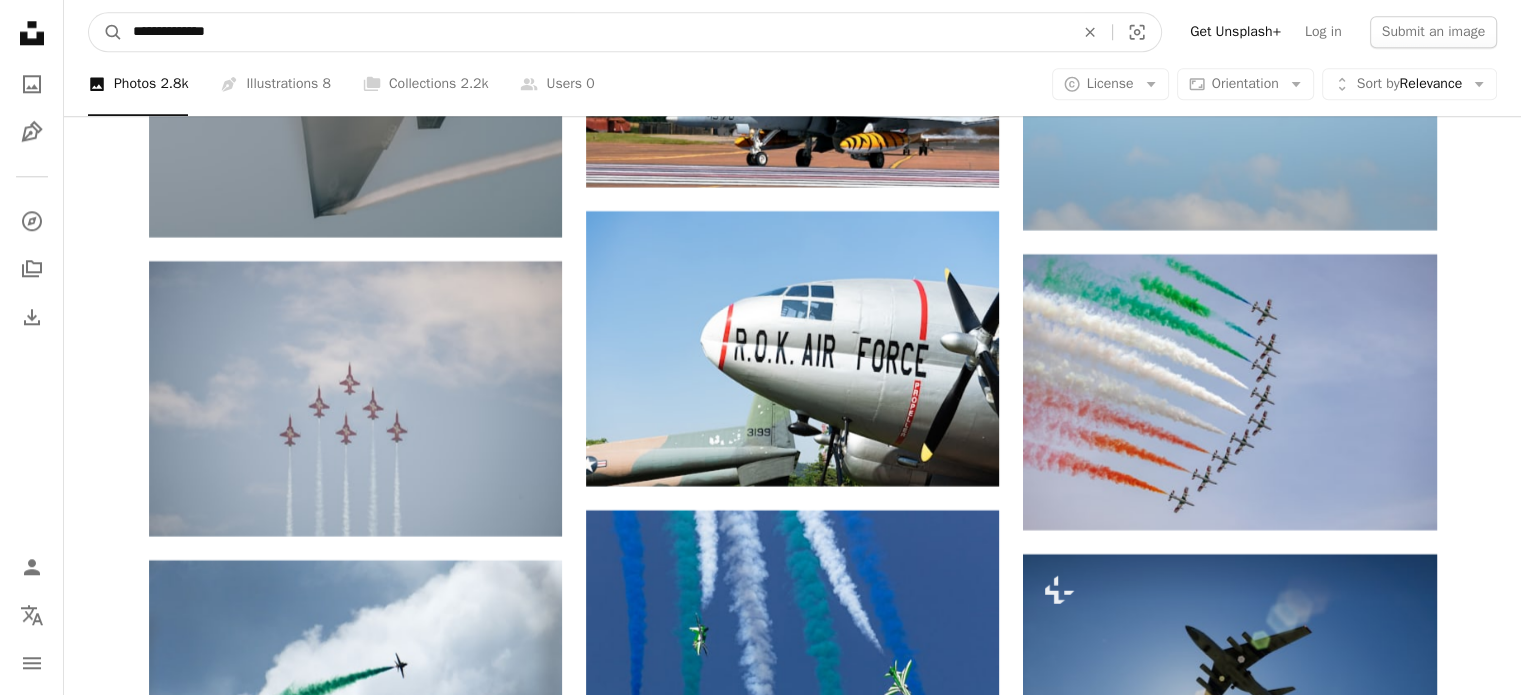 drag, startPoint x: 270, startPoint y: 27, endPoint x: 0, endPoint y: 26, distance: 270.00186 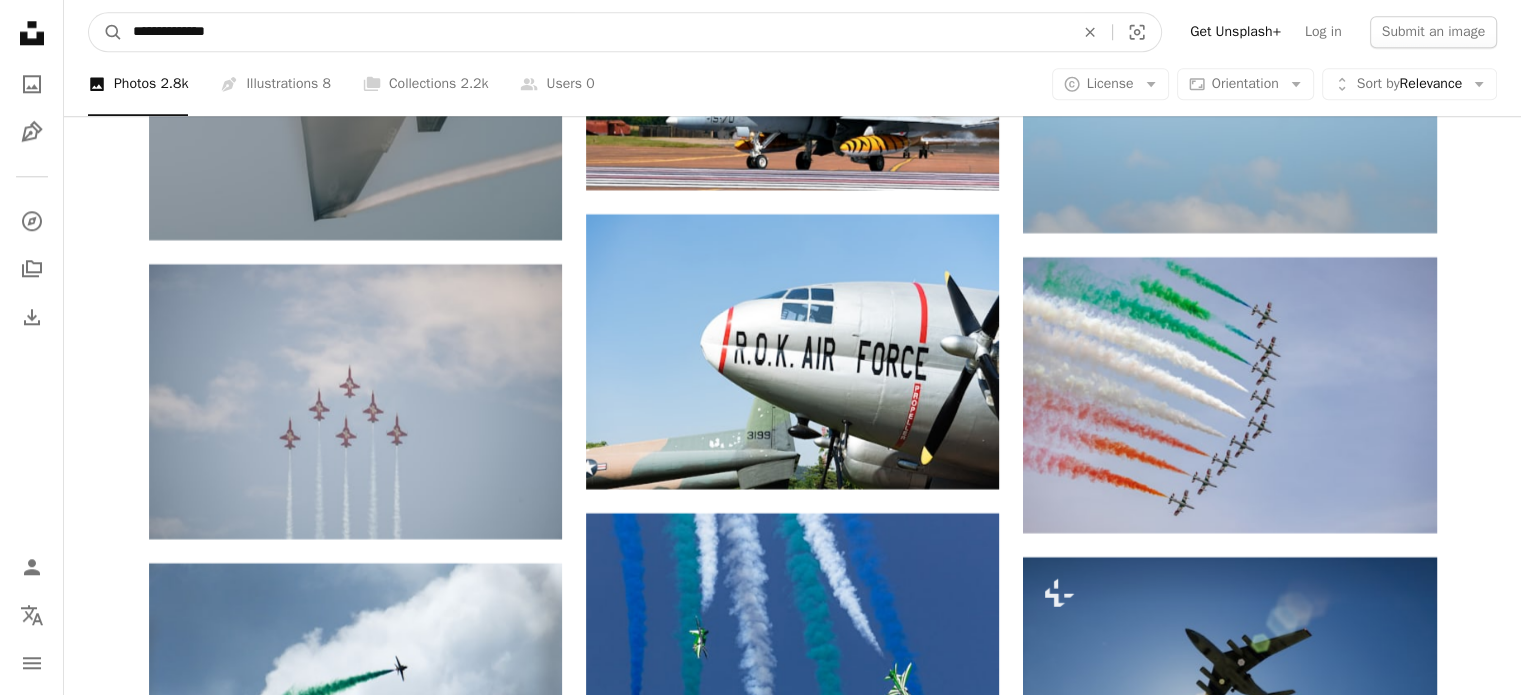 click on "**********" at bounding box center (595, 32) 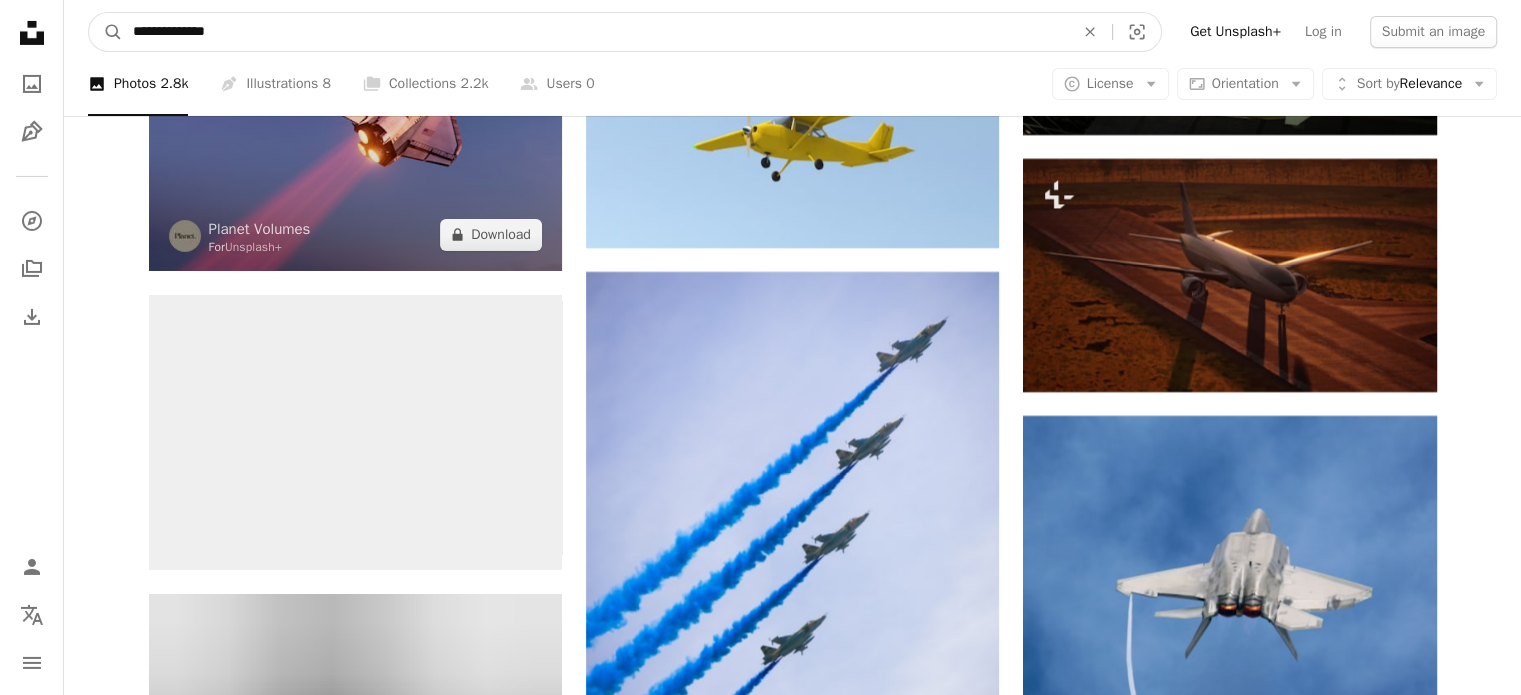 scroll, scrollTop: 29854, scrollLeft: 0, axis: vertical 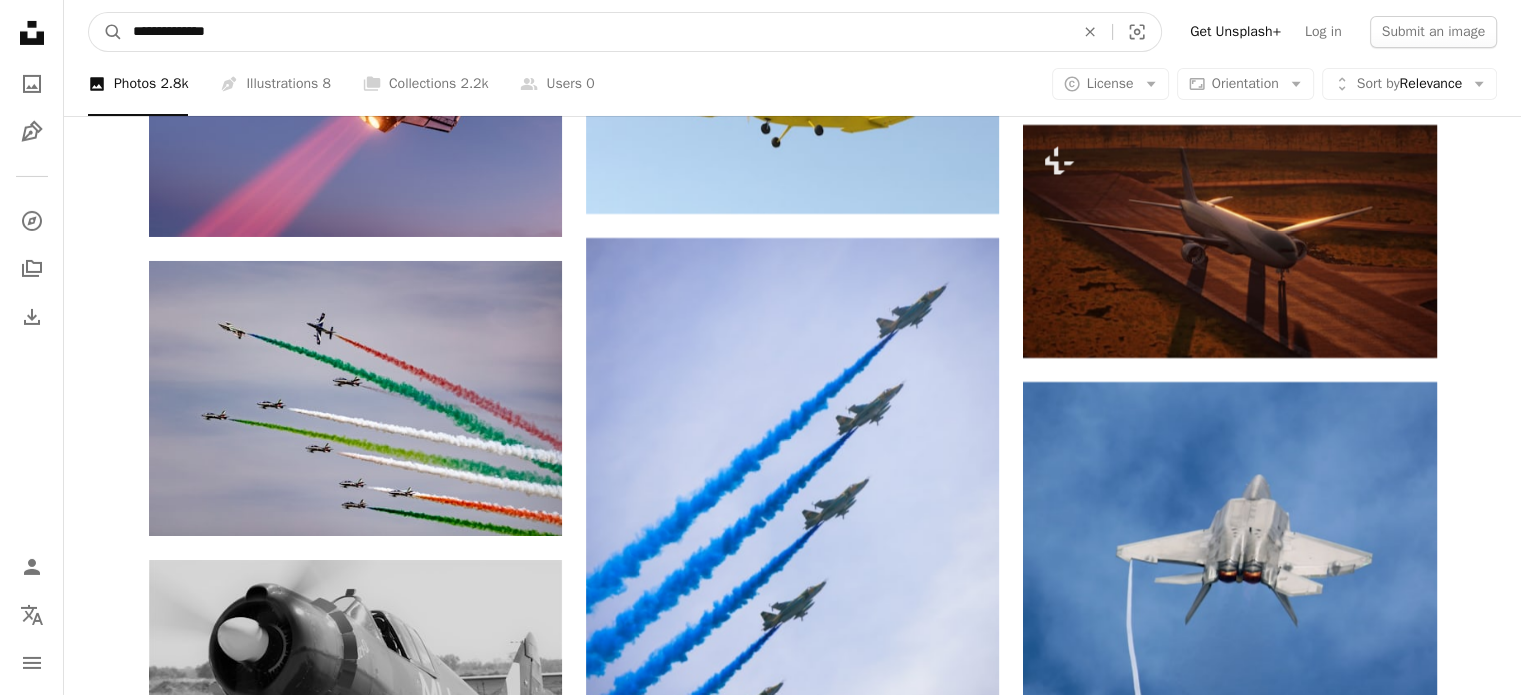 drag, startPoint x: 174, startPoint y: 28, endPoint x: 53, endPoint y: 18, distance: 121.41252 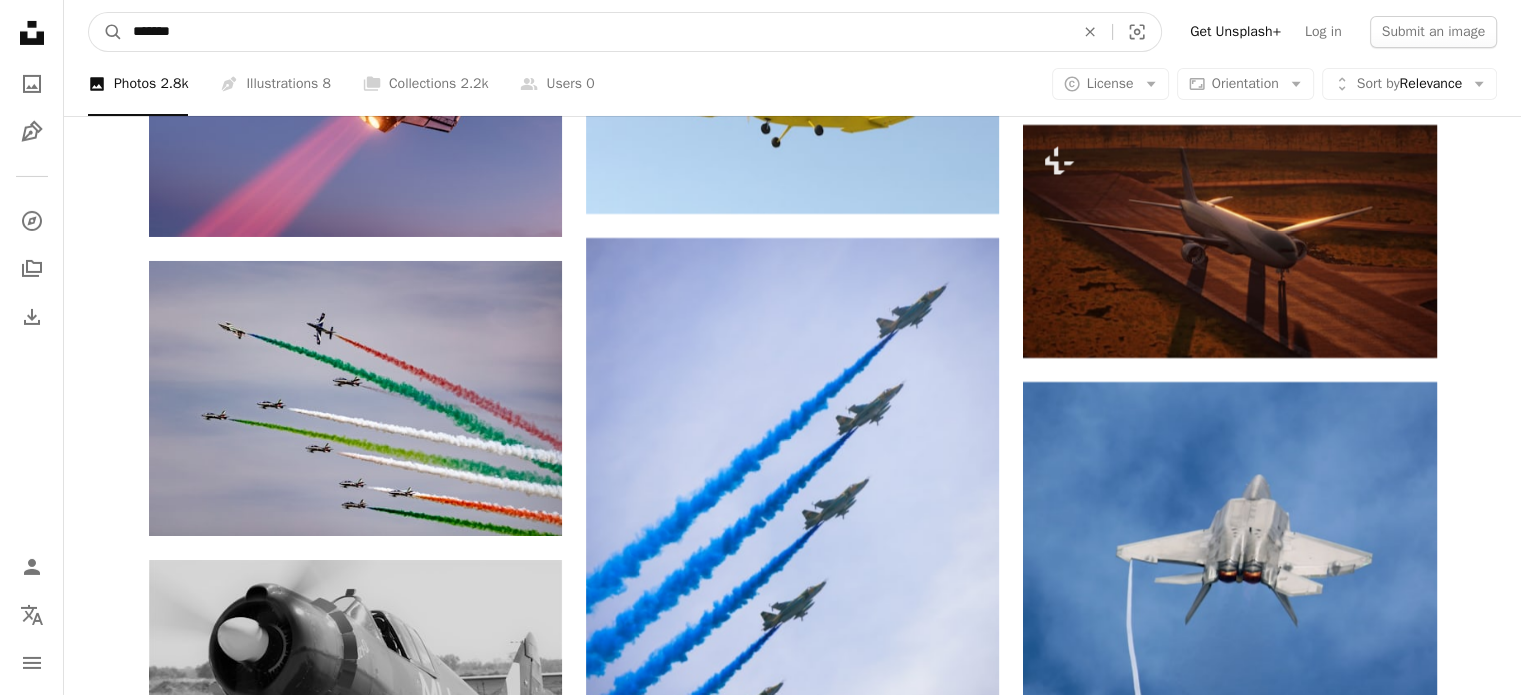 click on "A magnifying glass" at bounding box center (106, 32) 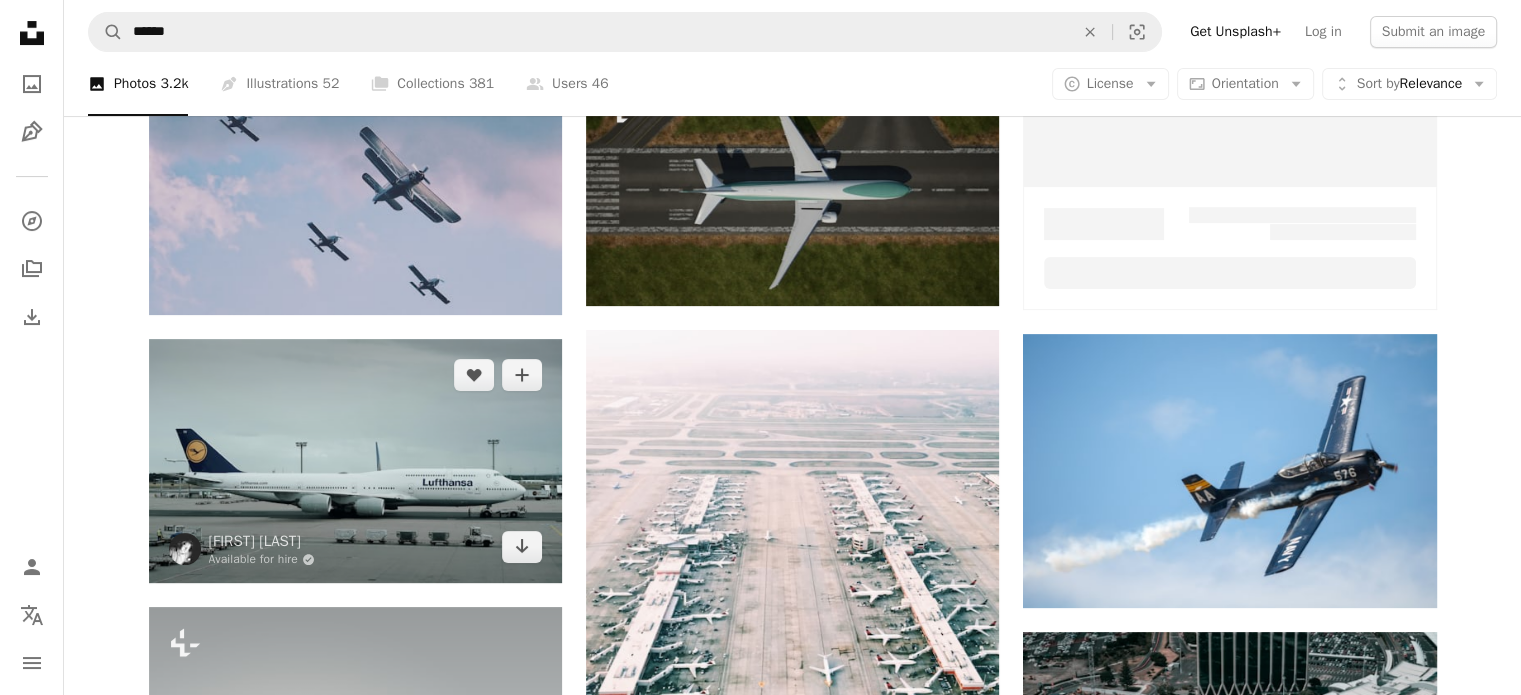 scroll, scrollTop: 600, scrollLeft: 0, axis: vertical 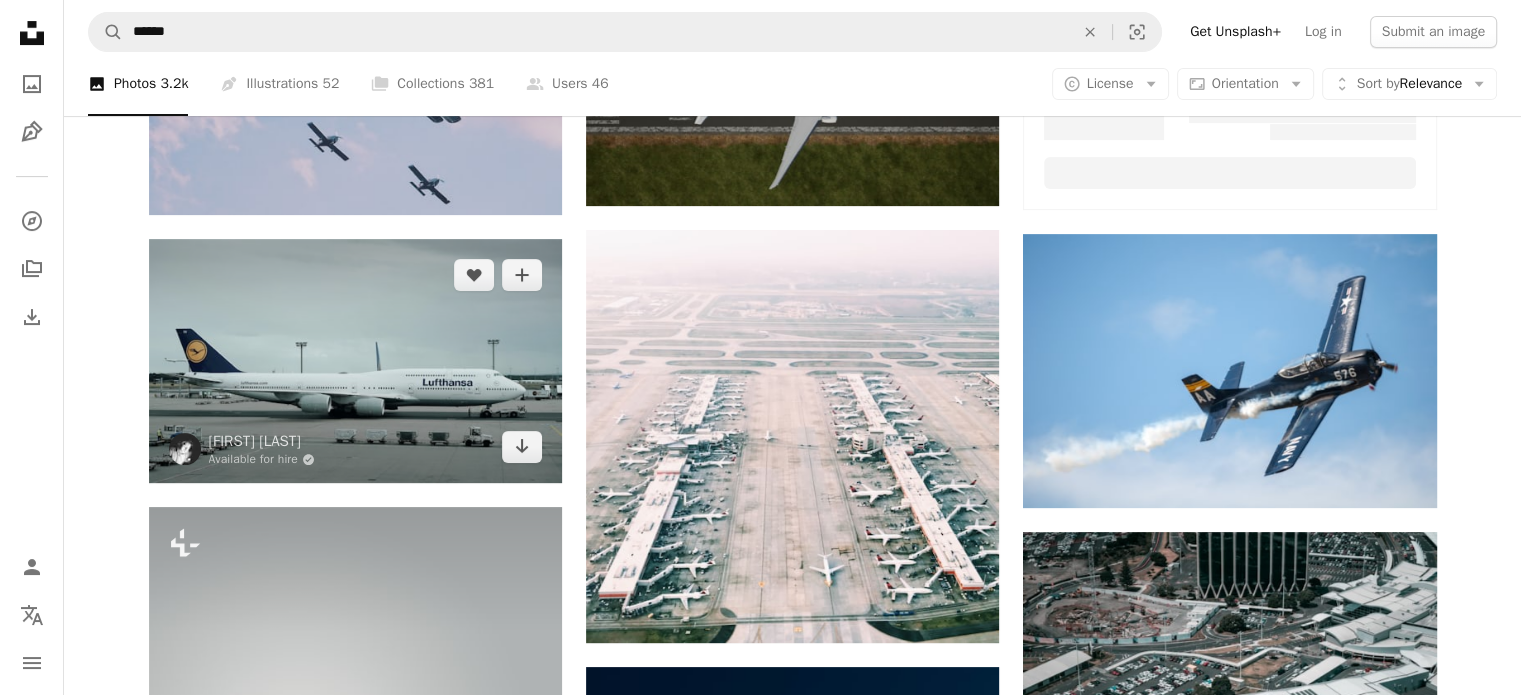 click at bounding box center [355, 361] 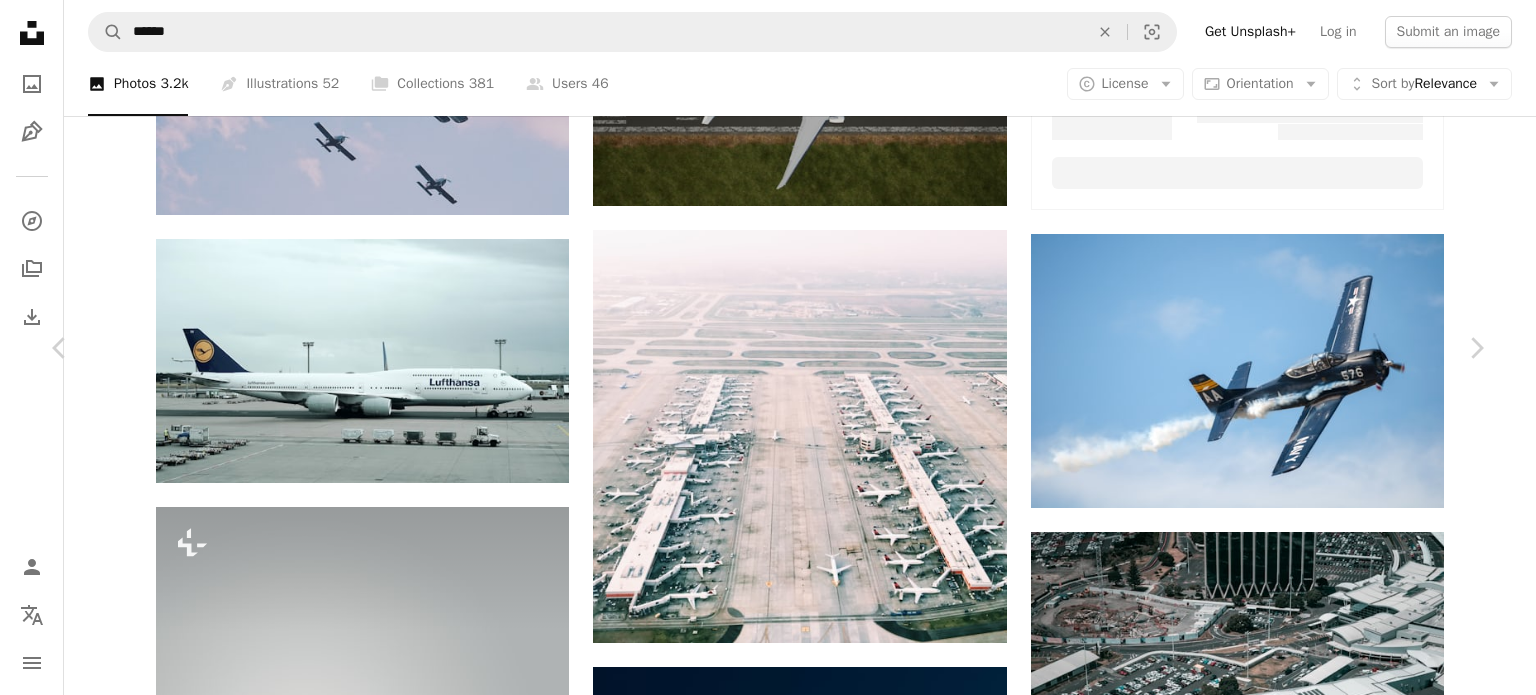 click on "Download free" at bounding box center [1287, 4131] 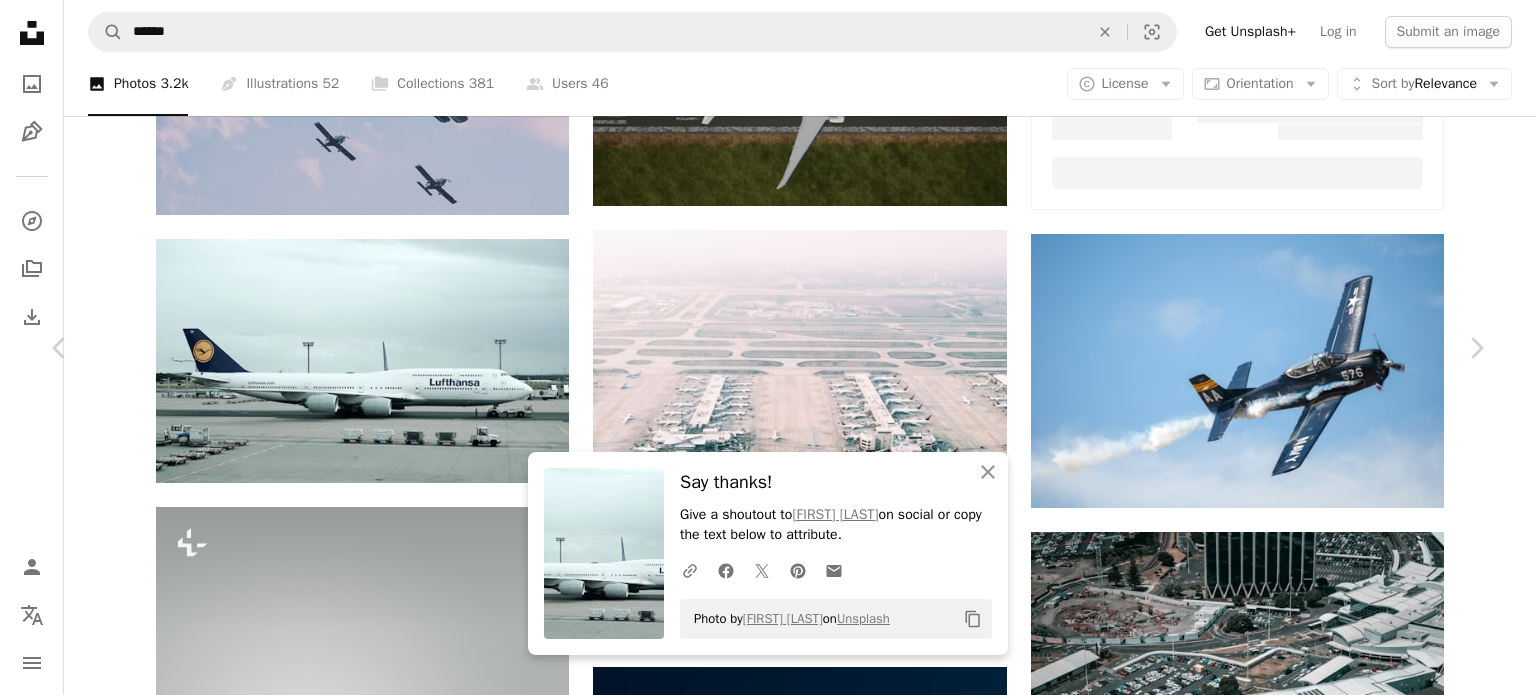 click on "An X shape" at bounding box center (20, 20) 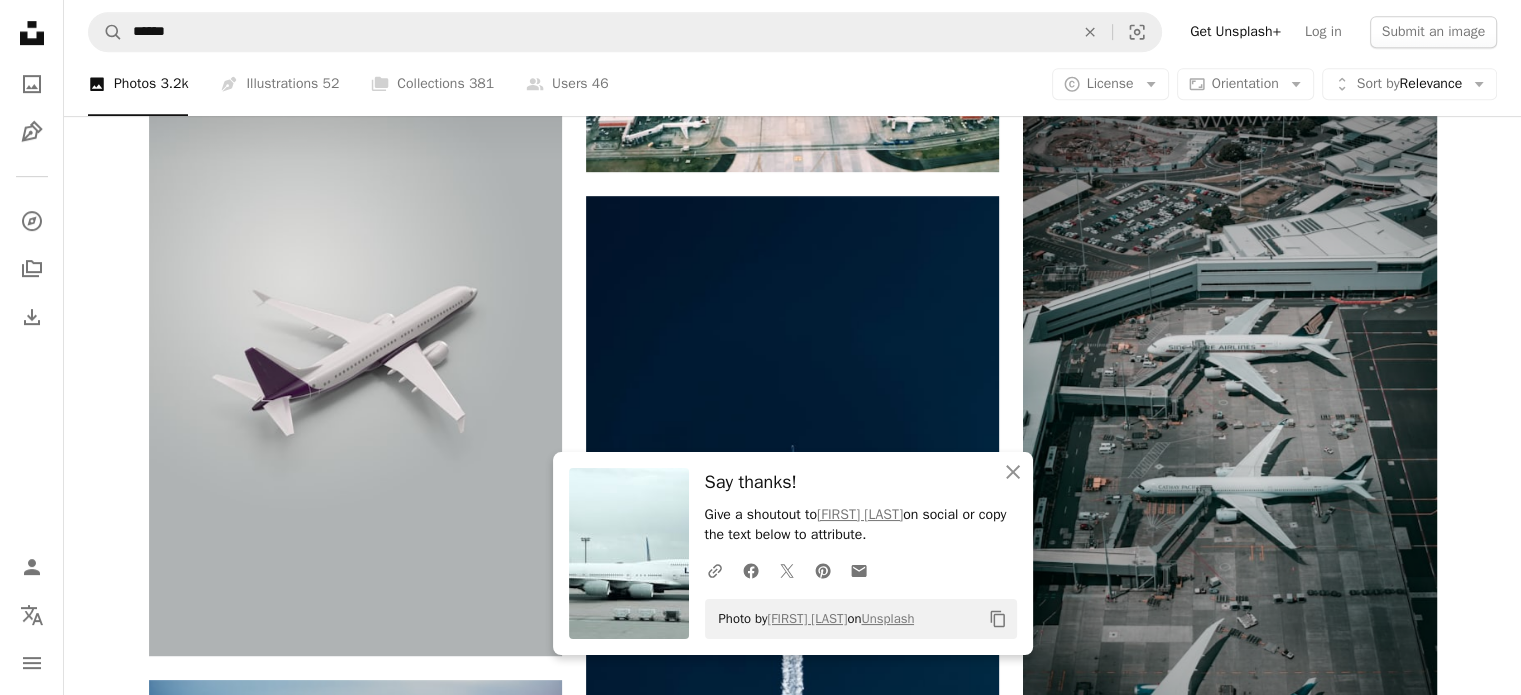 scroll, scrollTop: 1100, scrollLeft: 0, axis: vertical 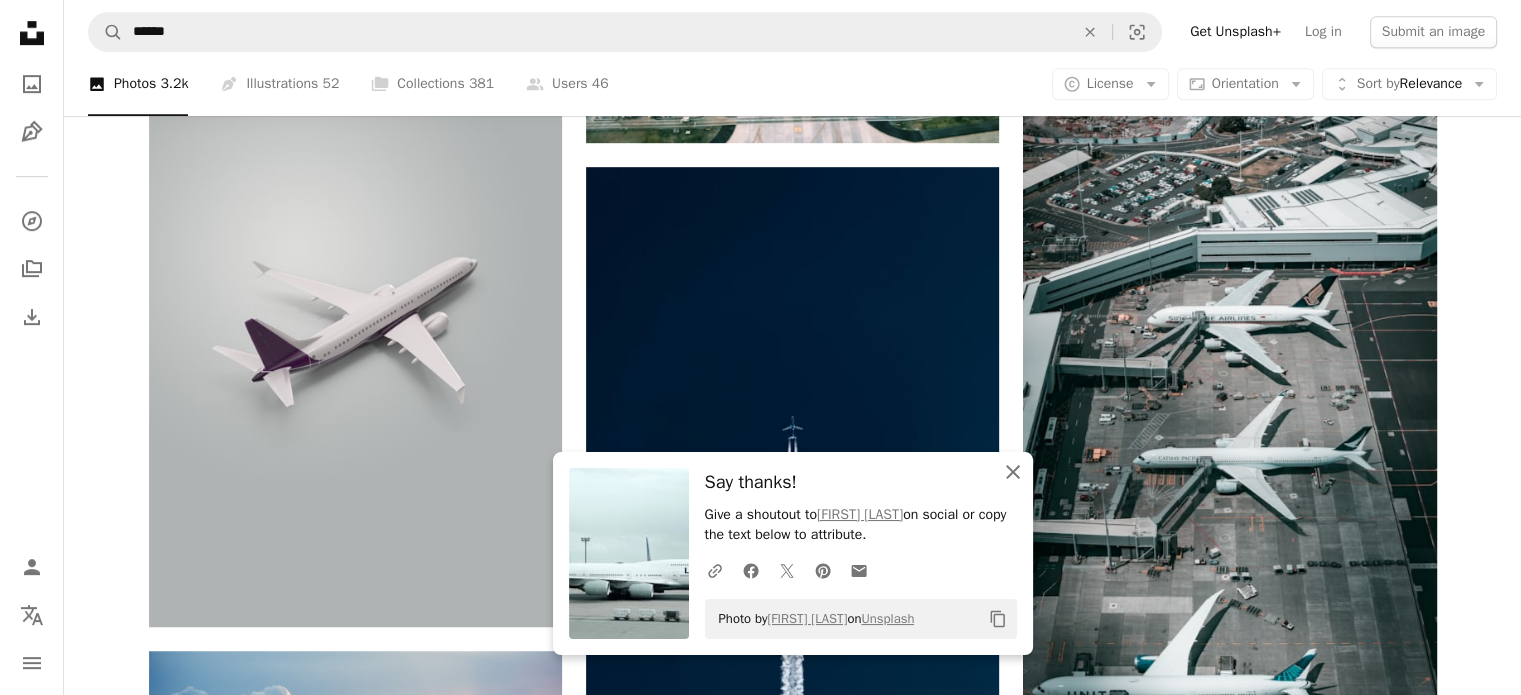 click 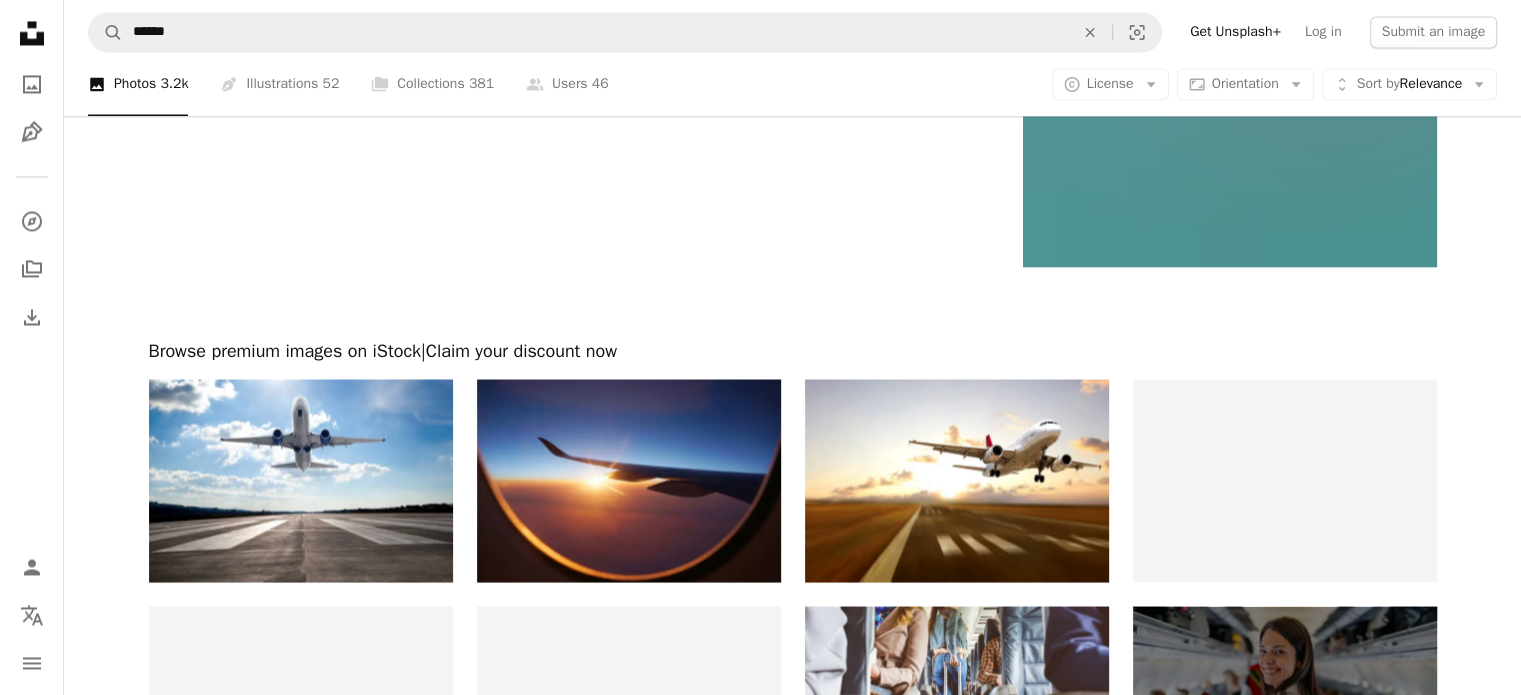 scroll, scrollTop: 3900, scrollLeft: 0, axis: vertical 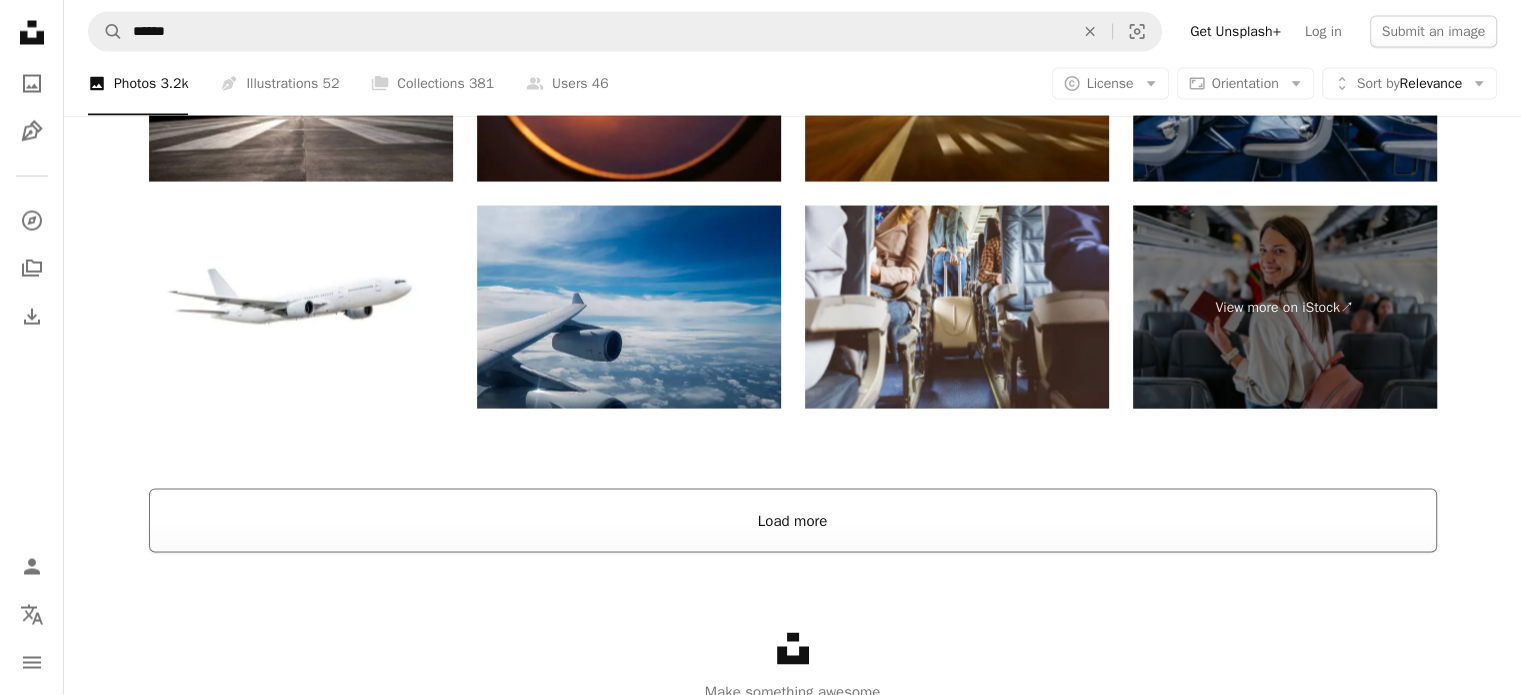 click on "Load more" at bounding box center (793, 521) 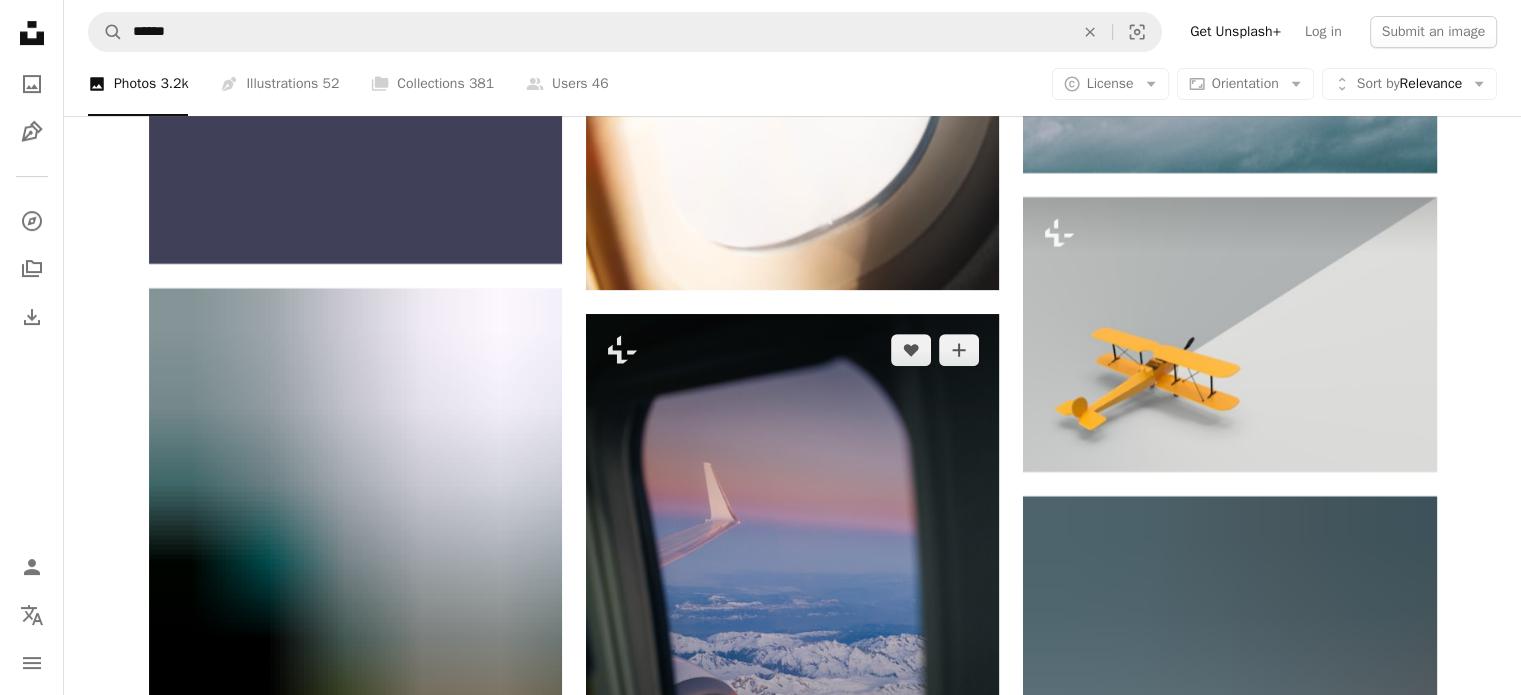 scroll, scrollTop: 16000, scrollLeft: 0, axis: vertical 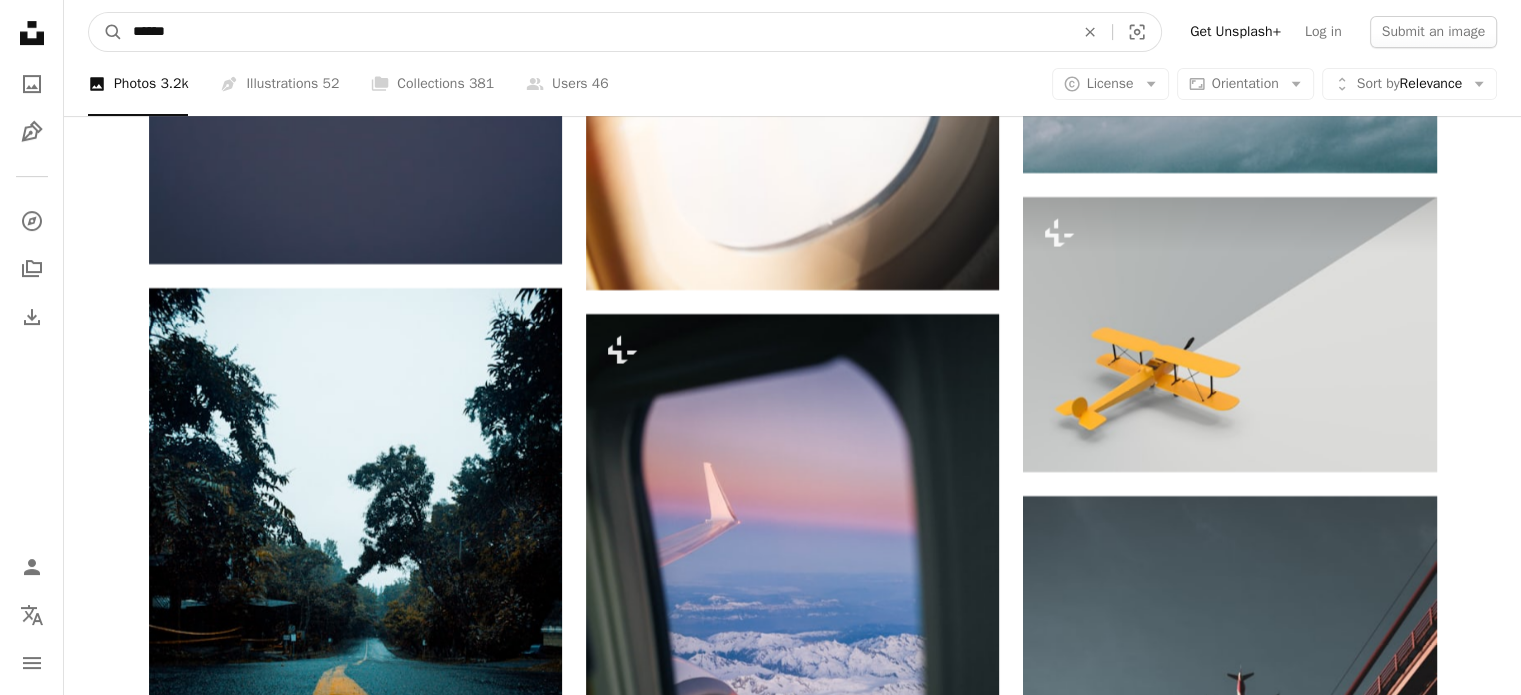 drag, startPoint x: 208, startPoint y: 32, endPoint x: 64, endPoint y: 21, distance: 144.41953 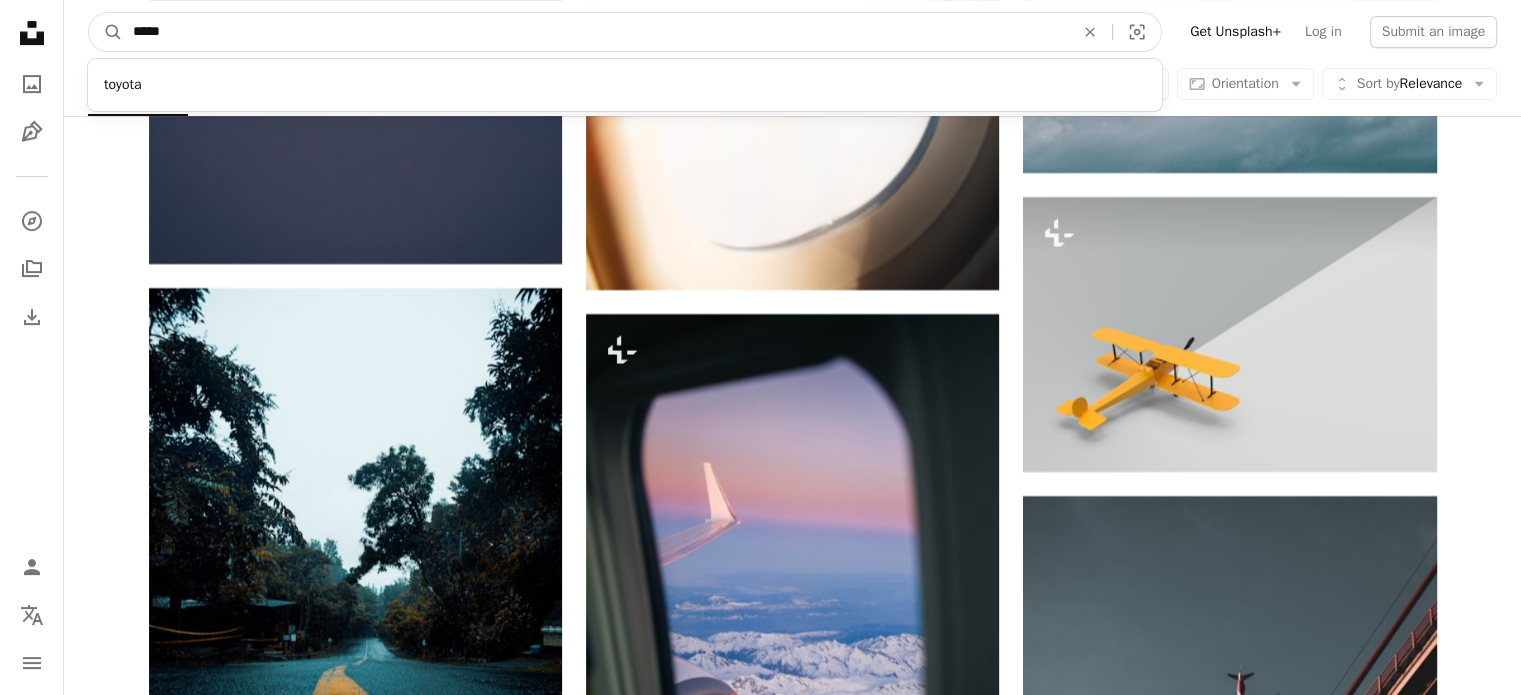 type on "******" 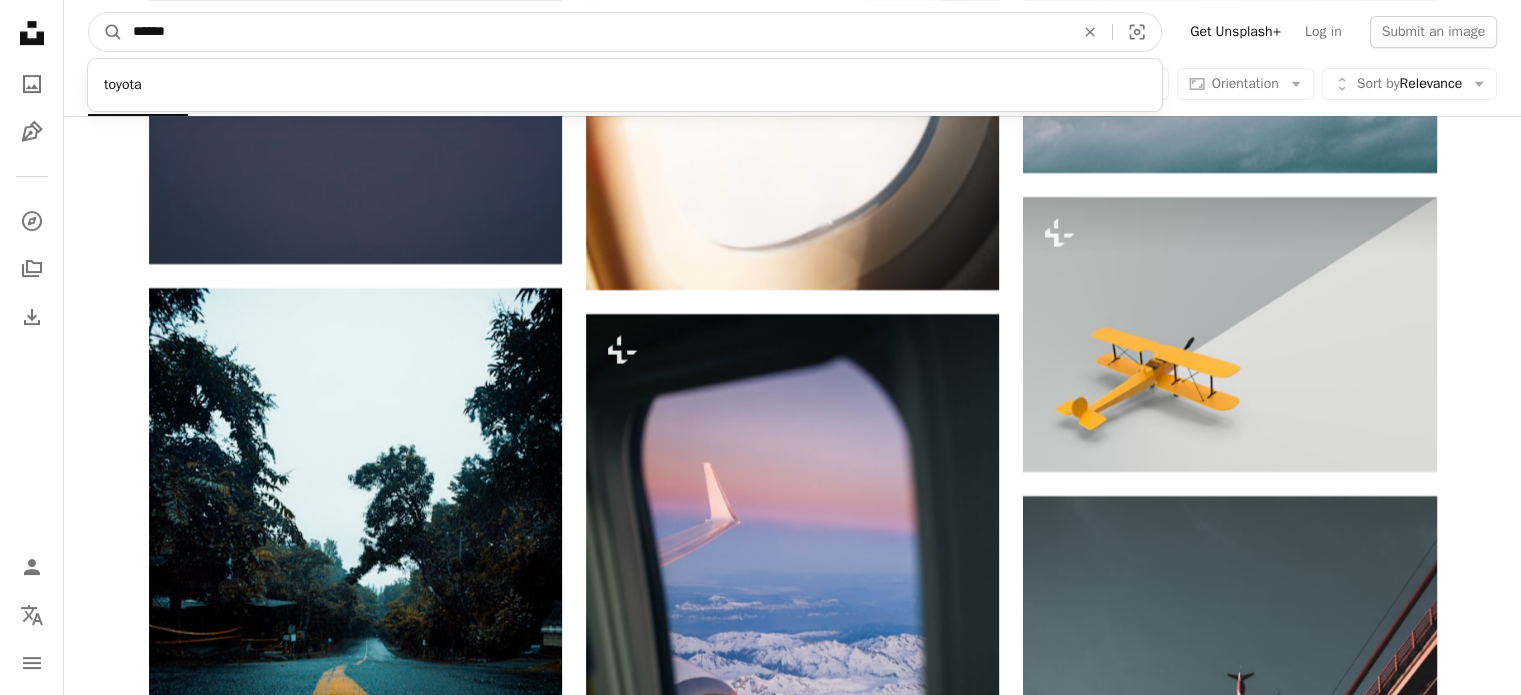 click on "A magnifying glass" at bounding box center [106, 32] 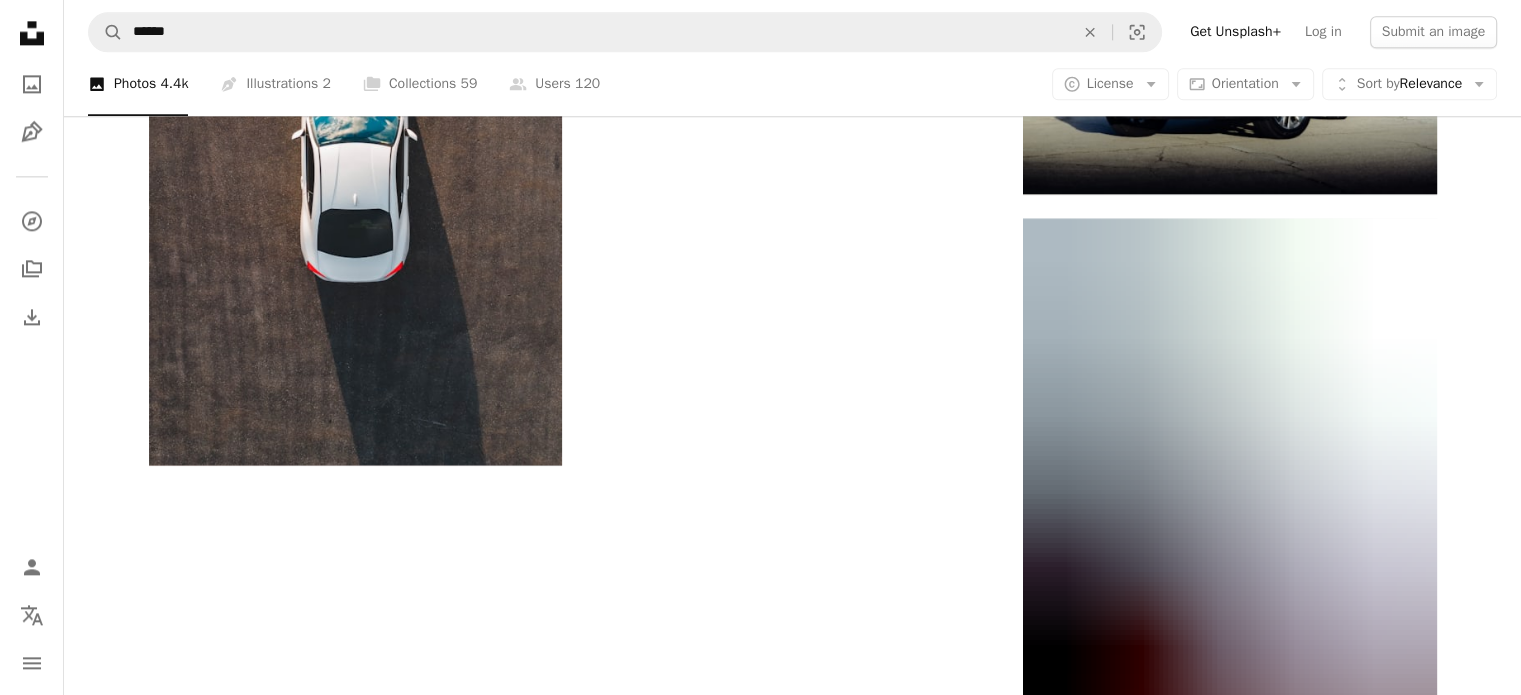 scroll, scrollTop: 3000, scrollLeft: 0, axis: vertical 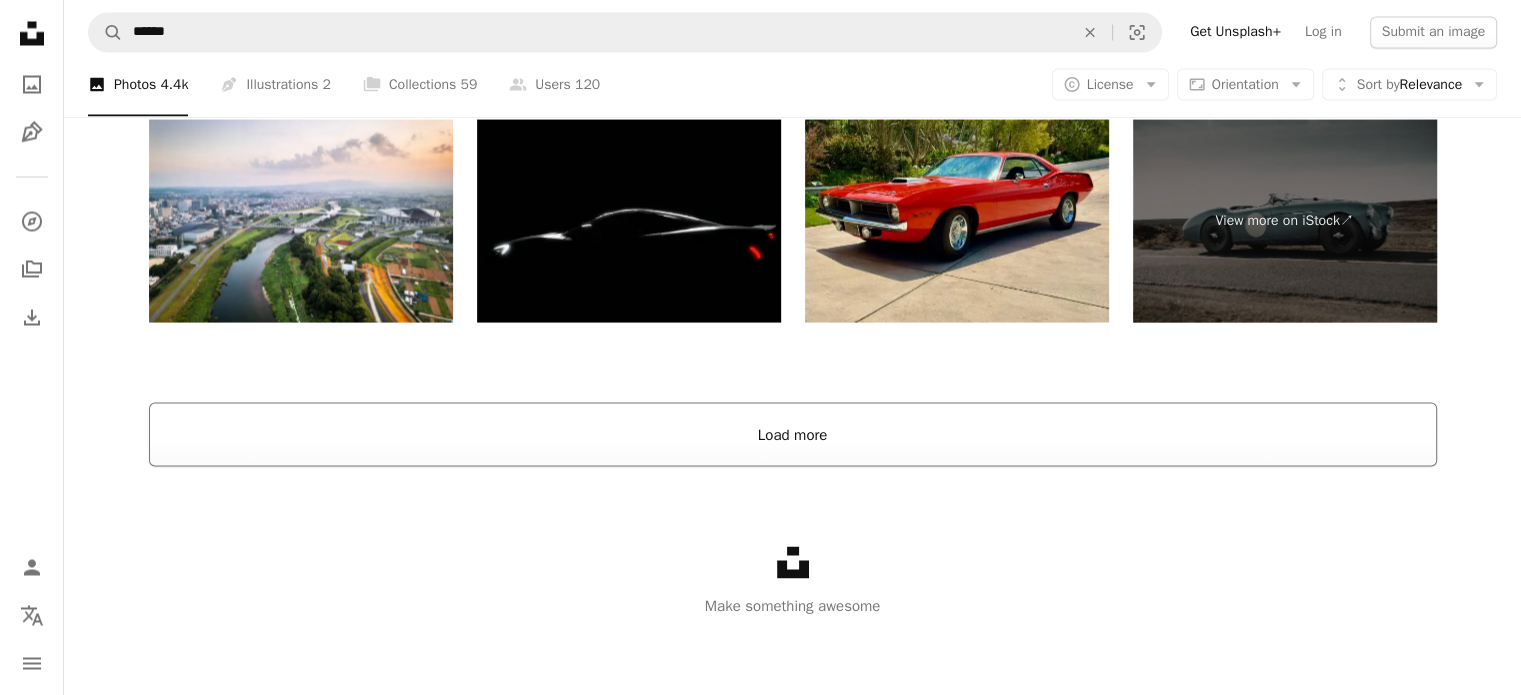 click on "Load more" at bounding box center (793, 434) 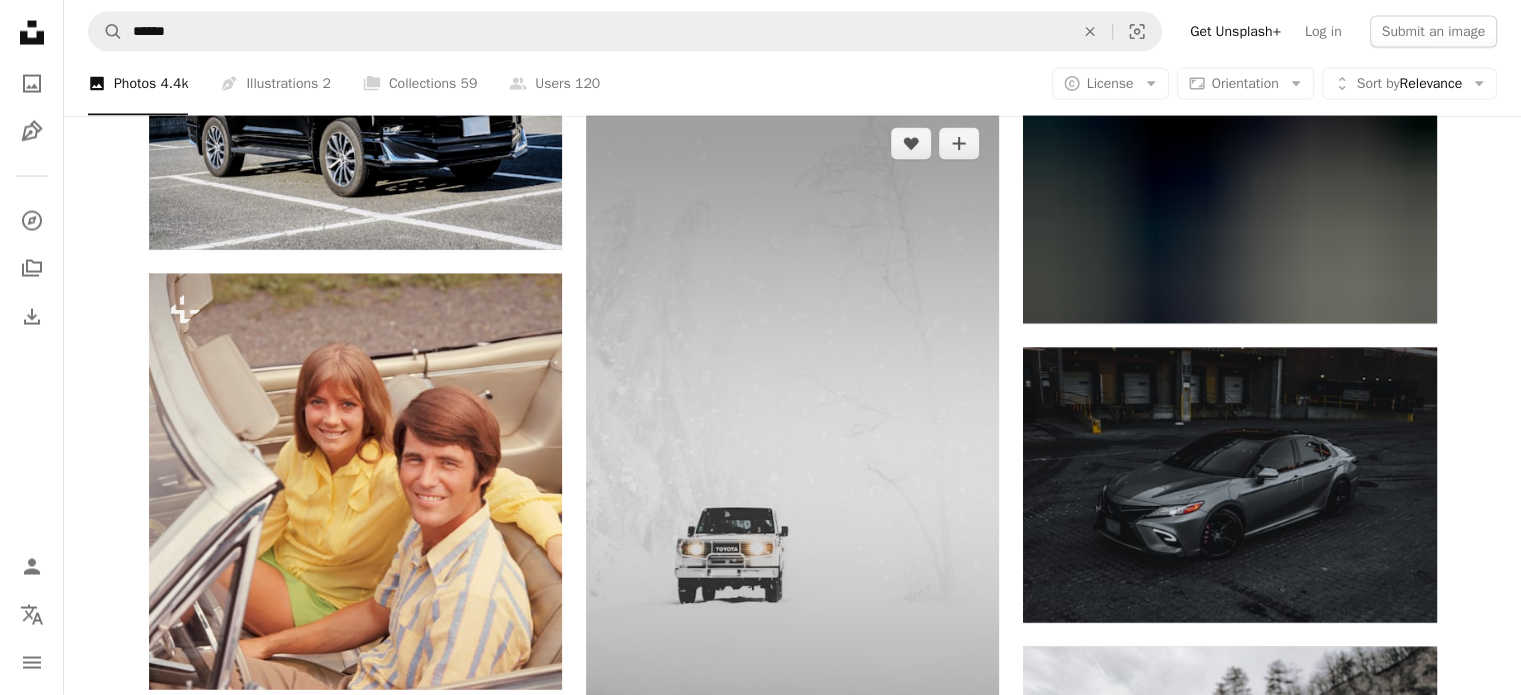 scroll, scrollTop: 4236, scrollLeft: 0, axis: vertical 